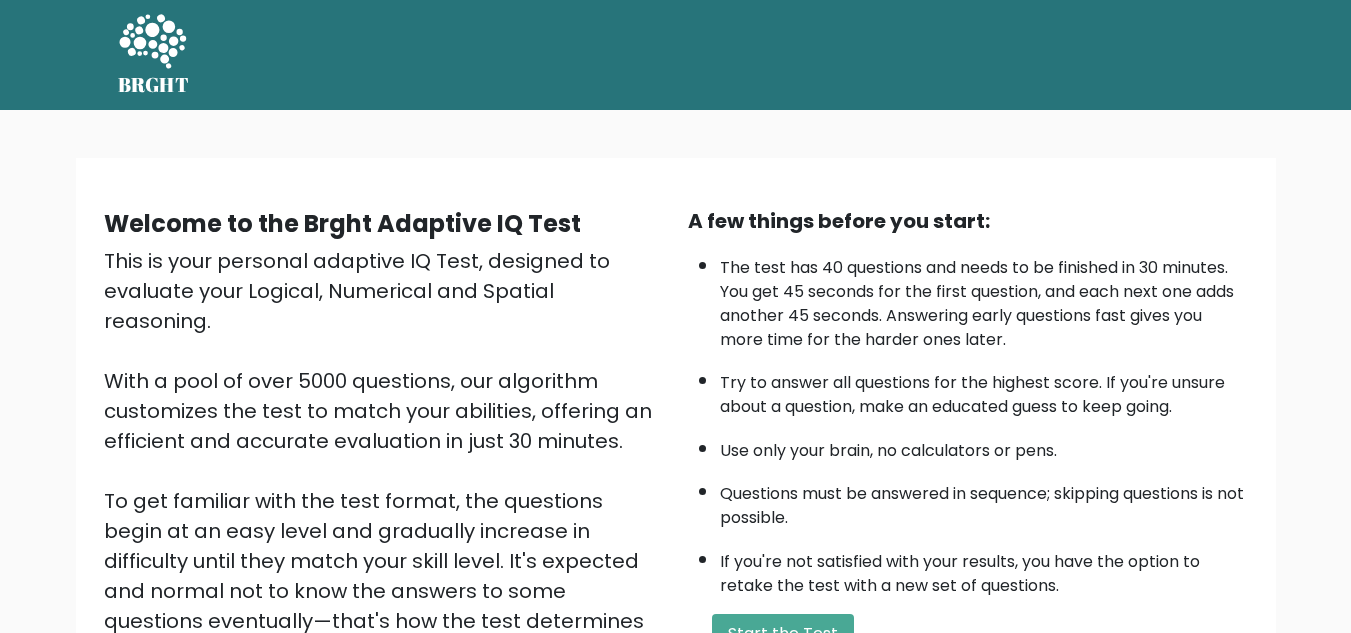 scroll, scrollTop: 0, scrollLeft: 0, axis: both 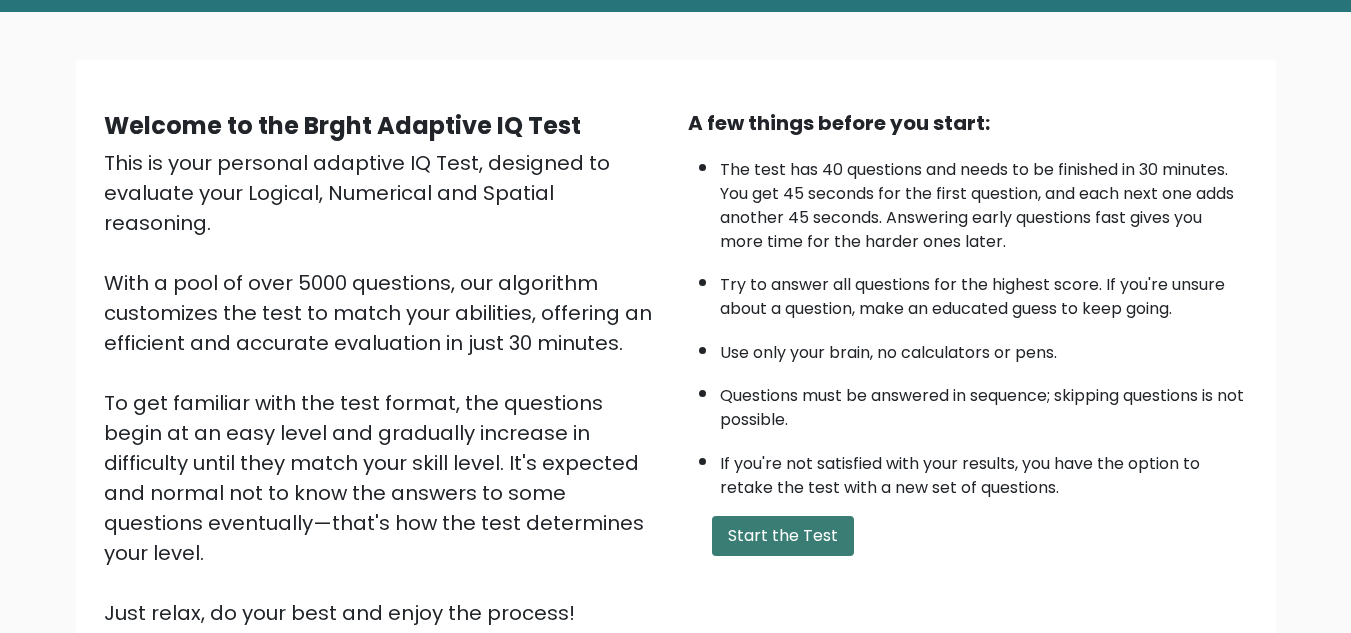 click on "Start the Test" at bounding box center [783, 536] 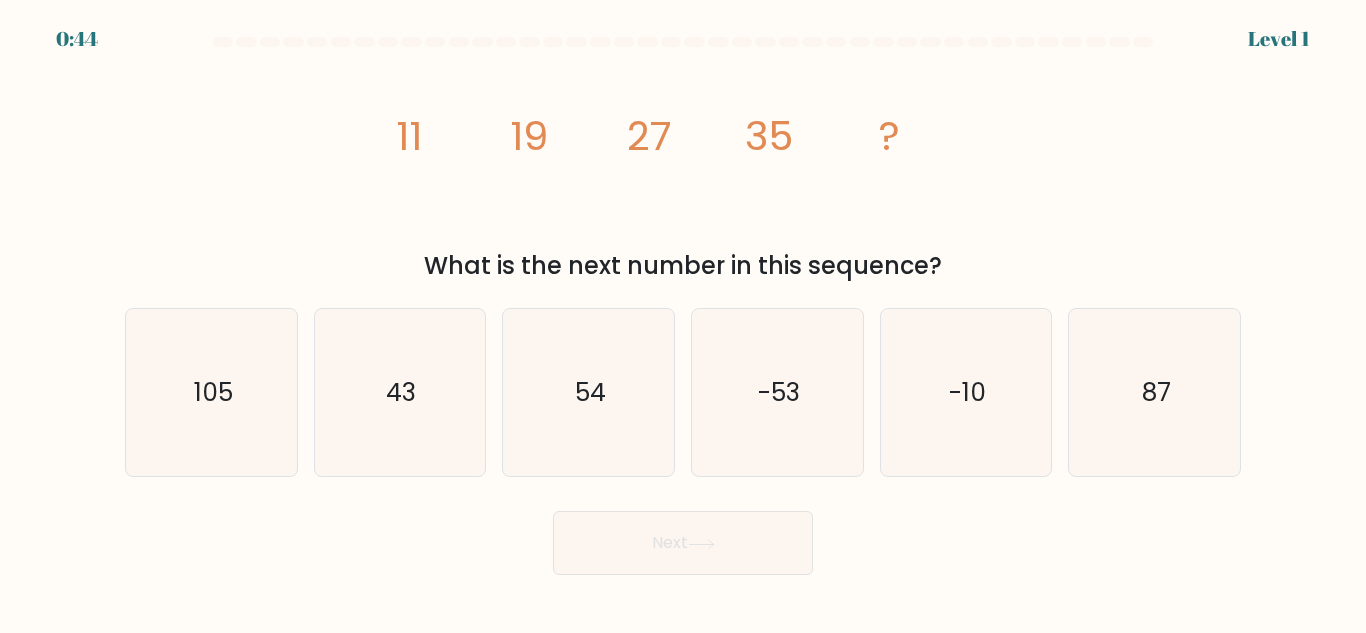 scroll, scrollTop: 0, scrollLeft: 0, axis: both 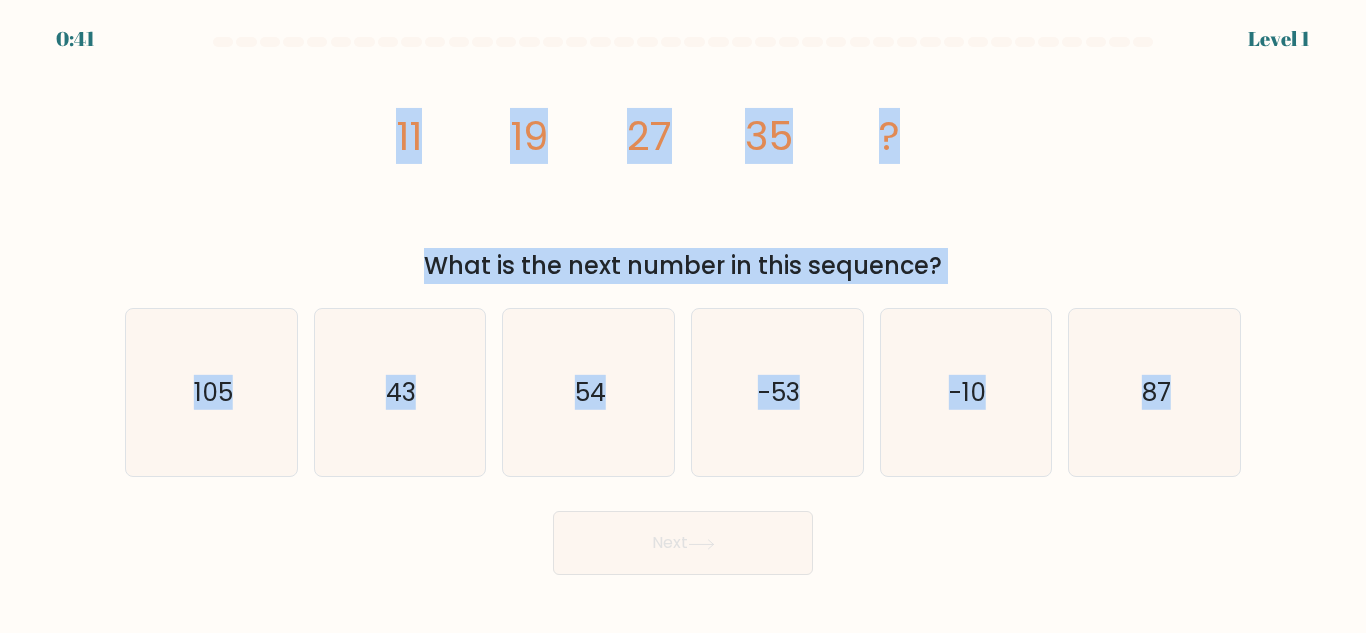 drag, startPoint x: 401, startPoint y: 134, endPoint x: 1276, endPoint y: 401, distance: 914.83 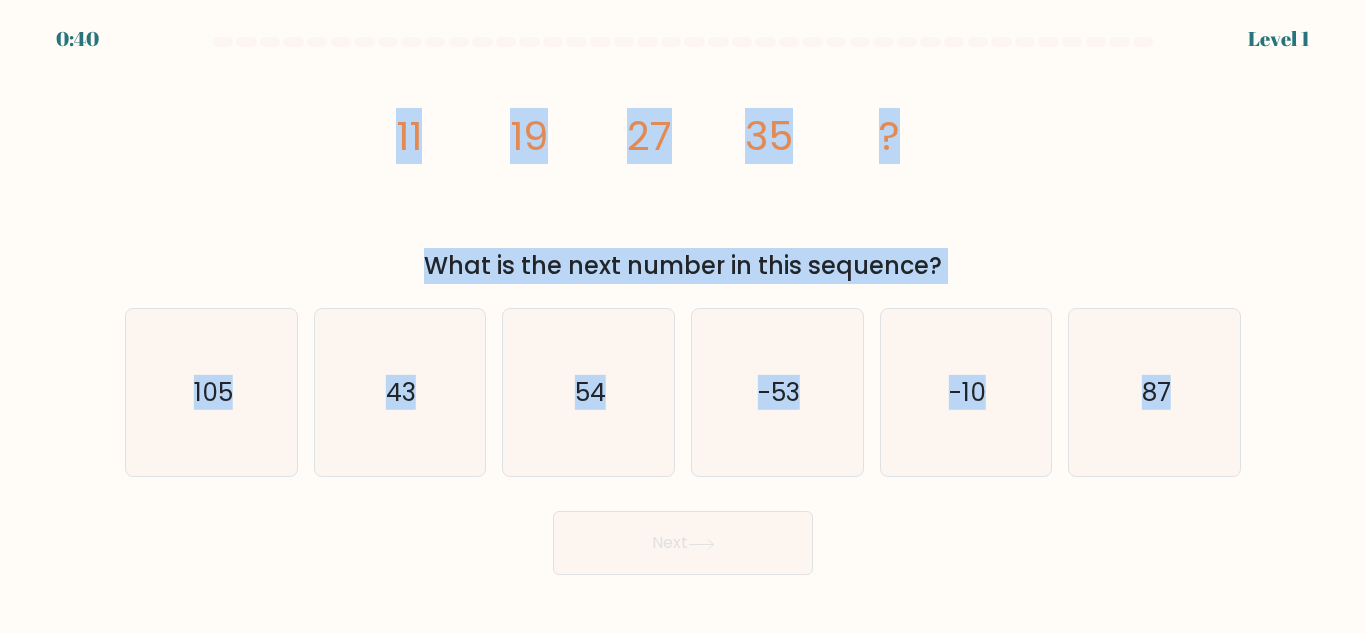 copy on "11
19
27
35
?
What is the next number in this sequence?
a.
105
b.
43
c.
54
d.
-53
e.
-10
f.
87" 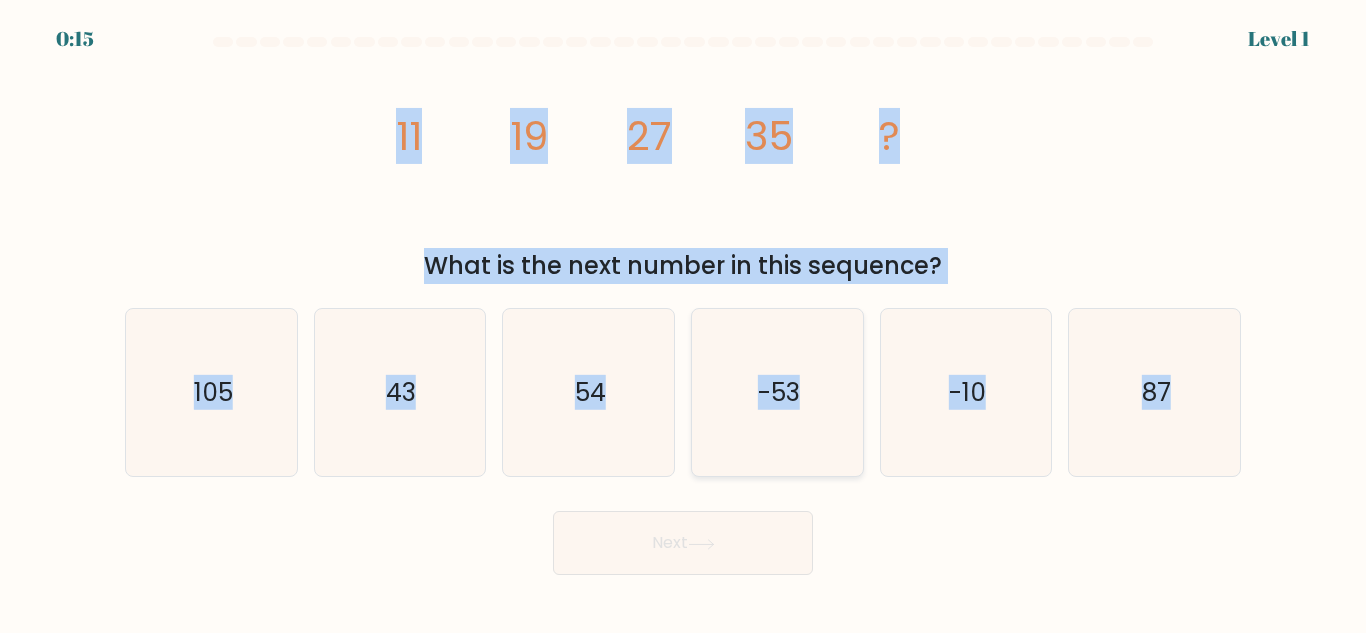 click on "-53" 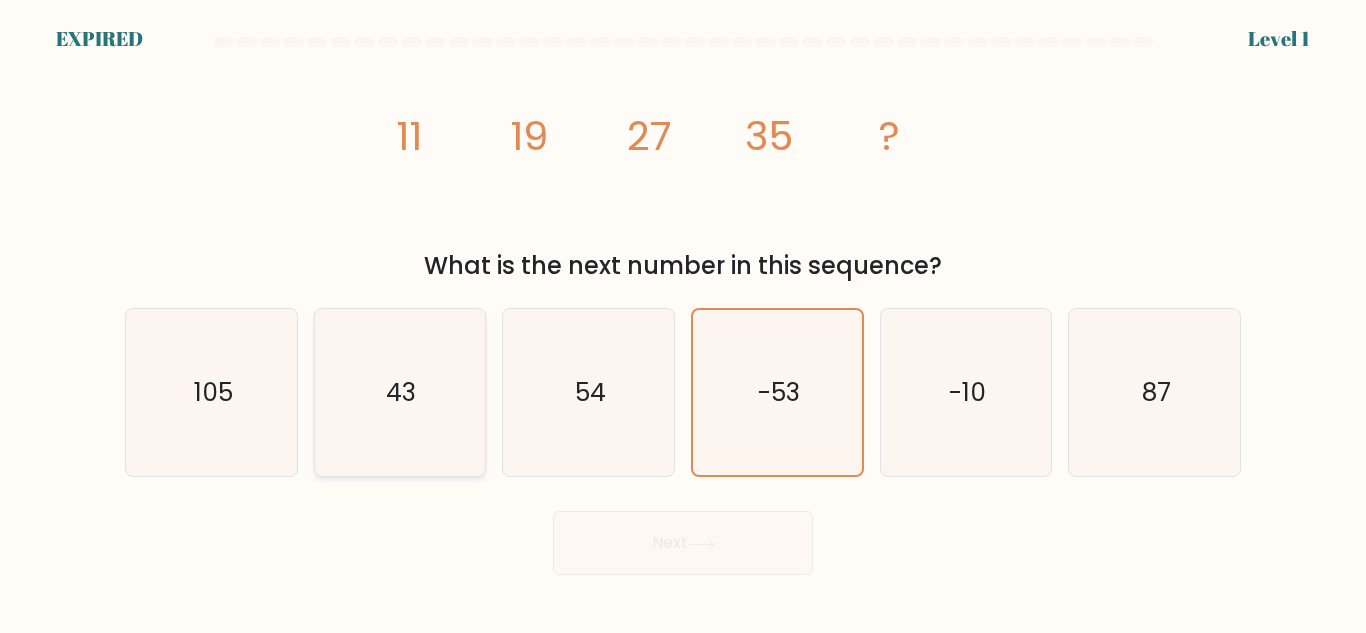 click on "43" 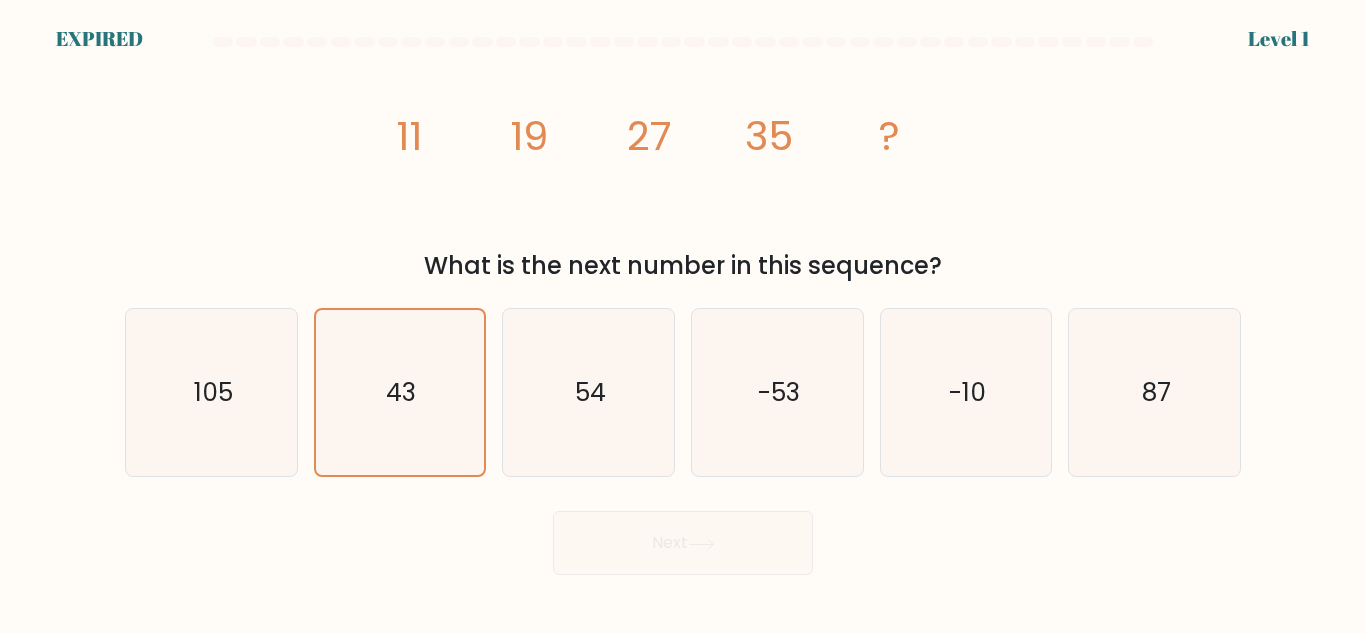 click on "Next" at bounding box center [683, 538] 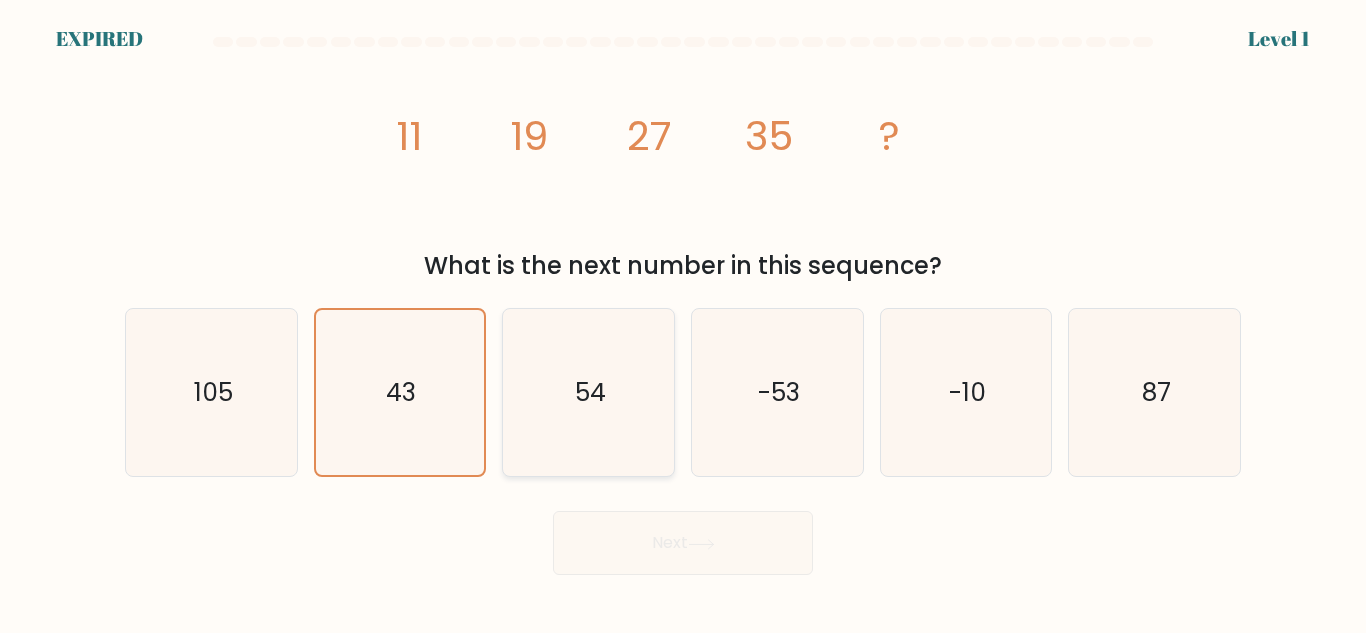 click on "54" 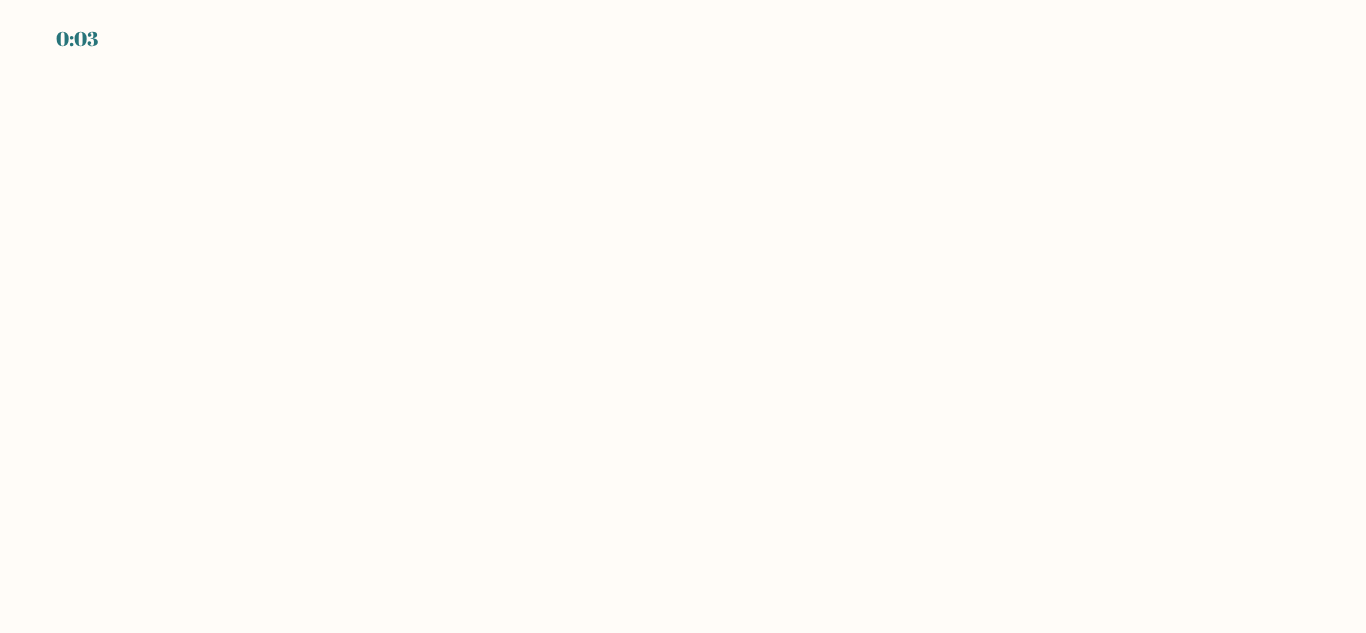 scroll, scrollTop: 0, scrollLeft: 0, axis: both 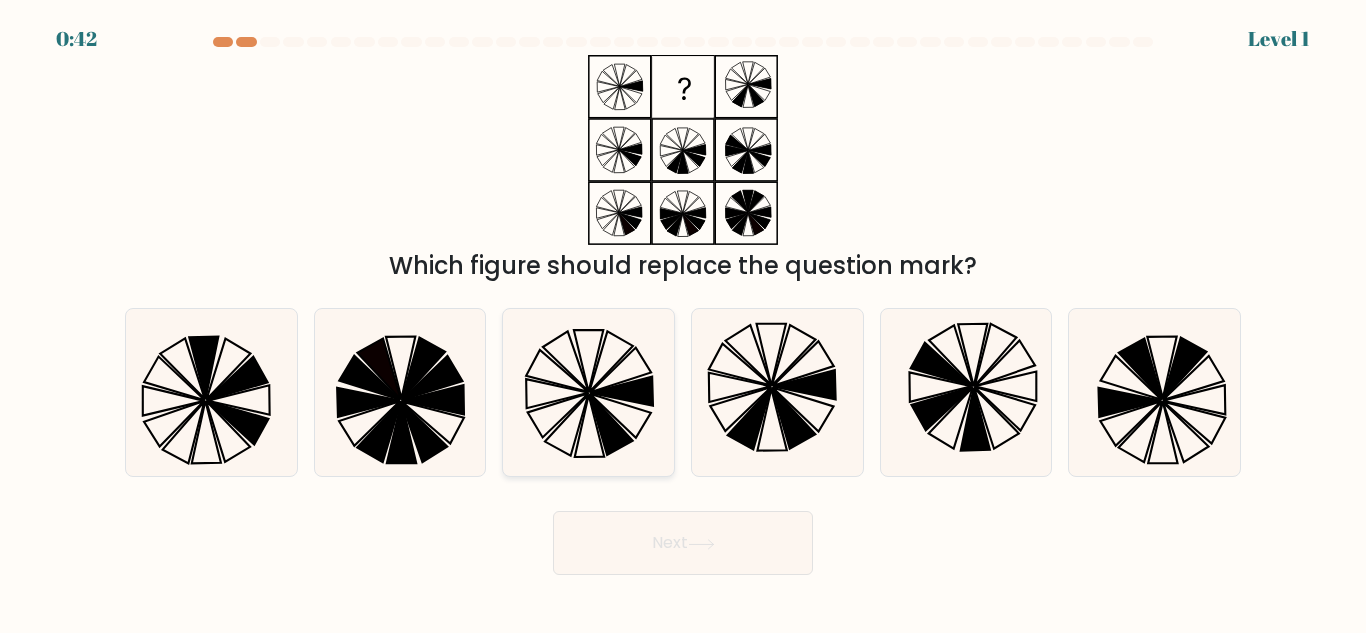 click 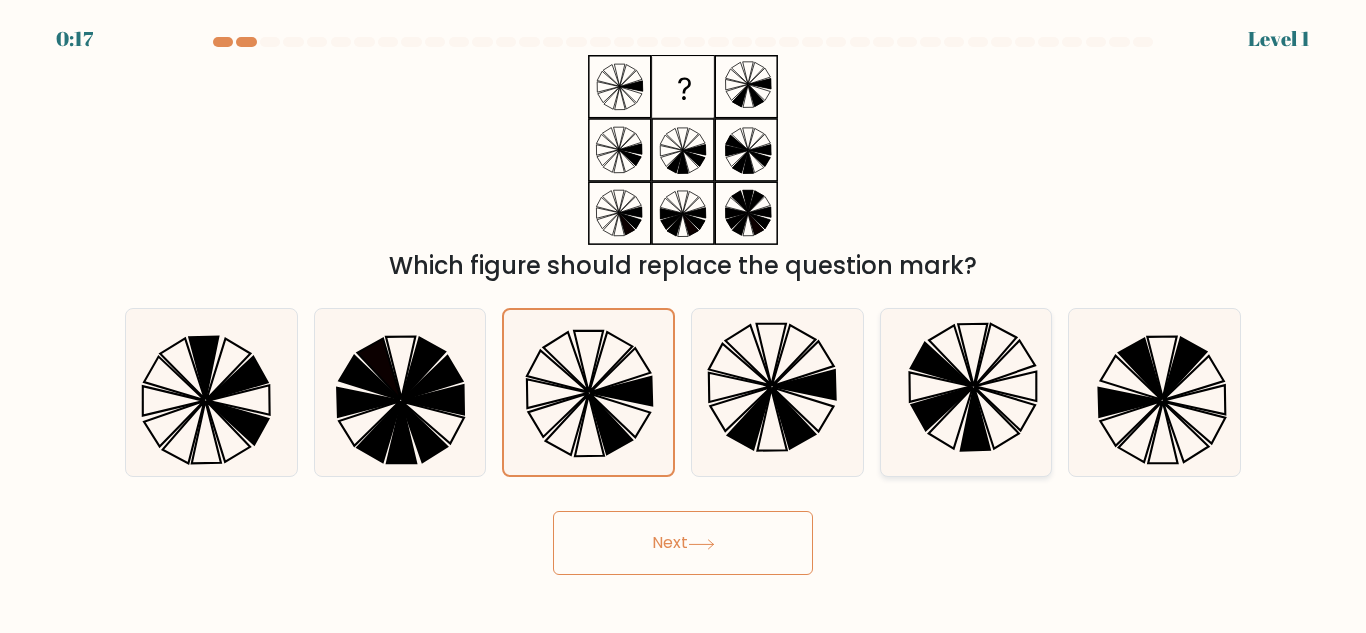 click 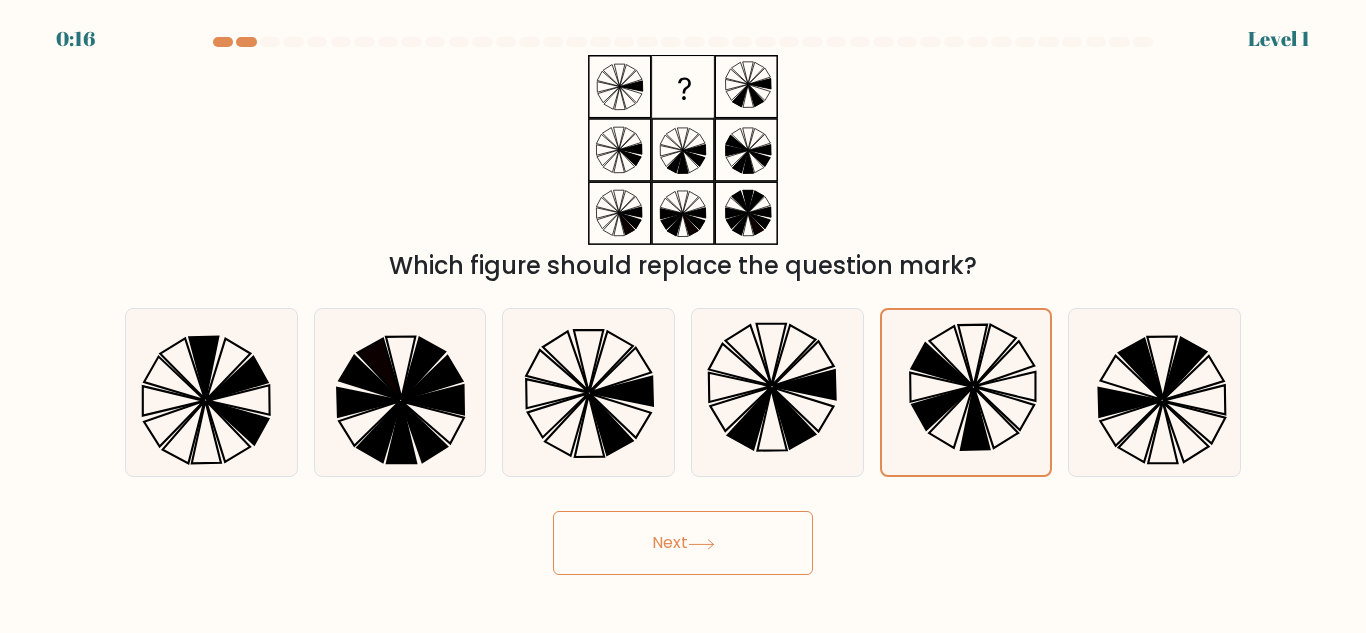 click on "Next" at bounding box center (683, 543) 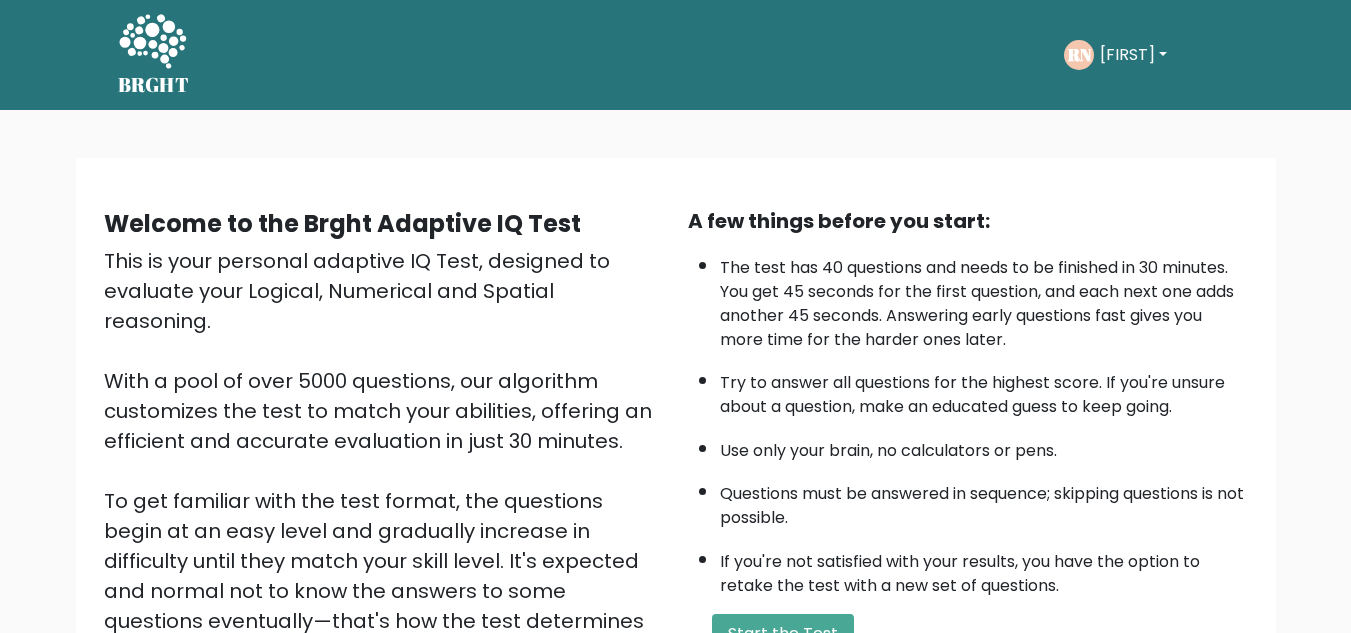 scroll, scrollTop: 0, scrollLeft: 0, axis: both 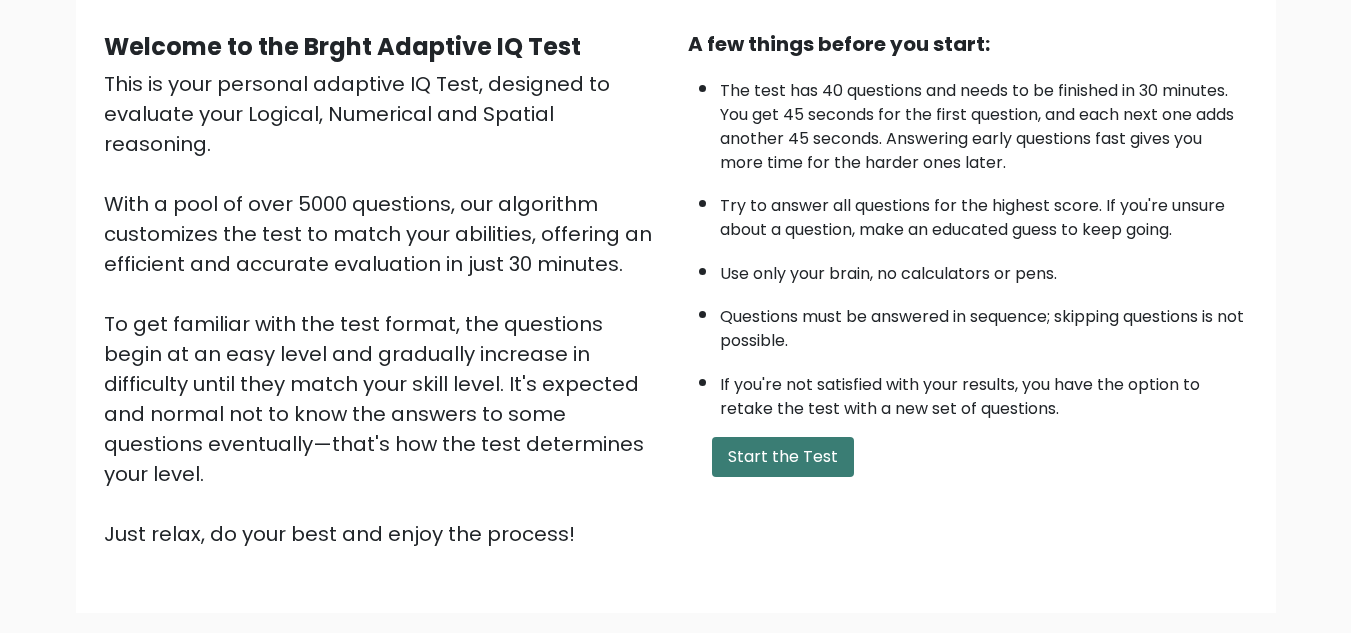 click on "Start the Test" at bounding box center [783, 457] 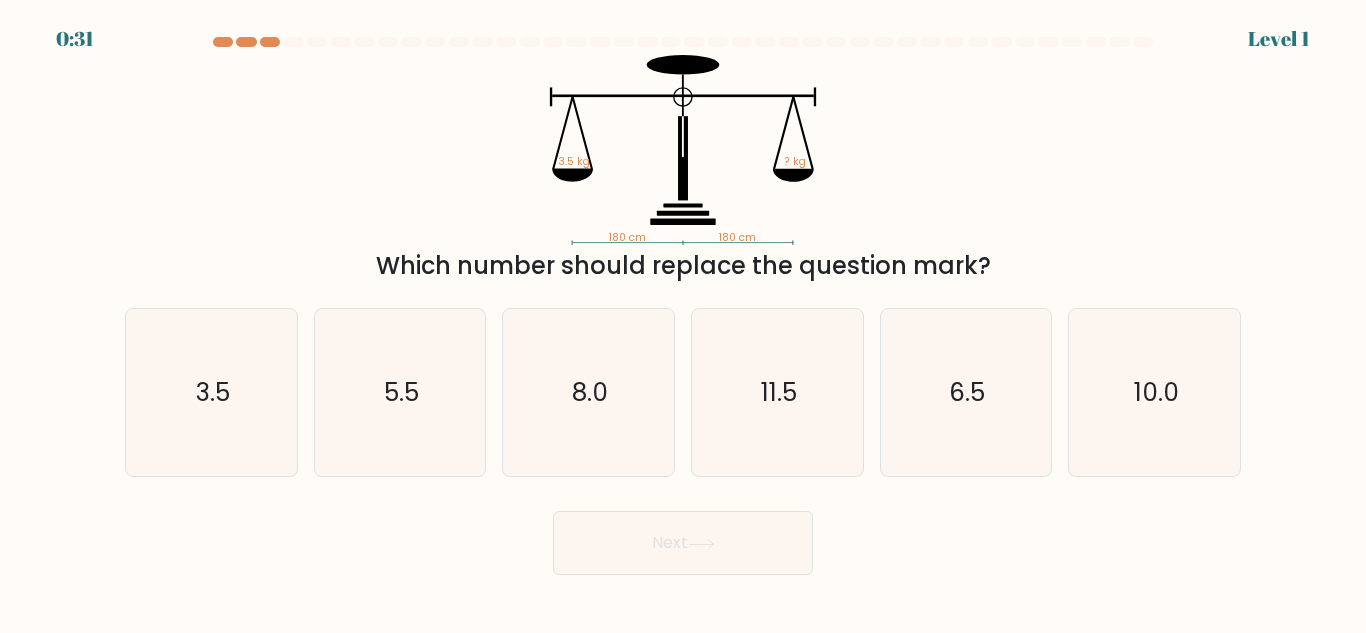 scroll, scrollTop: 0, scrollLeft: 0, axis: both 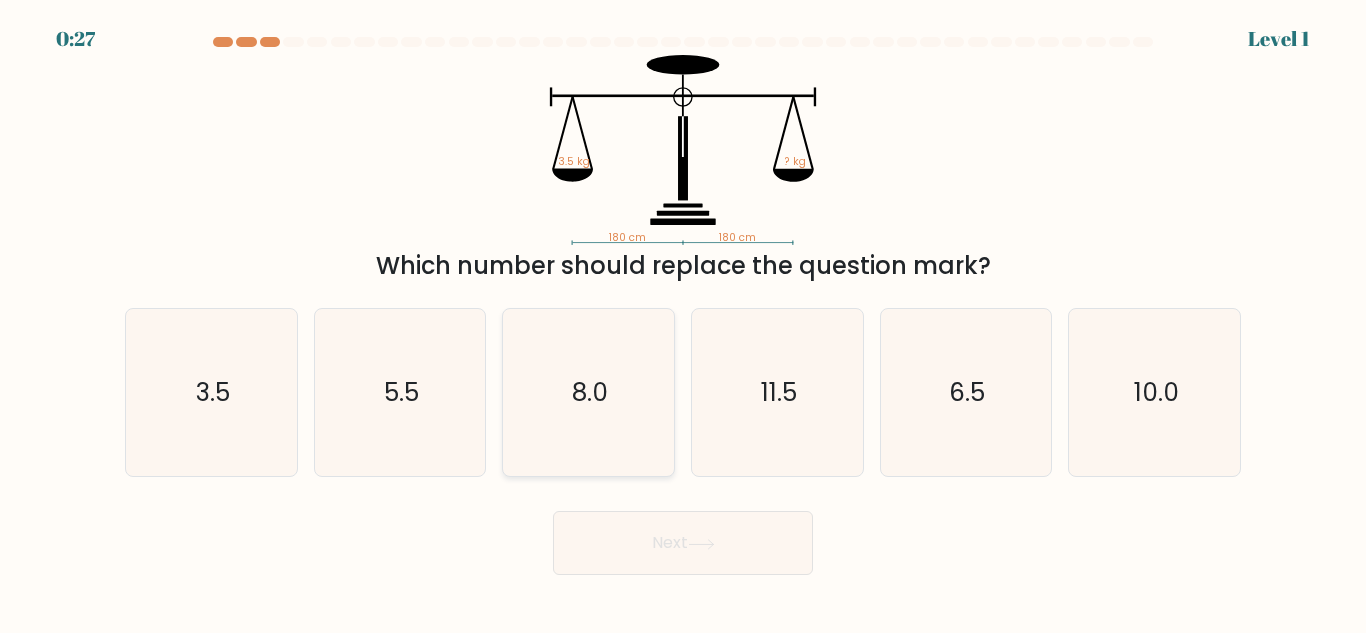click on "8.0" 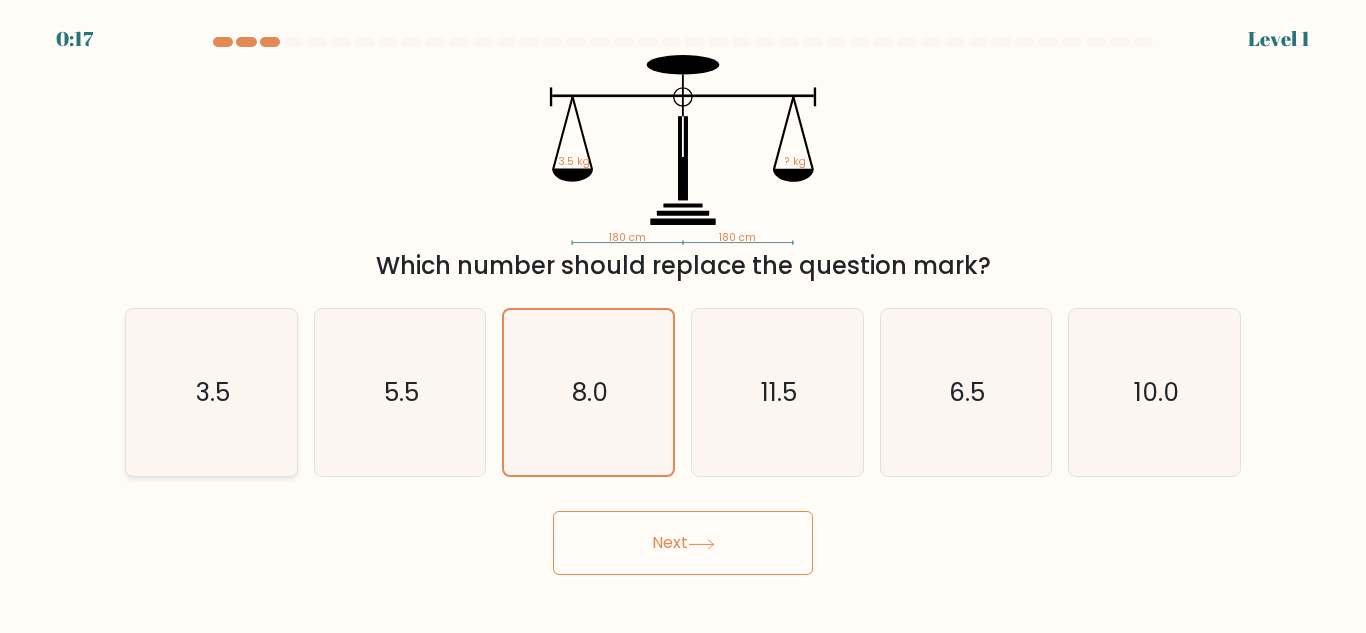 click on "3.5" 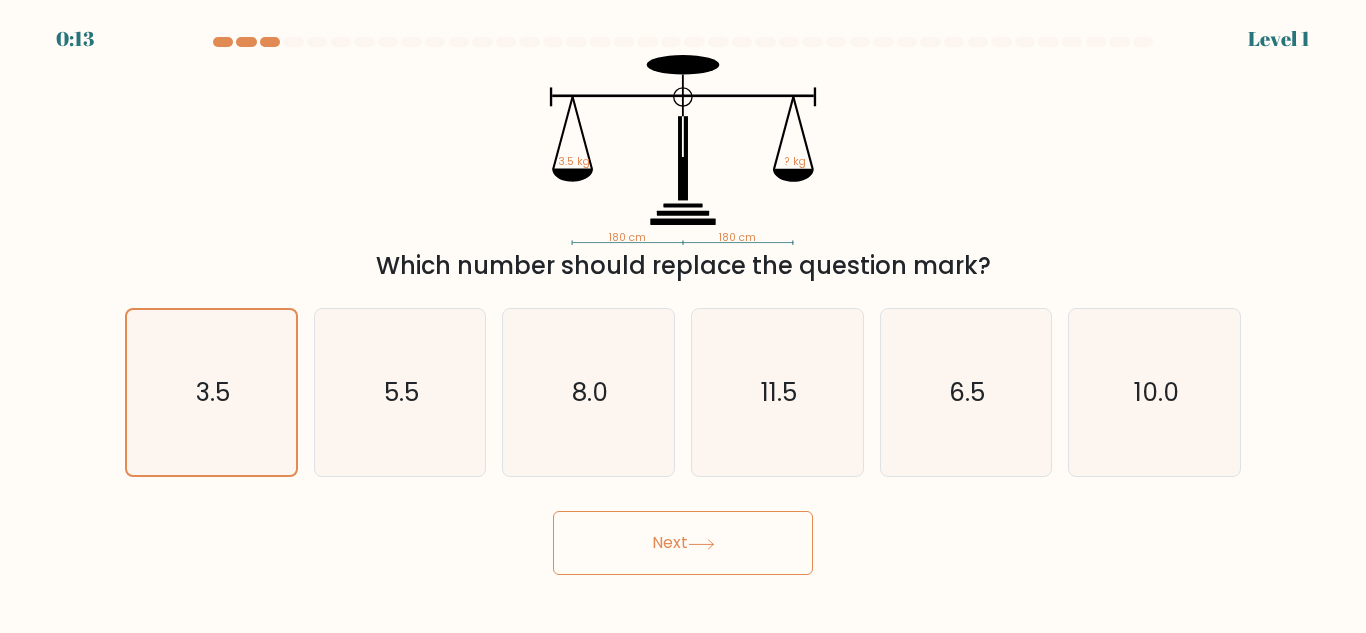 click on "Next" at bounding box center (683, 543) 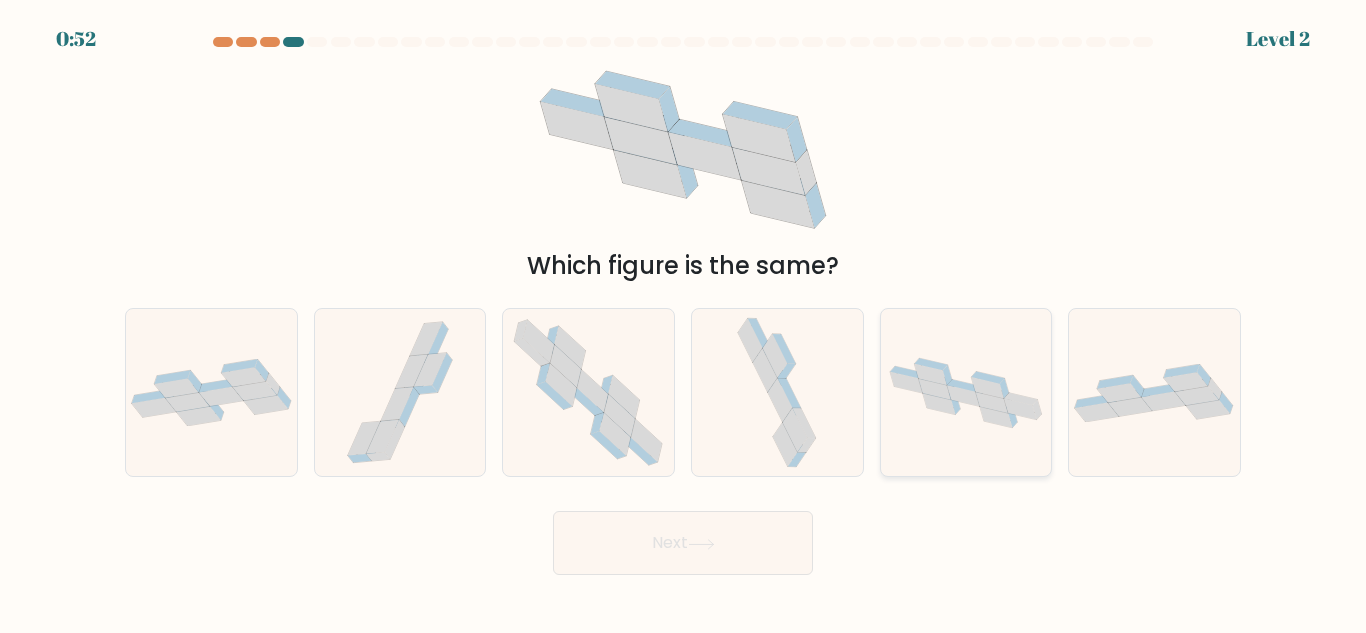 click 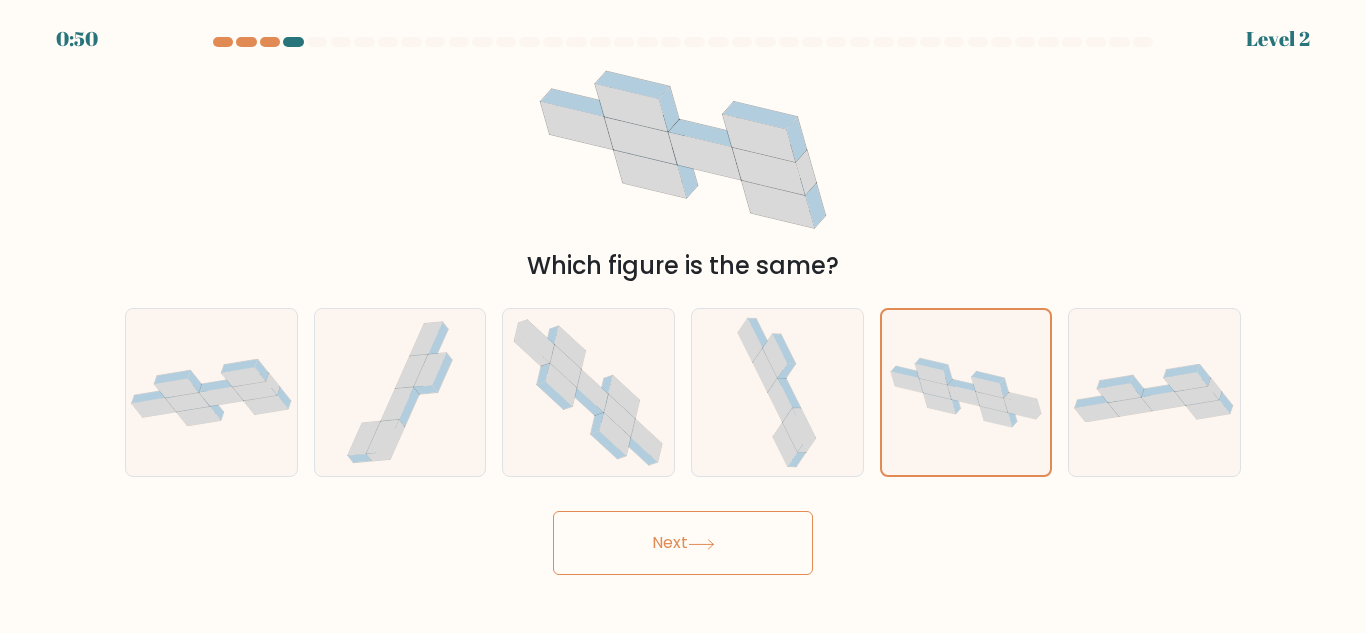 click on "Next" at bounding box center [683, 543] 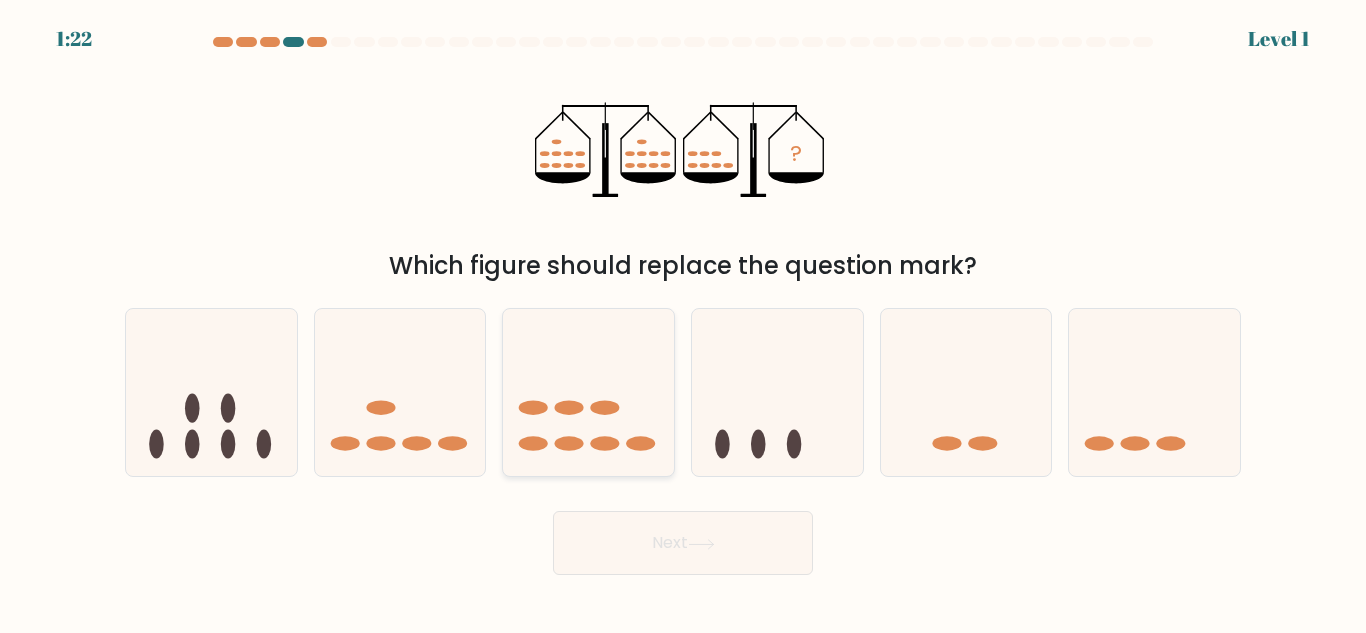 click 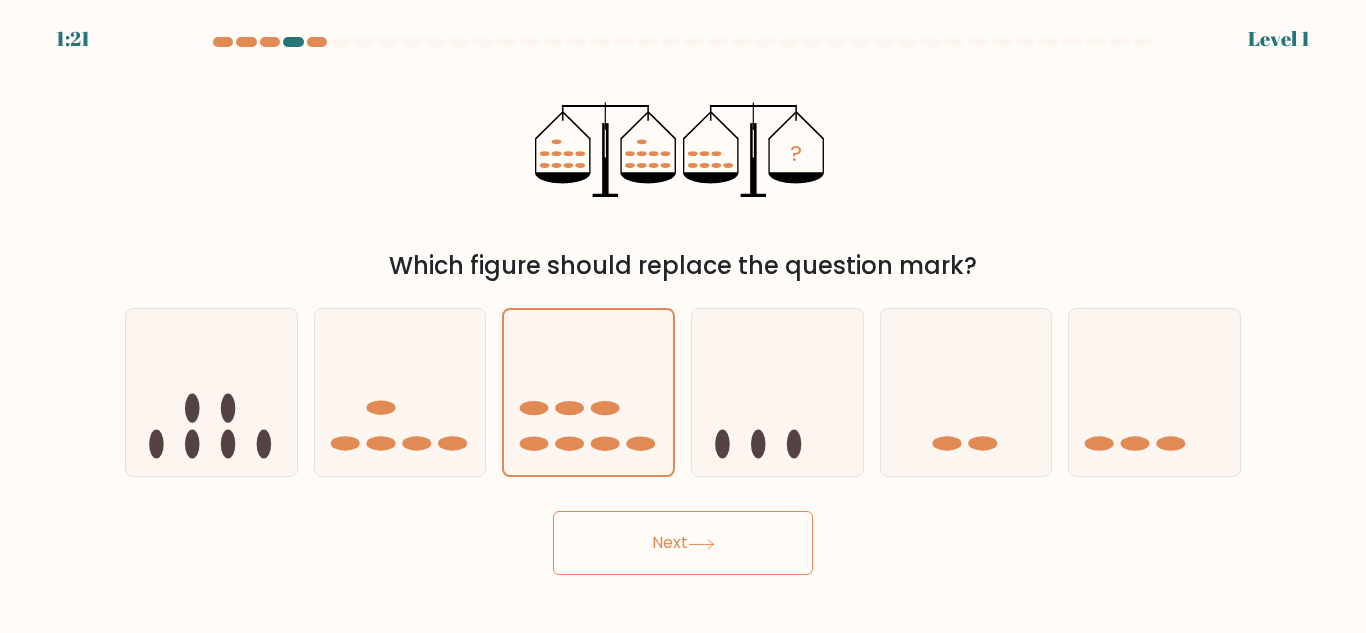click 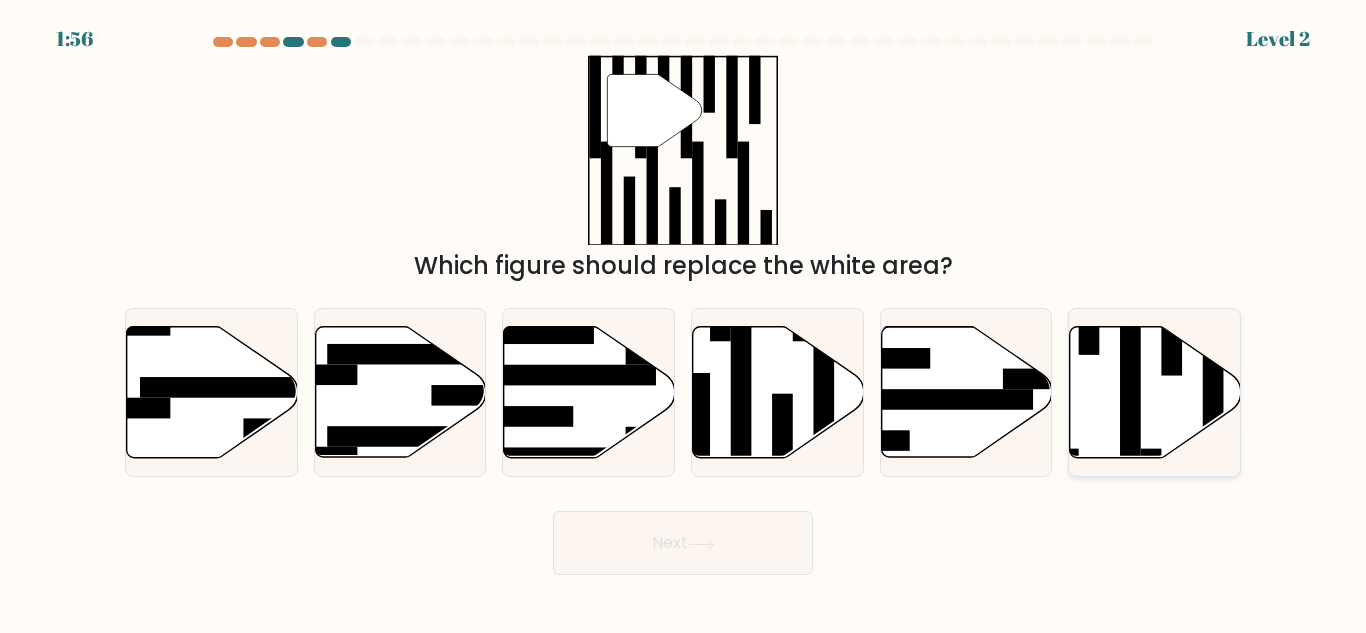 click 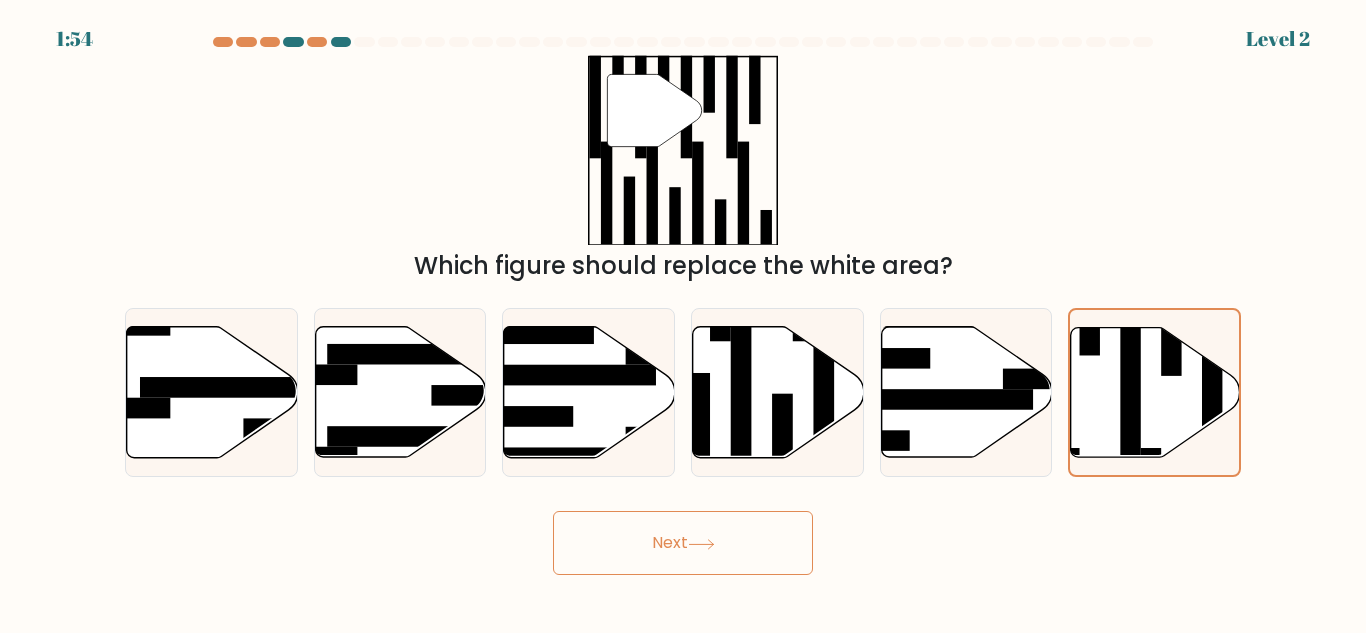 click on "Next" at bounding box center (683, 543) 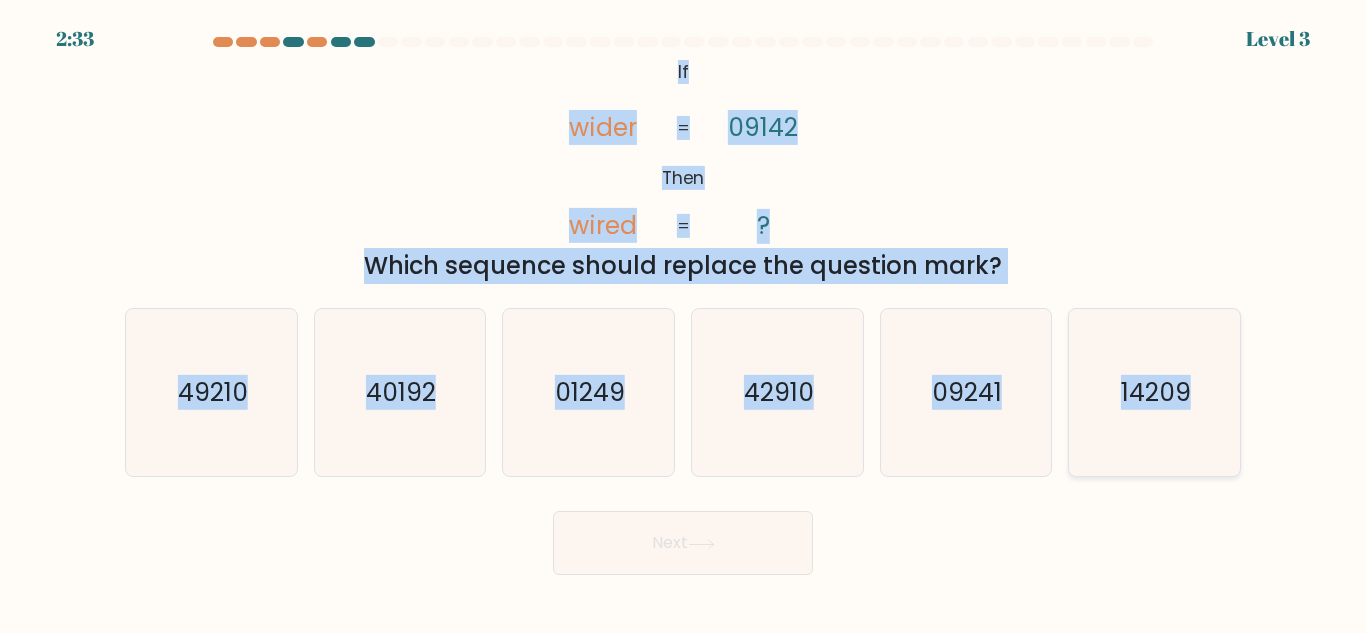 drag, startPoint x: 671, startPoint y: 70, endPoint x: 1220, endPoint y: 400, distance: 640.5474 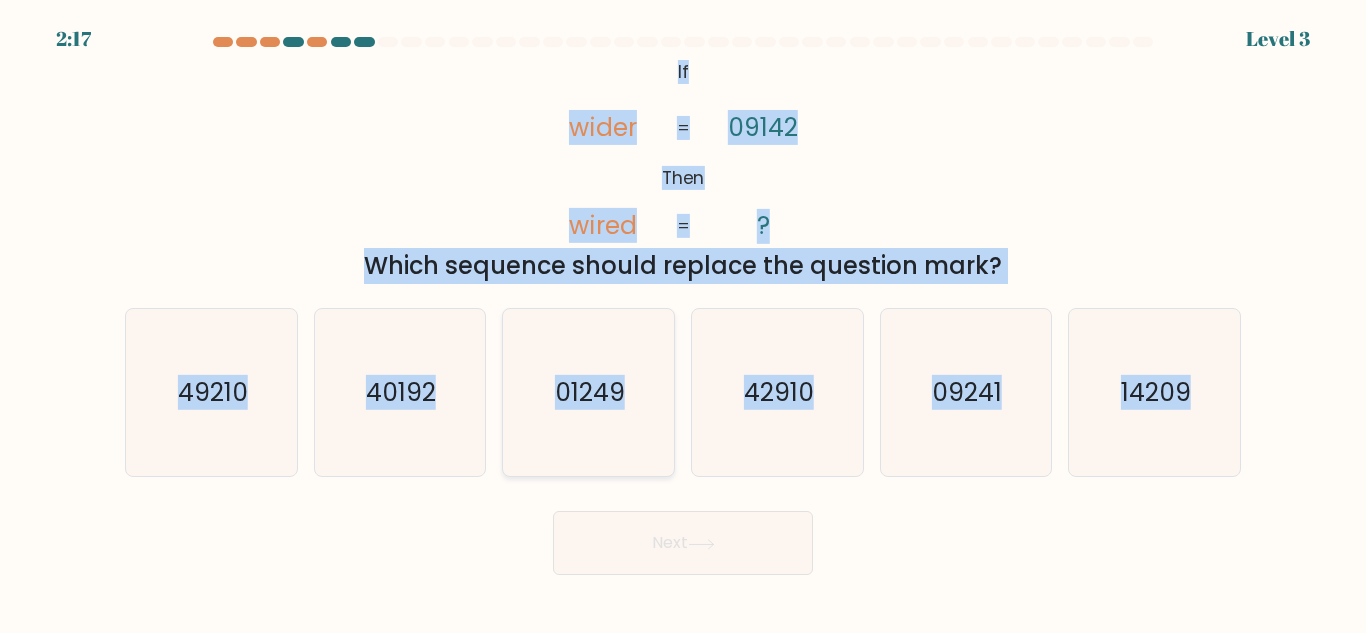 click on "01249" 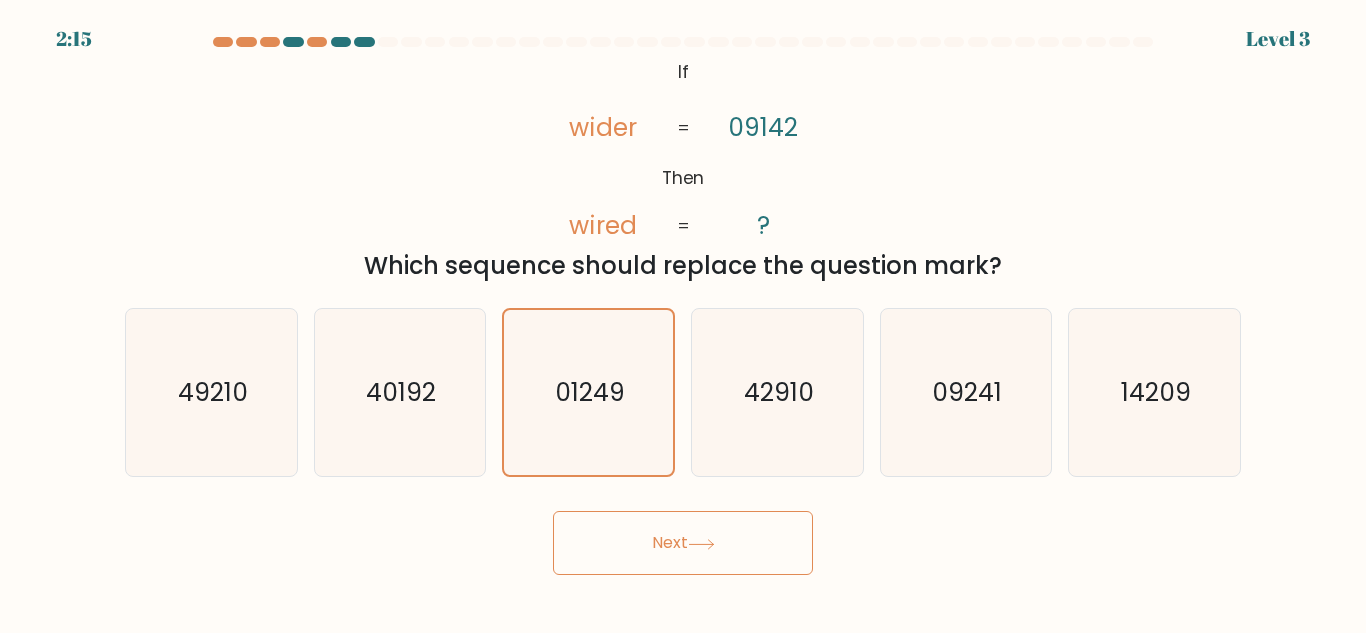 click 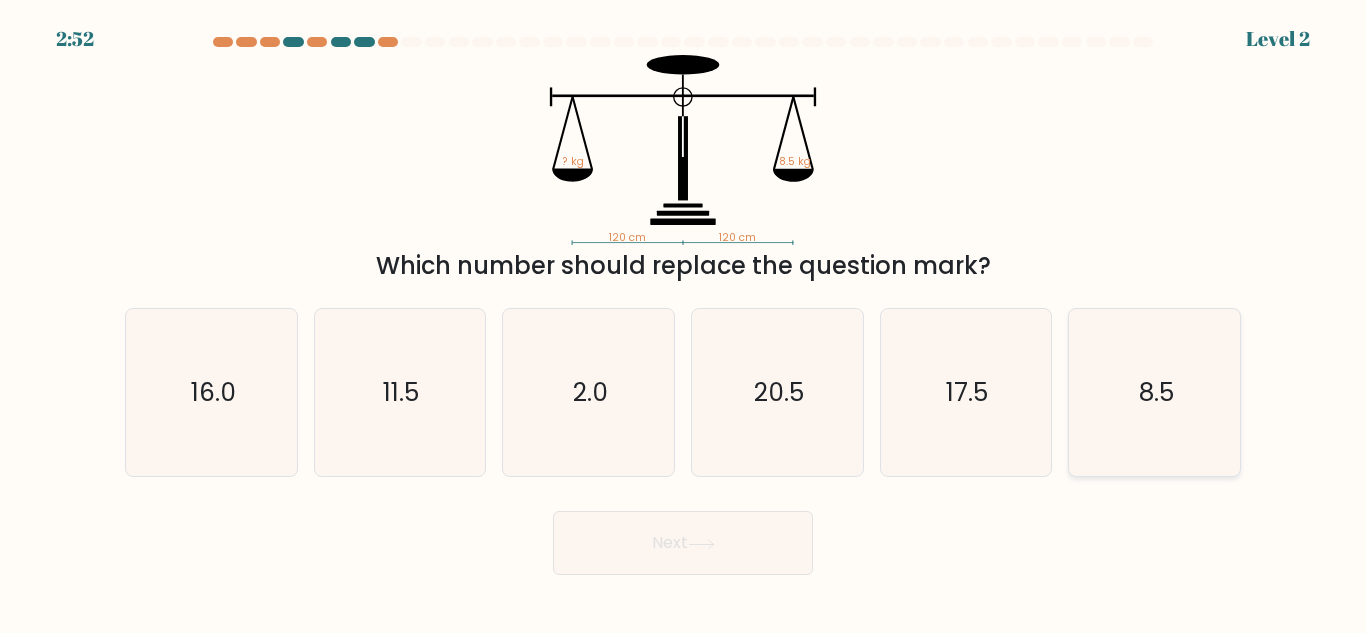click on "8.5" 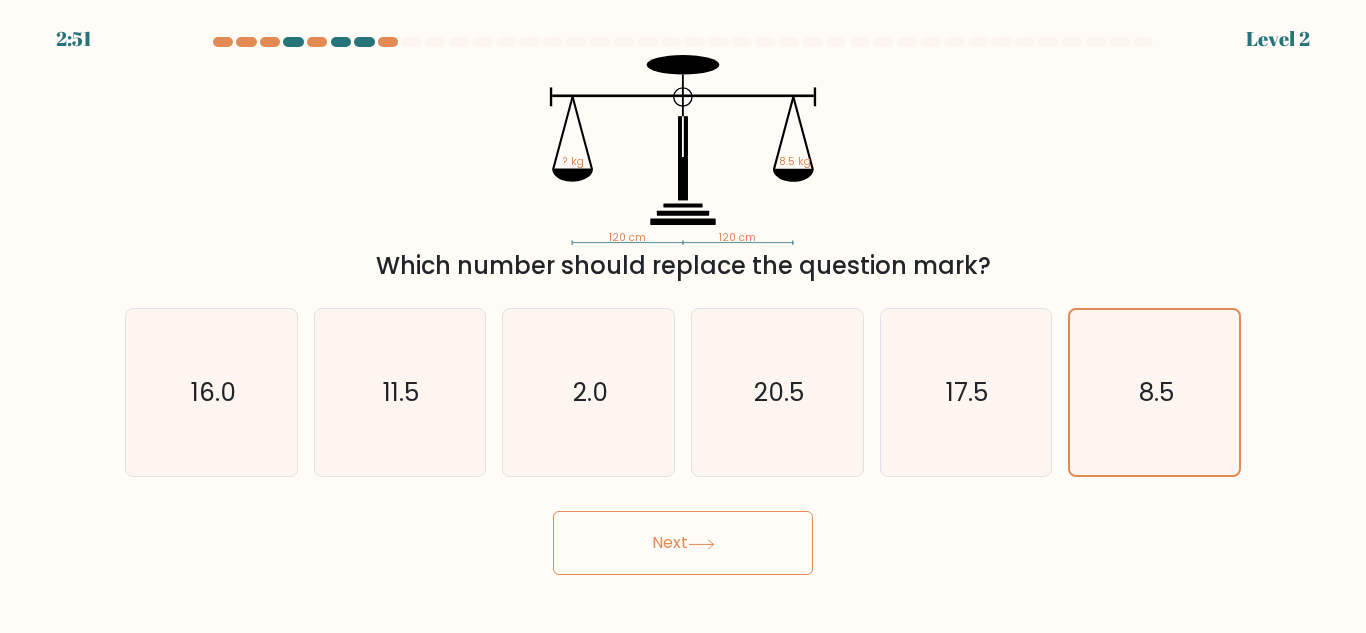 click on "Next" at bounding box center (683, 543) 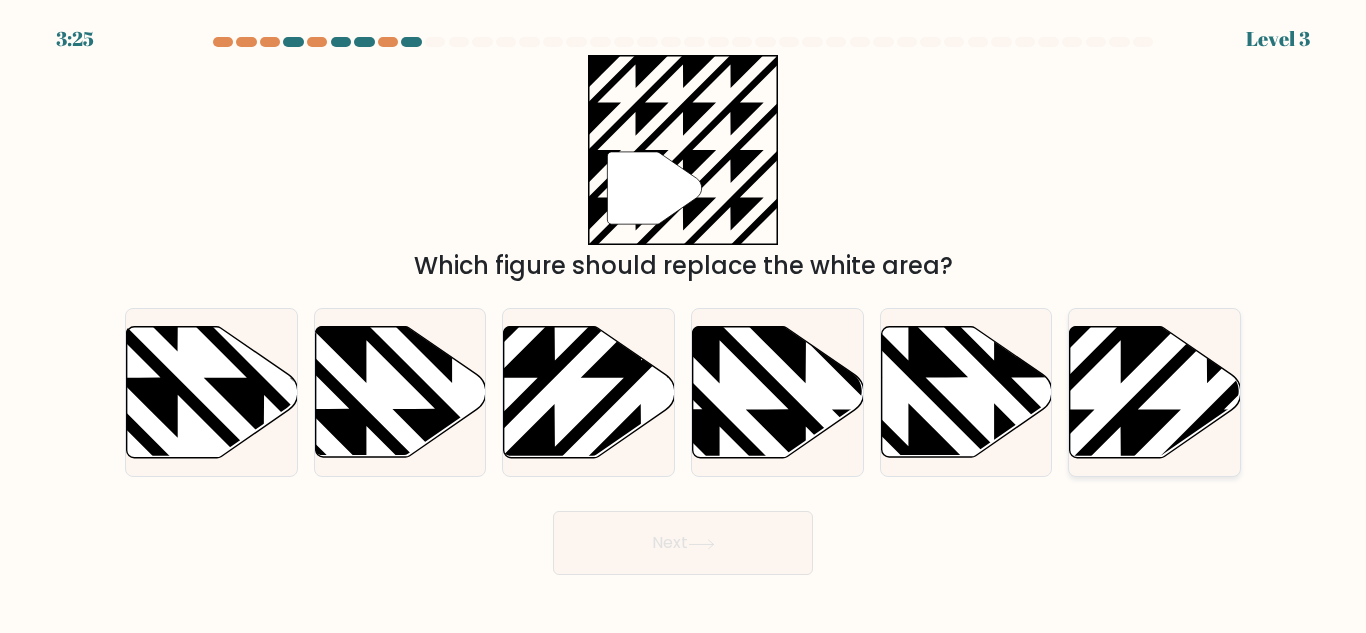click 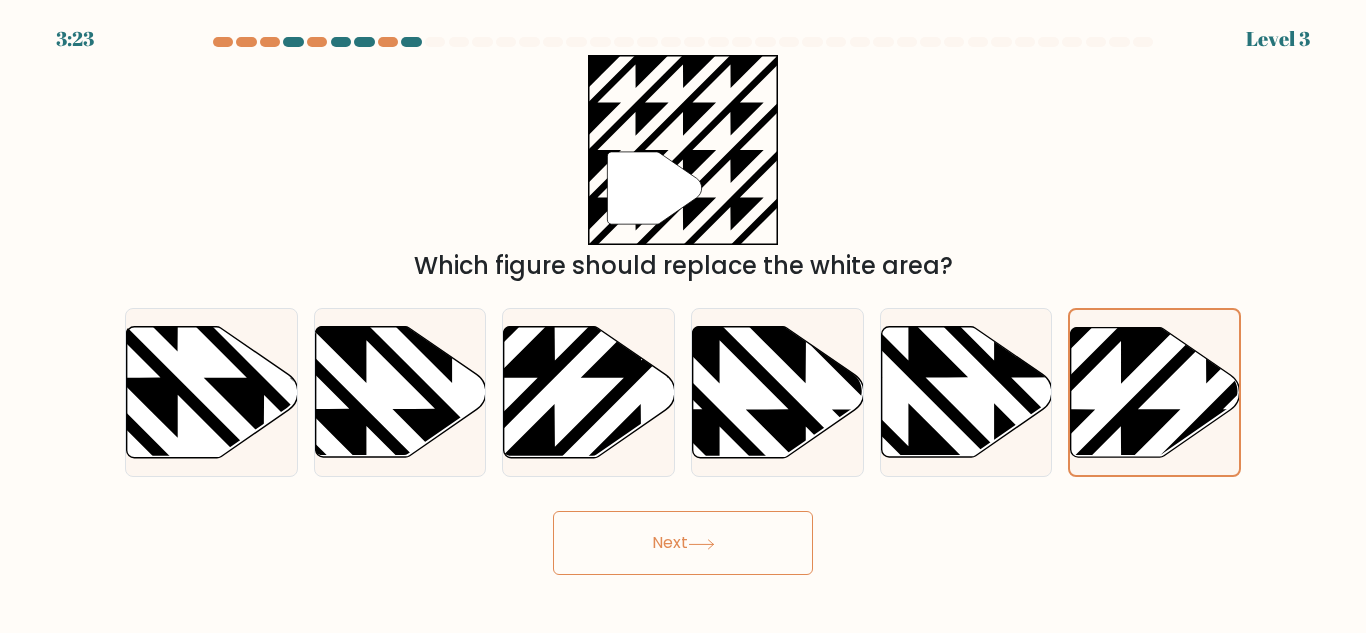 click on "Next" at bounding box center (683, 543) 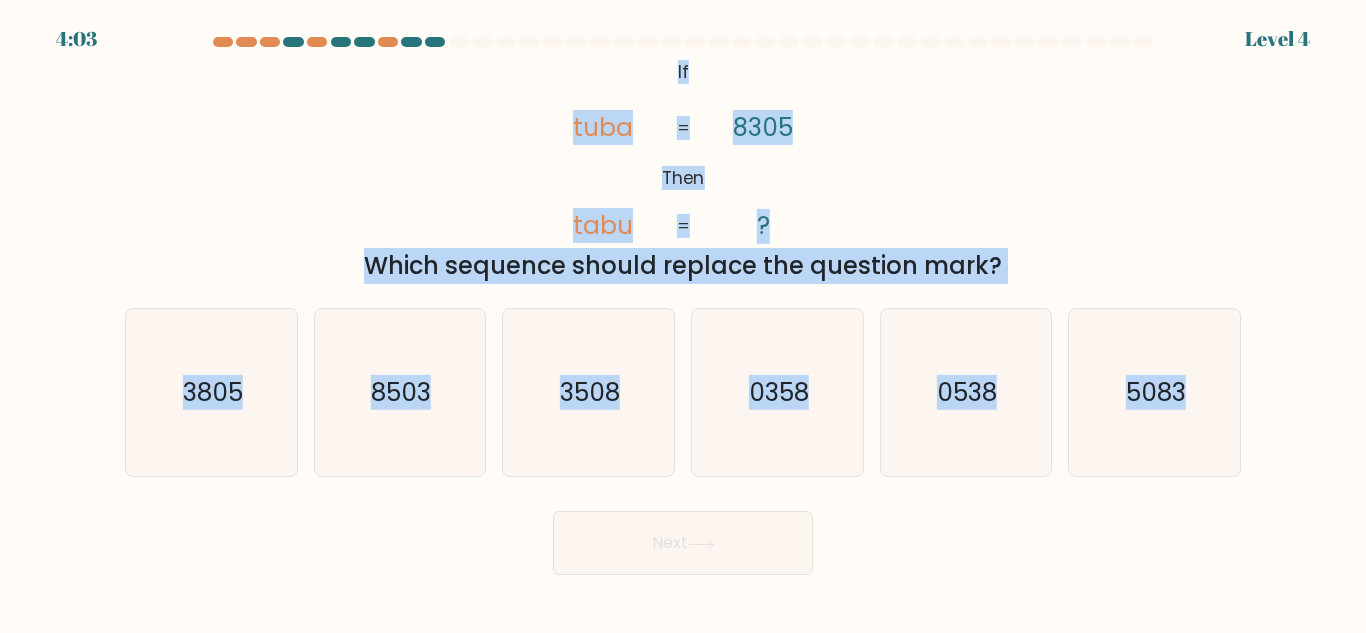 drag, startPoint x: 666, startPoint y: 67, endPoint x: 1255, endPoint y: 416, distance: 684.63275 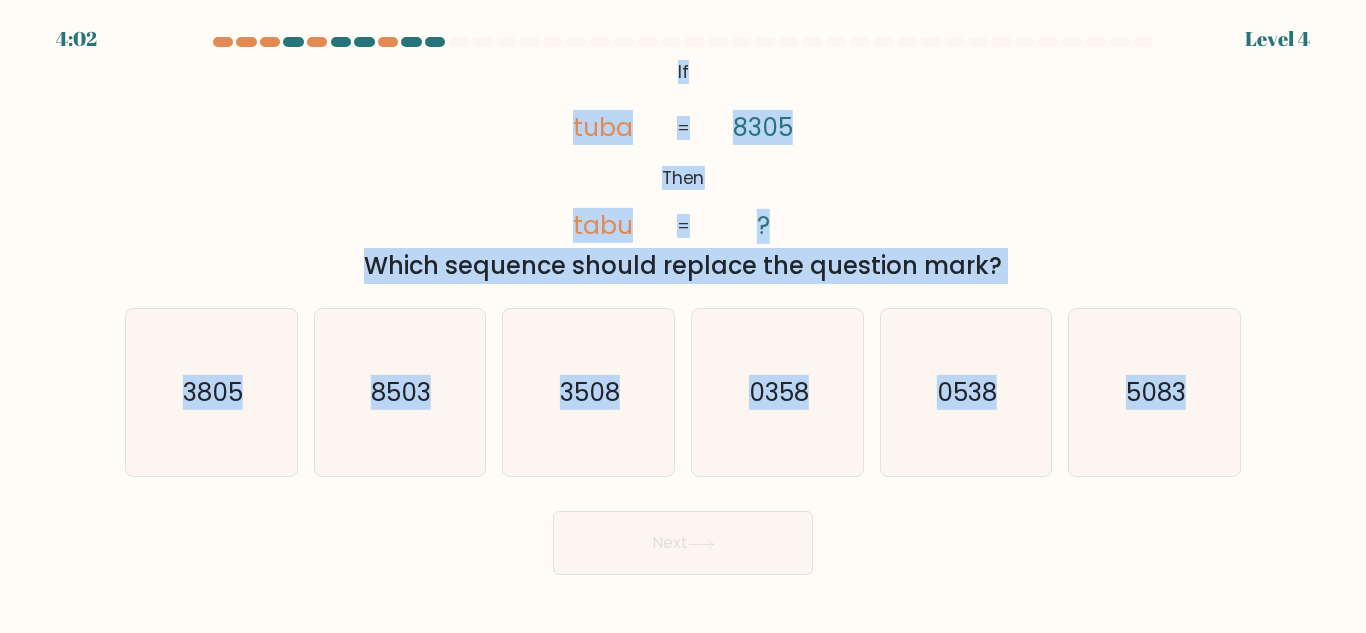 copy on "If       Then       tuba       tabu       [NUMBER]       ?       =       =
Which sequence should replace the question mark?
a.
[NUMBER]
b.
[NUMBER]
c.
[NUMBER]
d.
[NUMBER]
e.
[NUMBER]
f.
[NUMBER]" 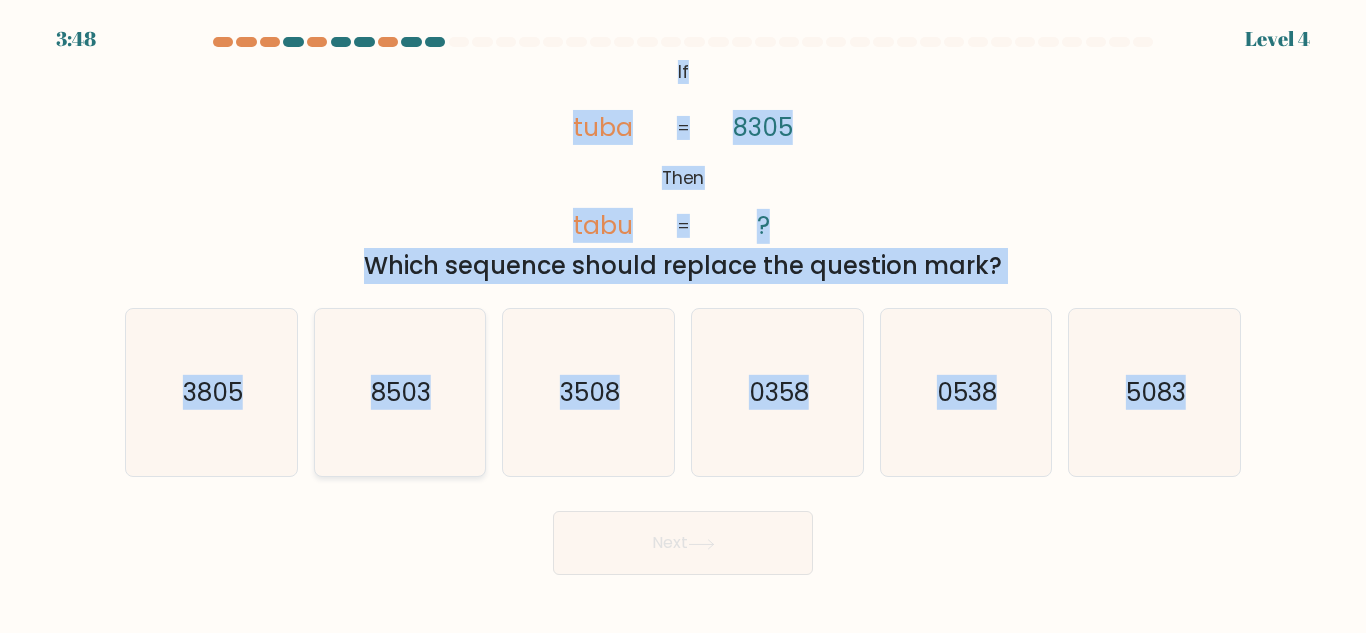 click on "8503" 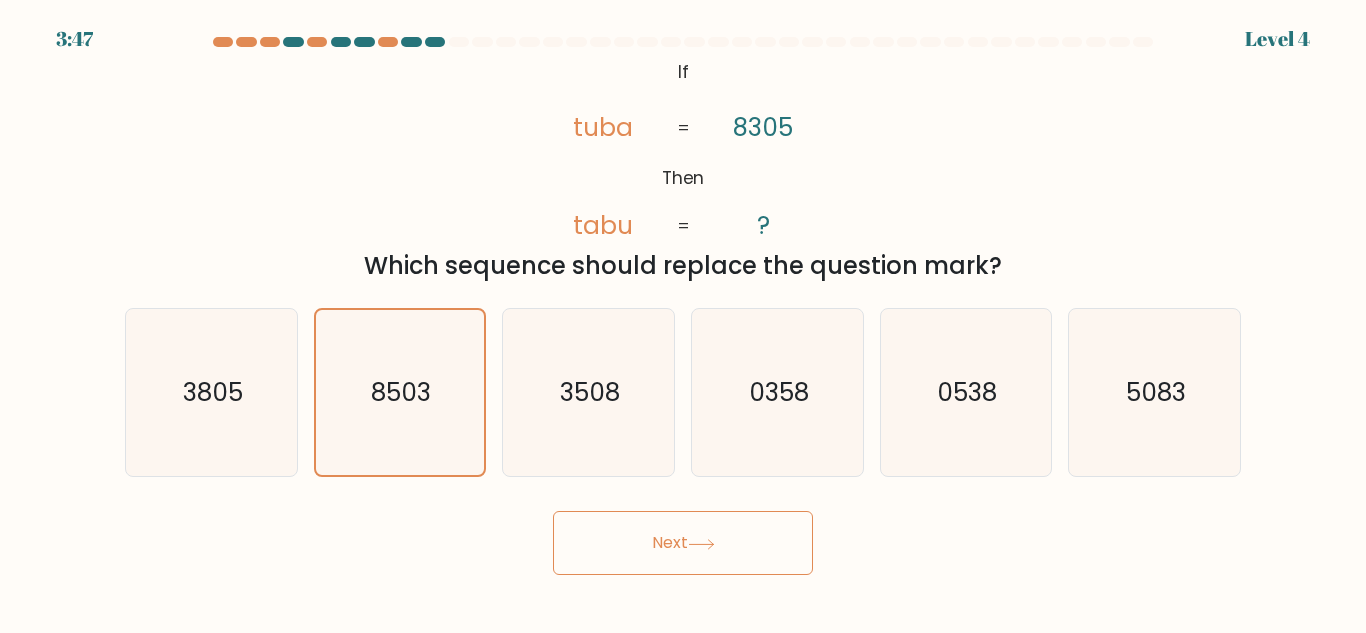 click on "Next" at bounding box center (683, 543) 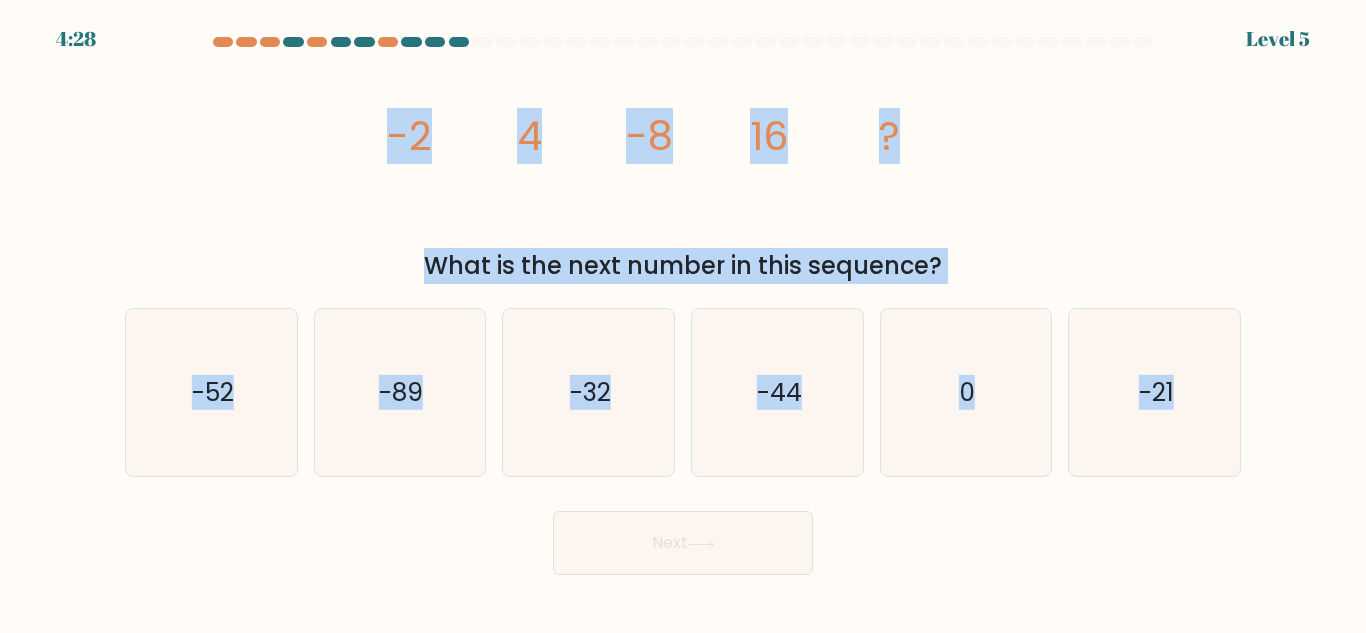 drag, startPoint x: 367, startPoint y: 125, endPoint x: 1259, endPoint y: 387, distance: 929.68164 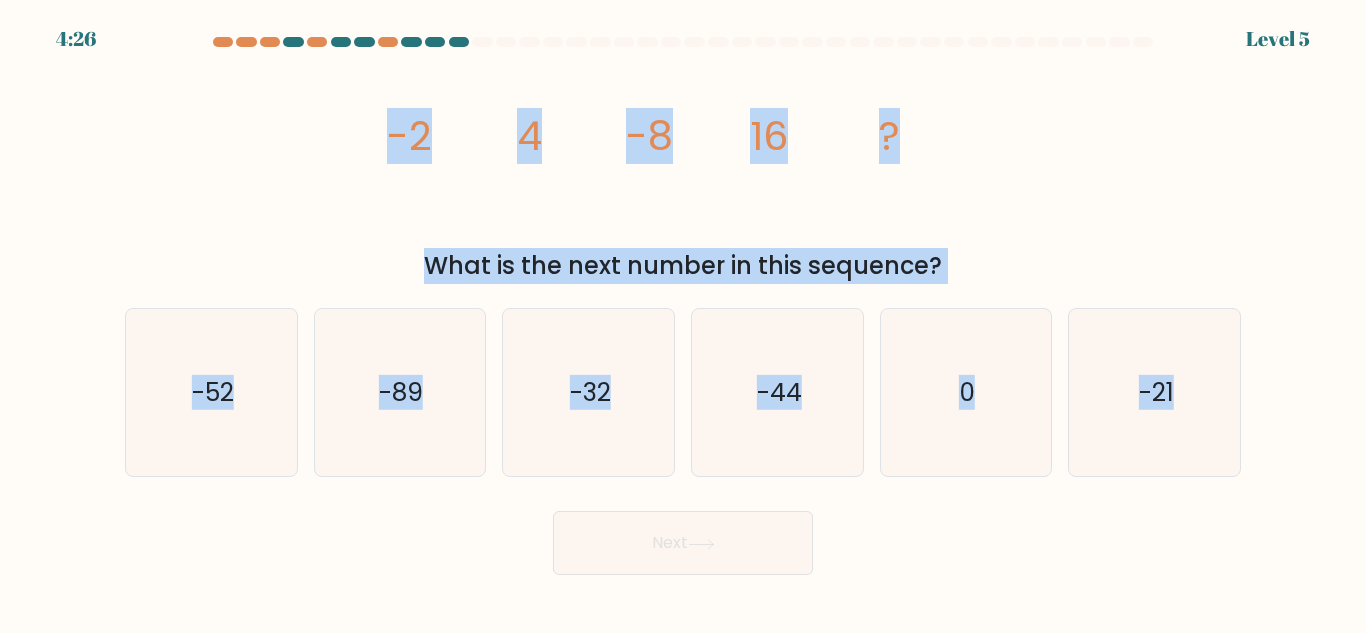 copy on "-2
4
-8
16
?
What is the next number in this sequence?
a.
-52
b.
-89
c.
-32
d.
-44
e.
0
f.
-21" 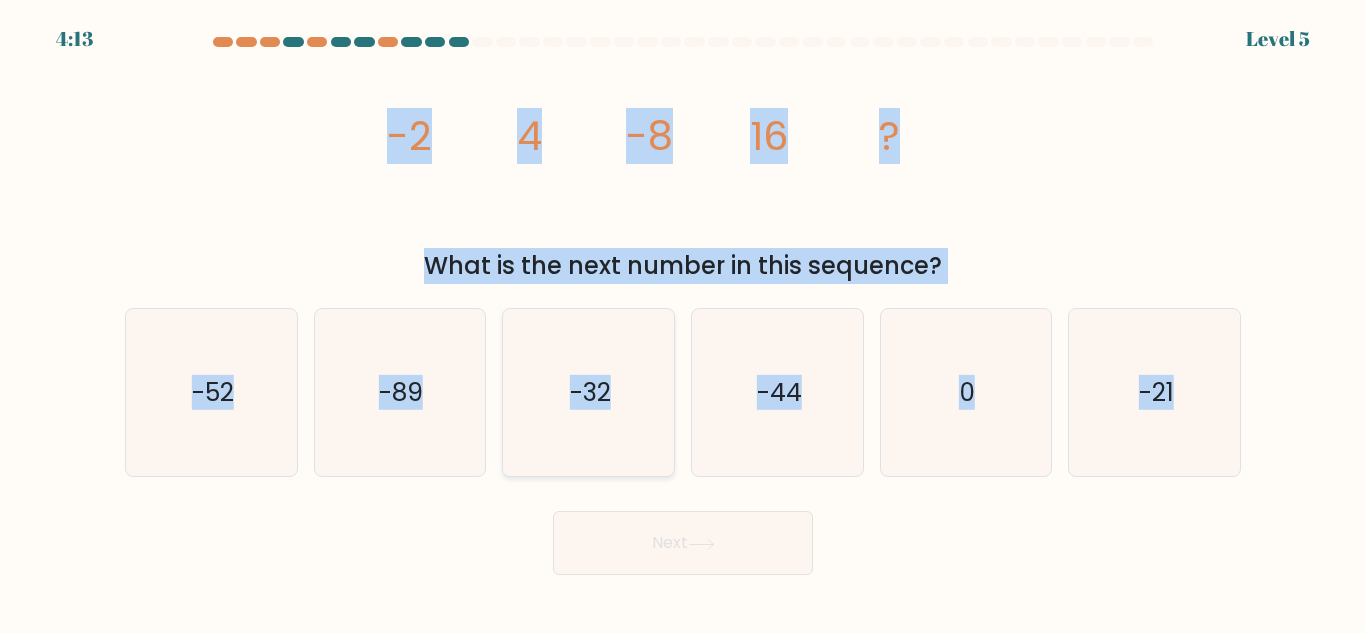click on "-32" 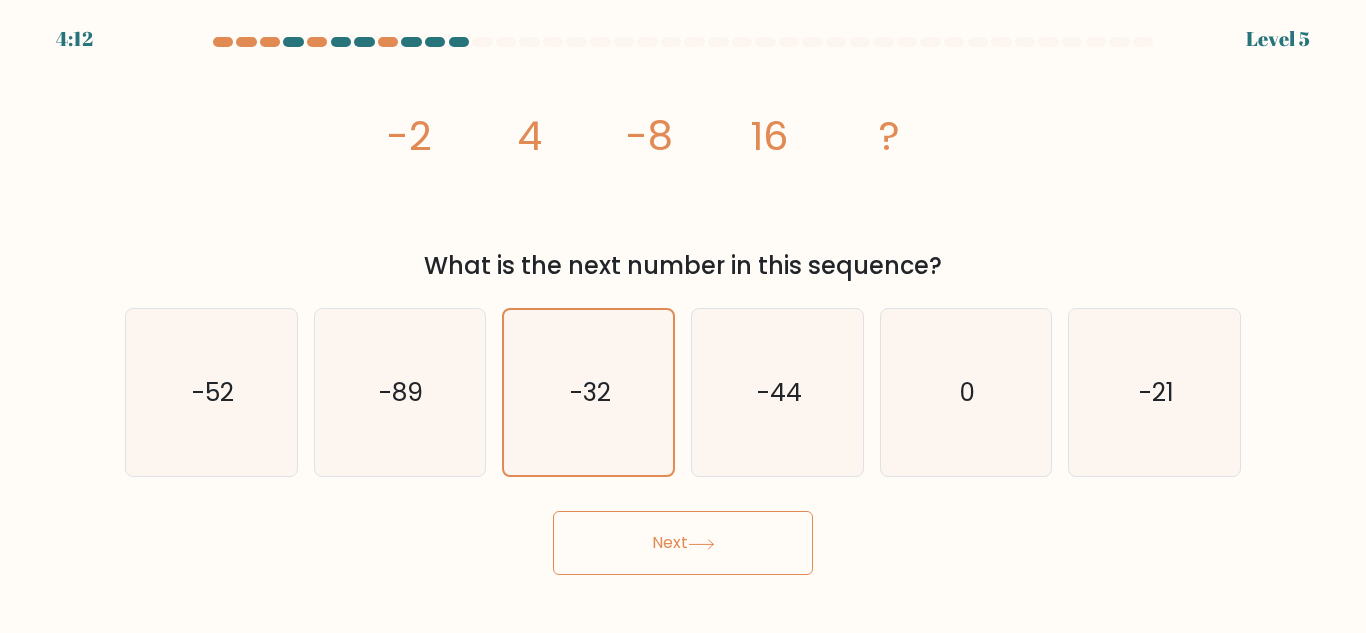 click on "Next" at bounding box center [683, 543] 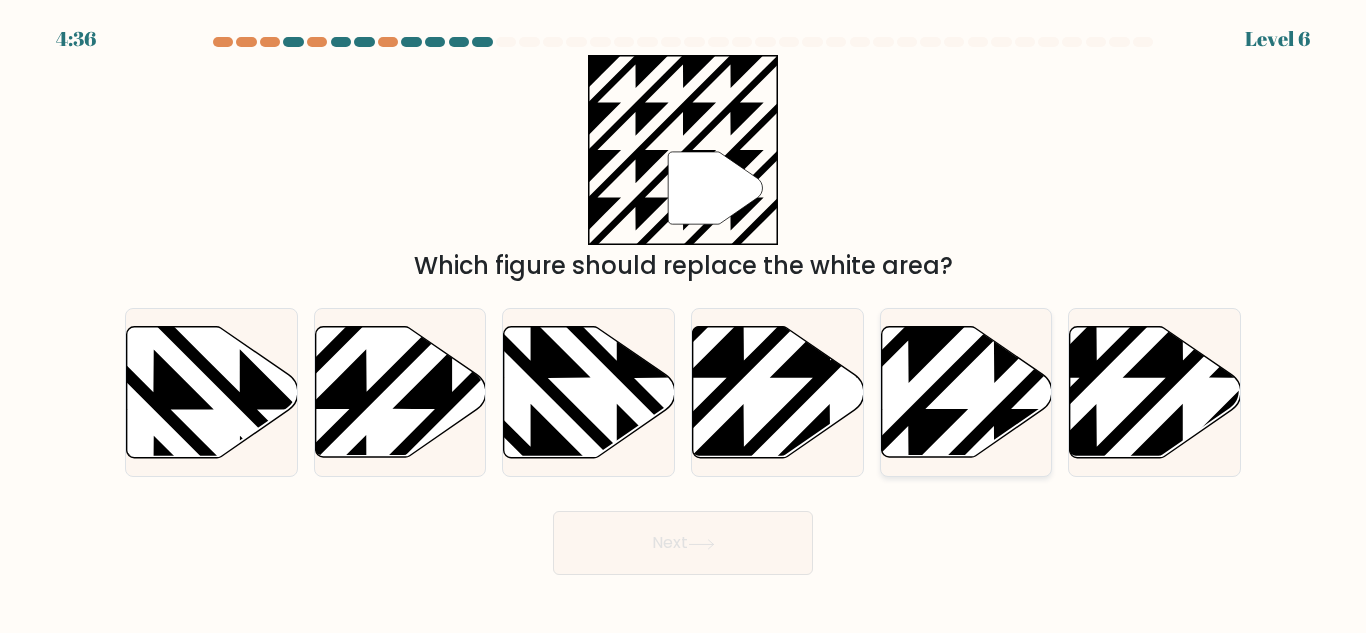 click 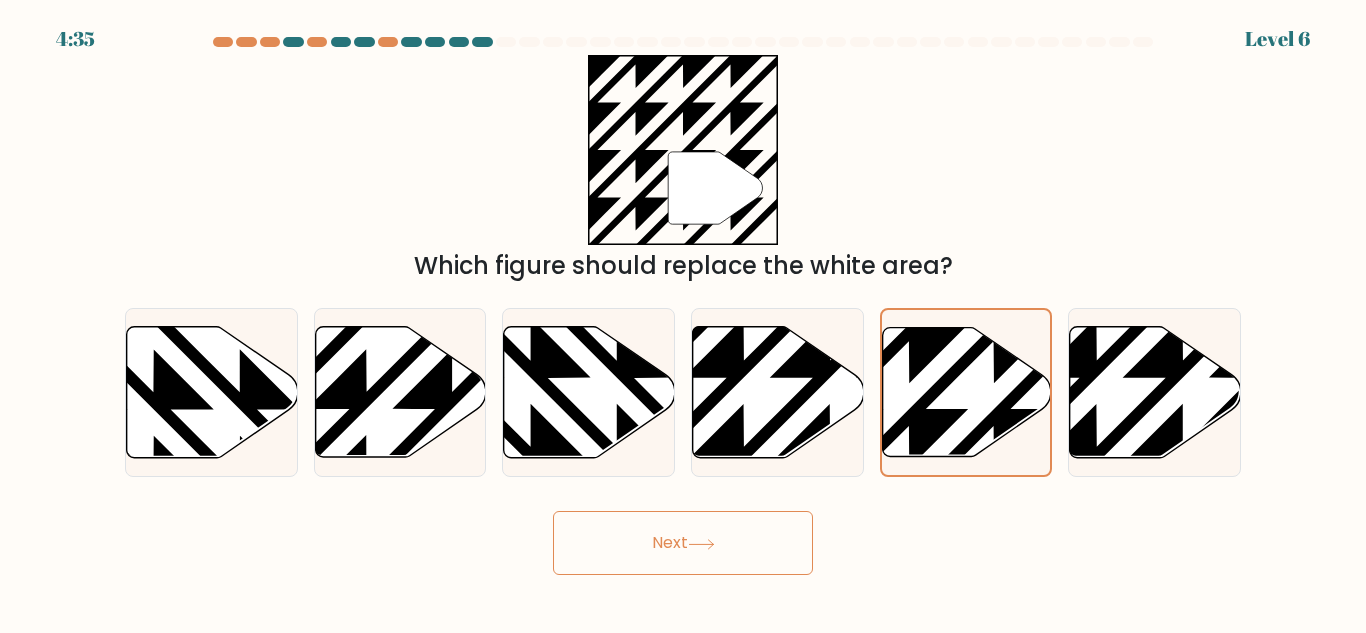 click on "Next" at bounding box center (683, 543) 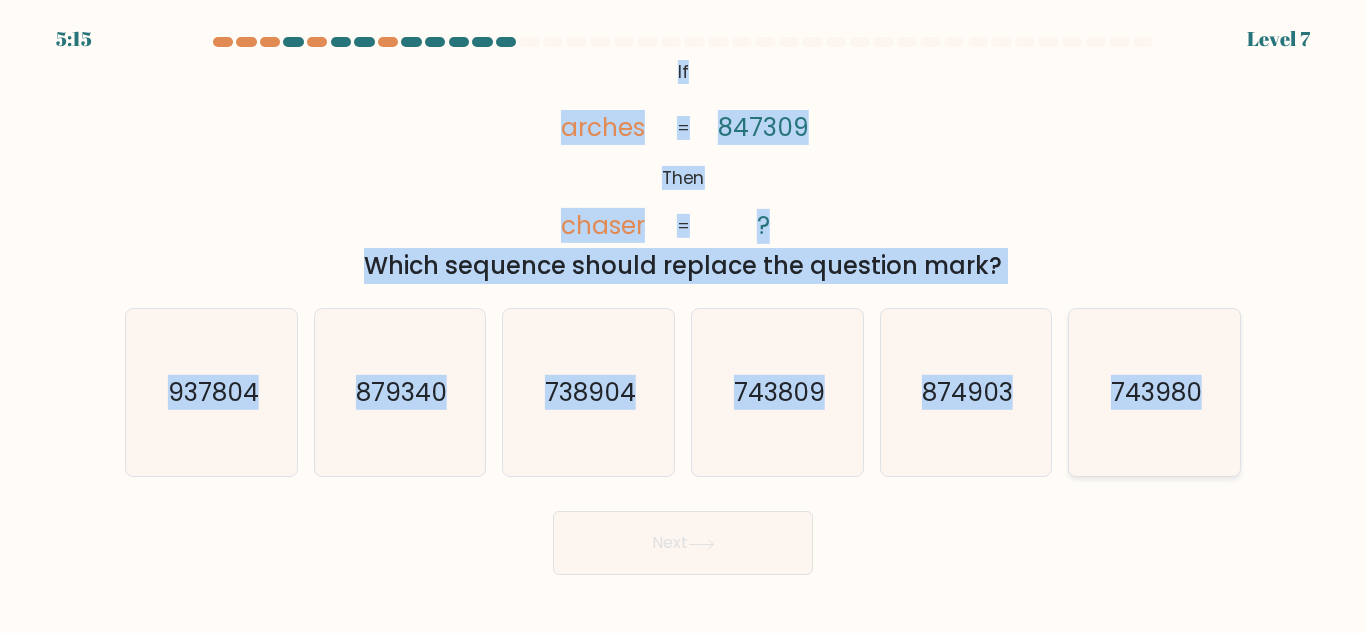 drag, startPoint x: 673, startPoint y: 65, endPoint x: 1239, endPoint y: 395, distance: 655.17633 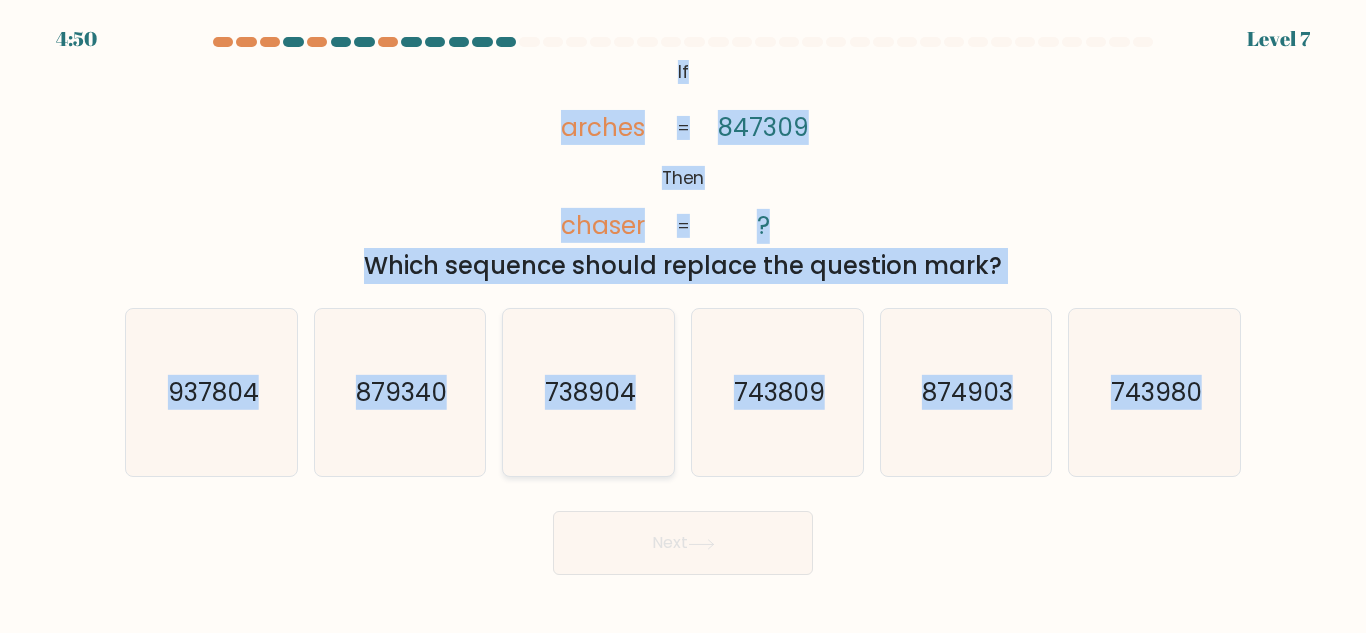 click on "738904" 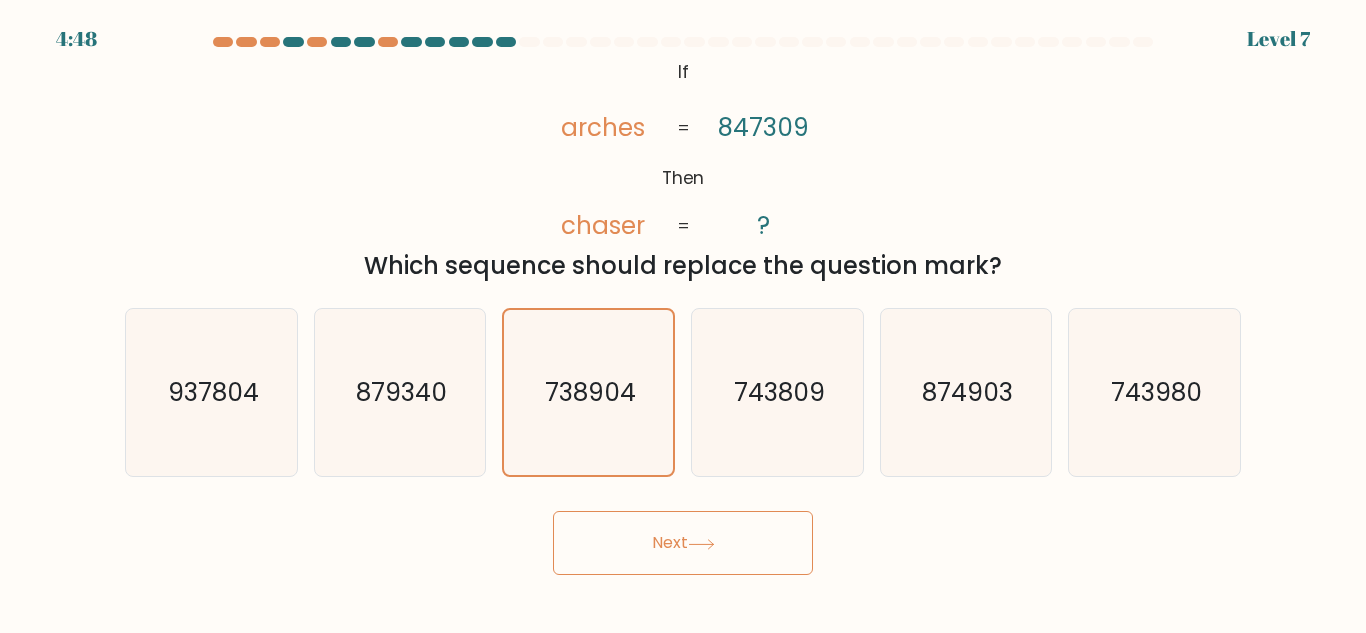 click on "Next" at bounding box center [683, 543] 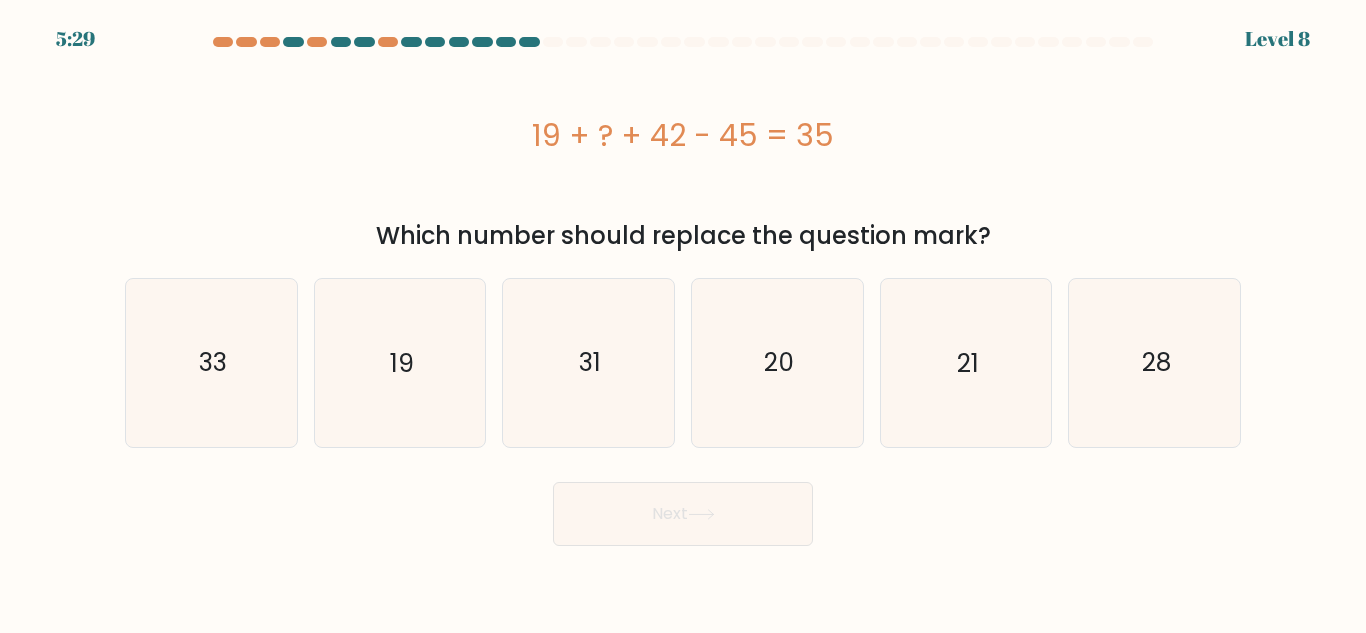 drag, startPoint x: 534, startPoint y: 122, endPoint x: 991, endPoint y: 248, distance: 474.0517 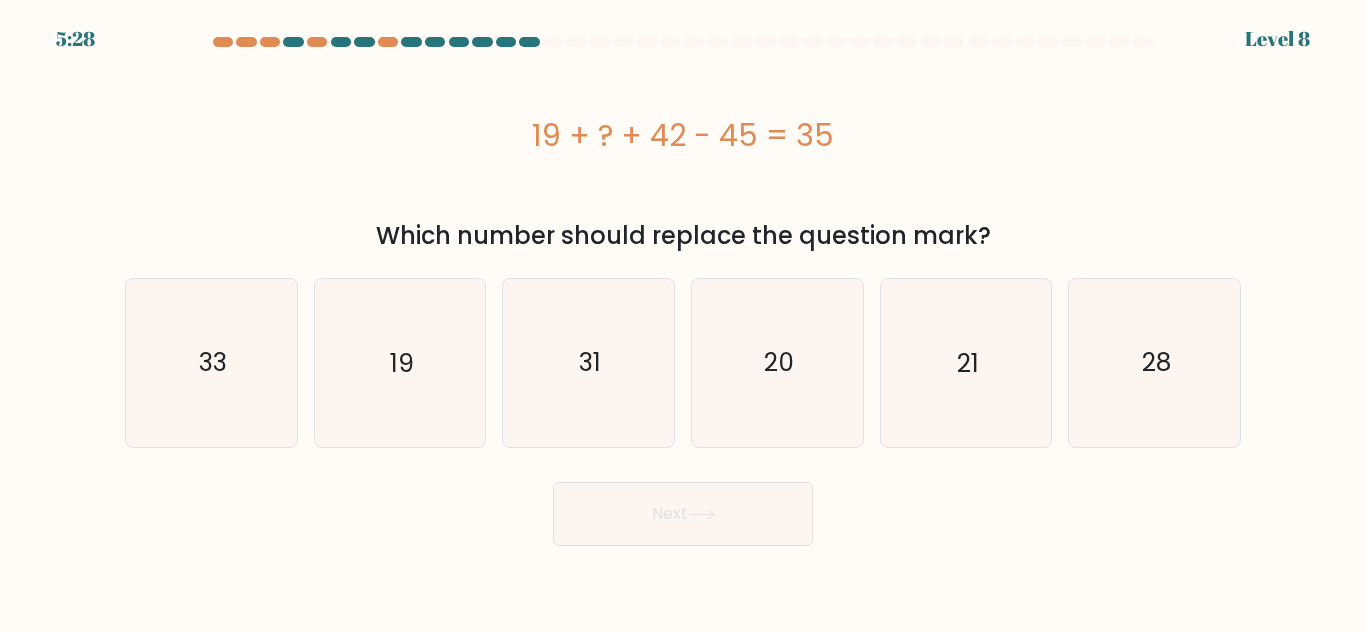 copy on "19 + ? + 42 - 45 = 35
Which number should replace the question mark?" 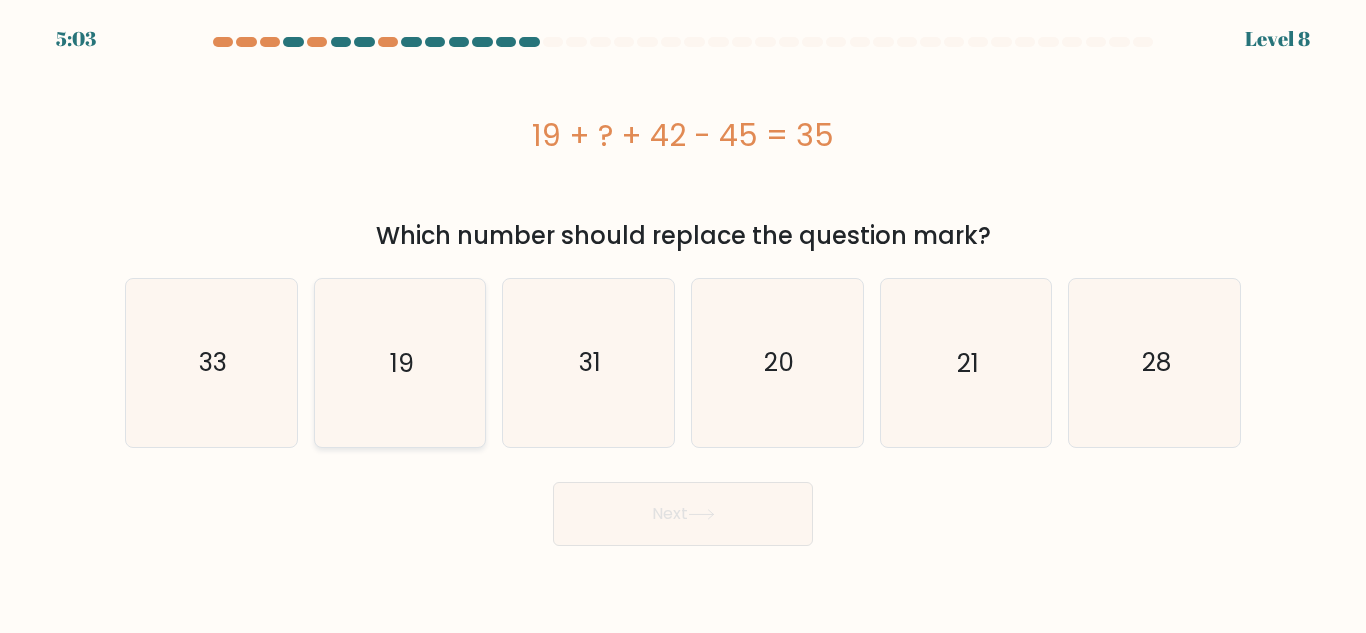 click on "19" 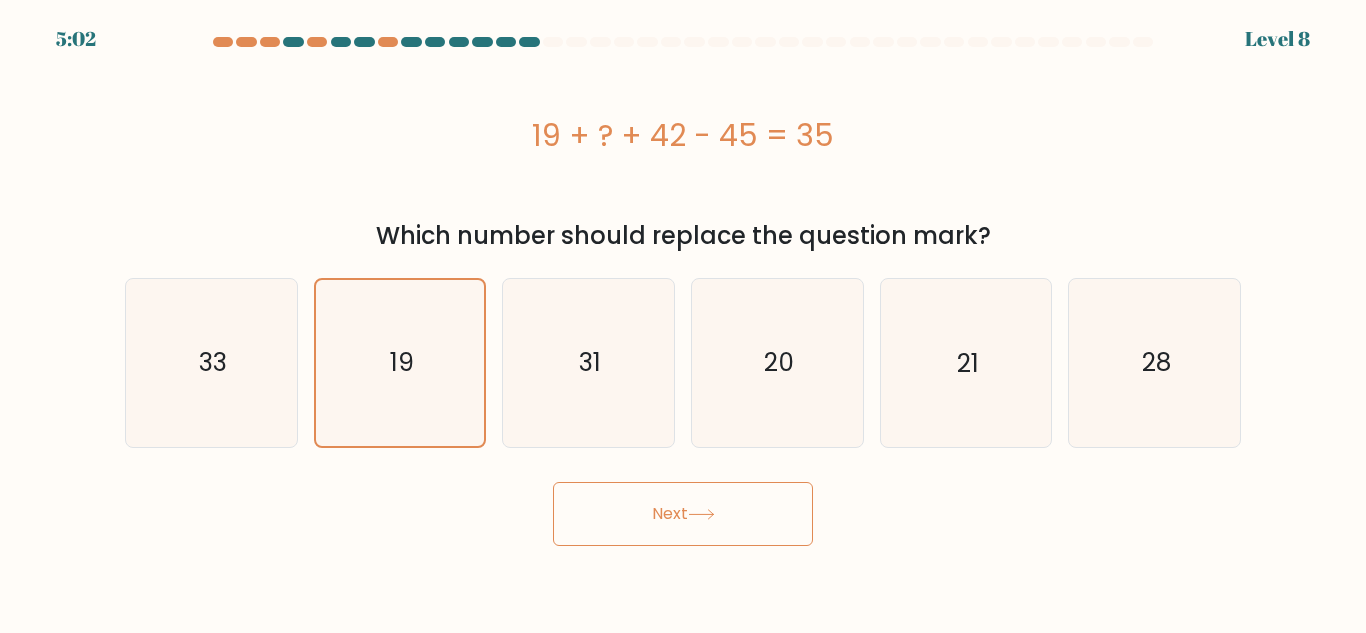 click on "Next" at bounding box center [683, 514] 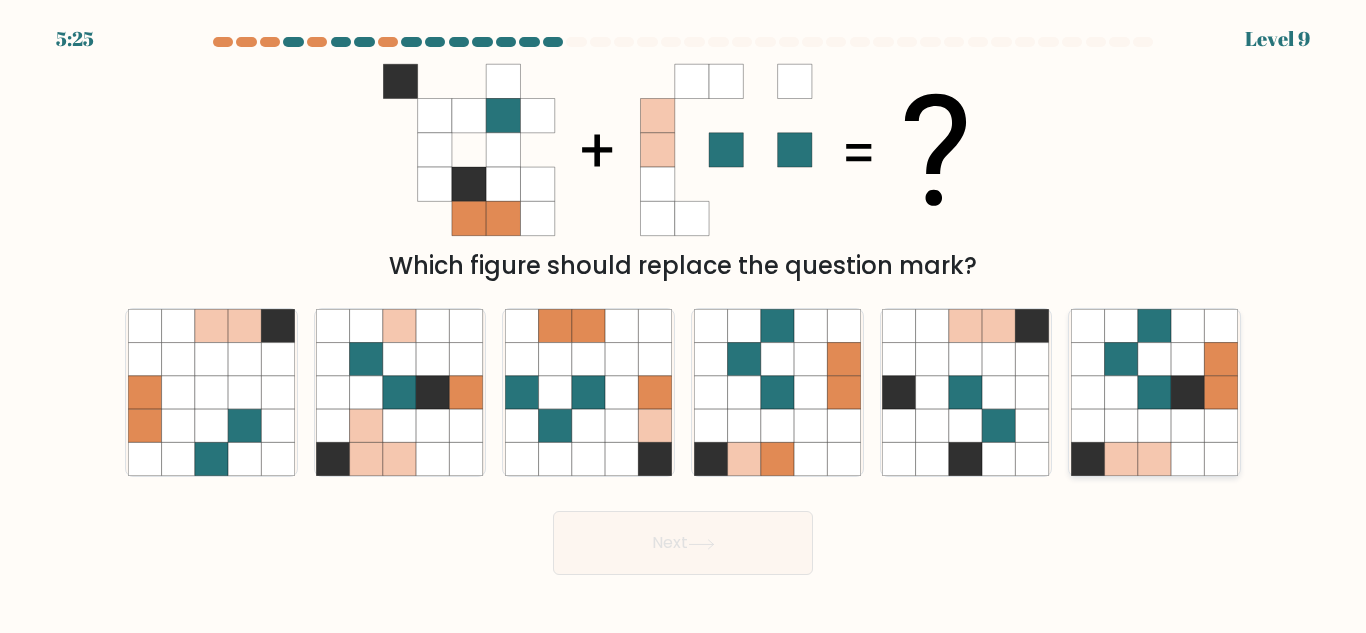 click 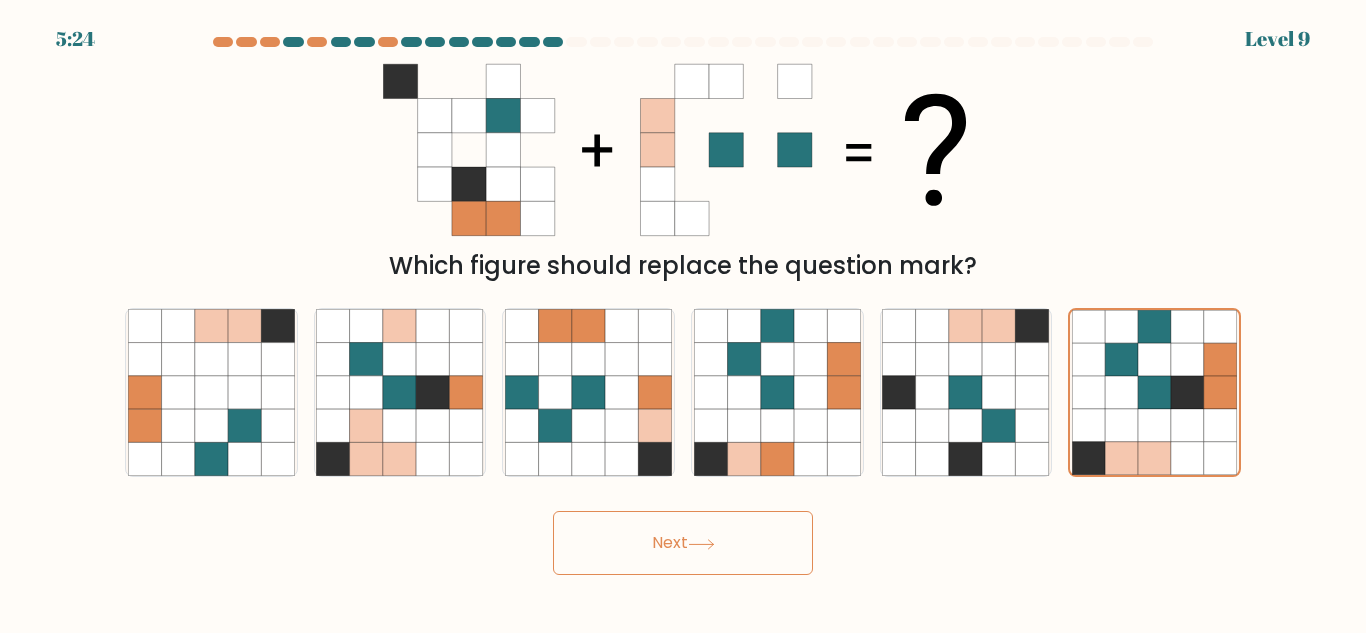 click on "Next" at bounding box center [683, 543] 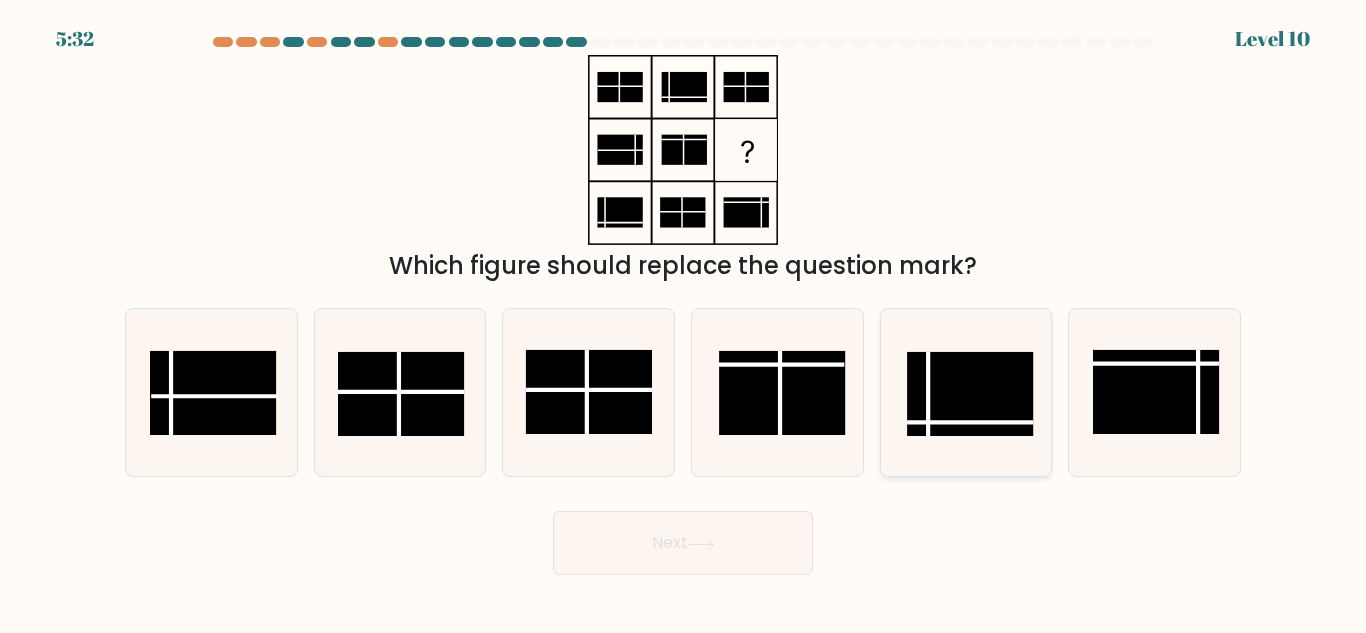 click 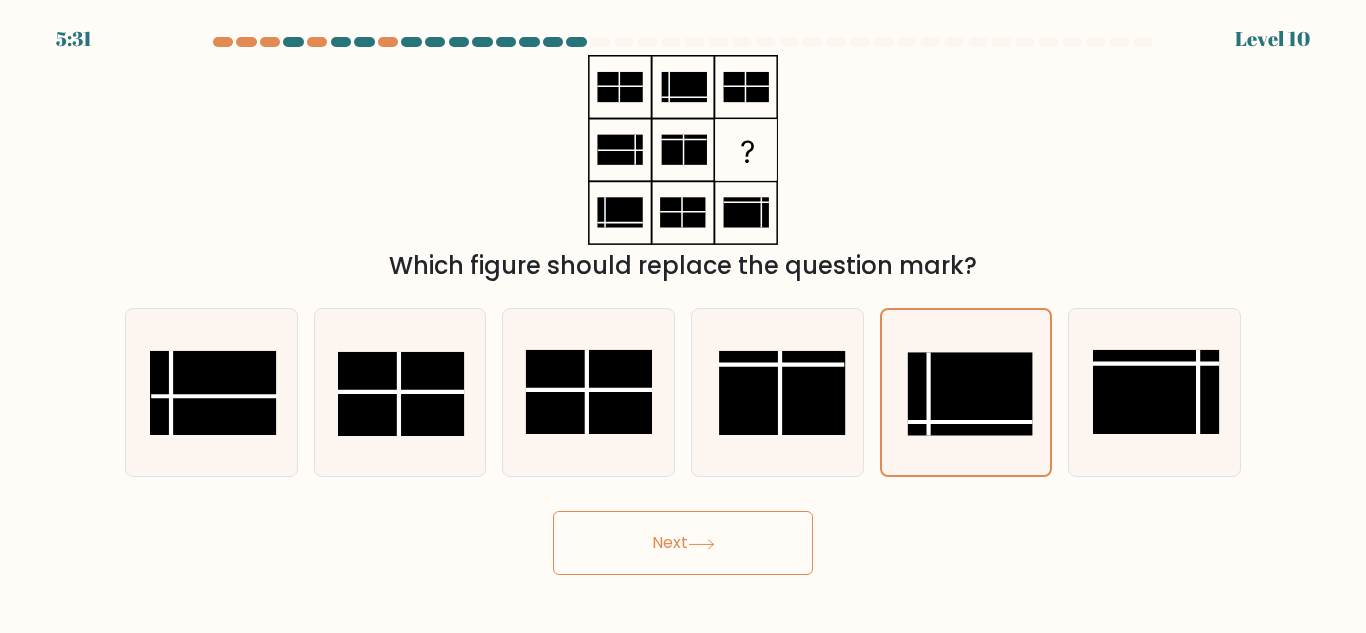 click on "Next" at bounding box center (683, 543) 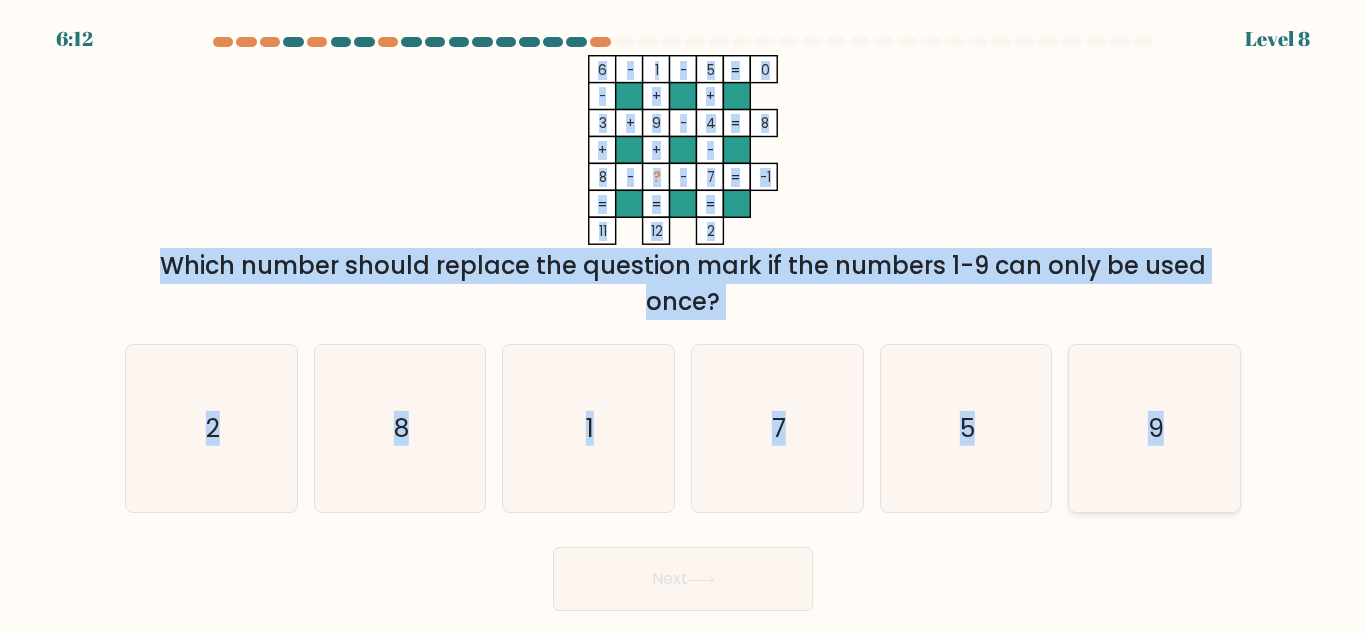 drag, startPoint x: 578, startPoint y: 71, endPoint x: 1219, endPoint y: 476, distance: 758.2256 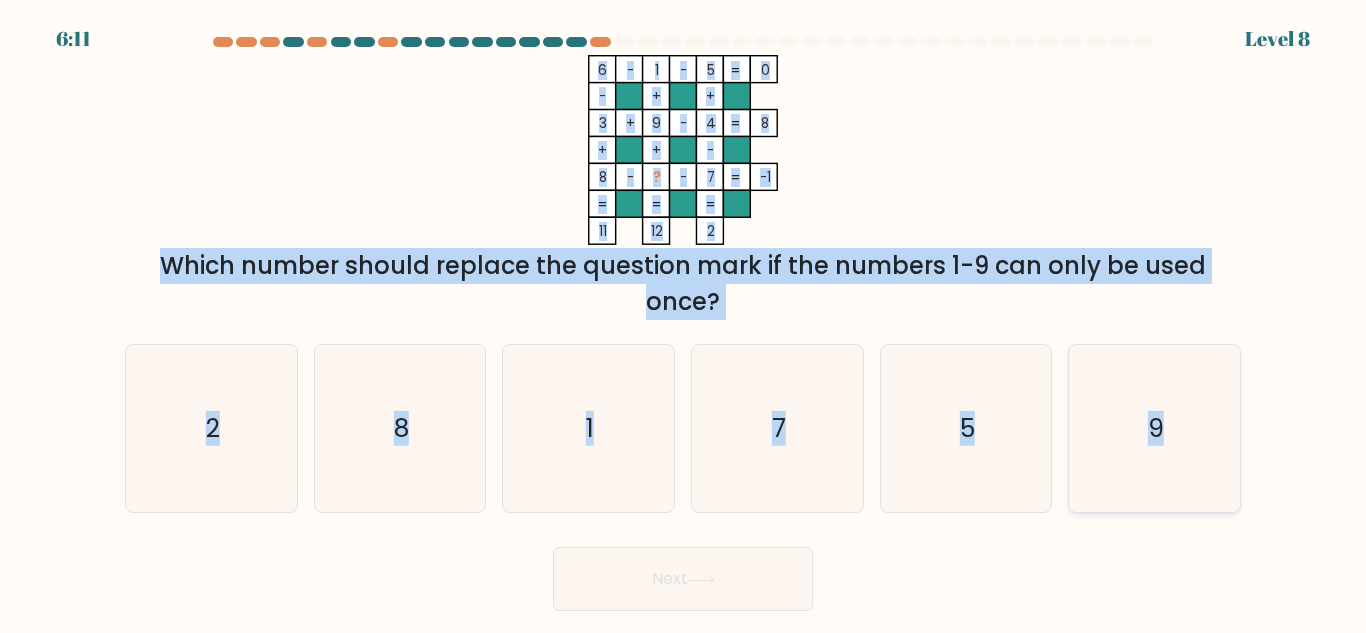 copy on "6    -    1    -    5    0    -    +    +    3    +    9    -    4    8    +    +    -    8    -    ?    -    7    =   -1    =   =   =   =   11    12    2    =
Which number should replace the question mark if the numbers 1-9 can only be used once?
a.
2
b.
8
c.
1
d.
7
e.
5
f.
9" 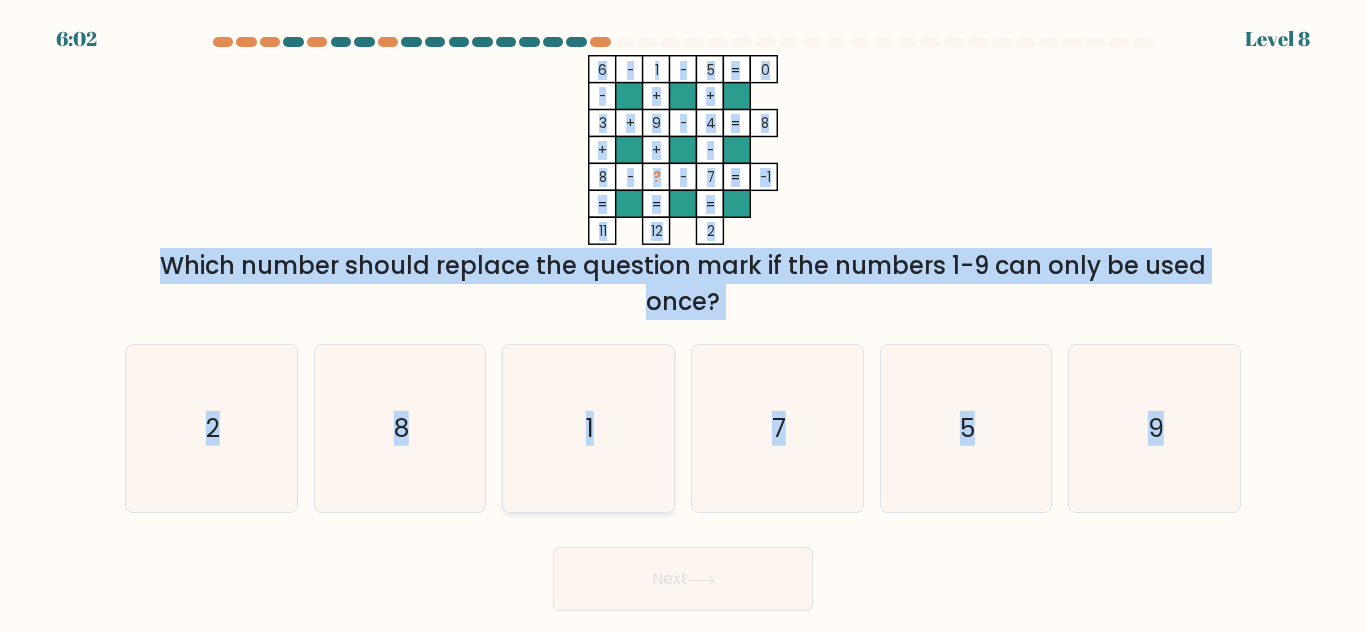 click on "1" 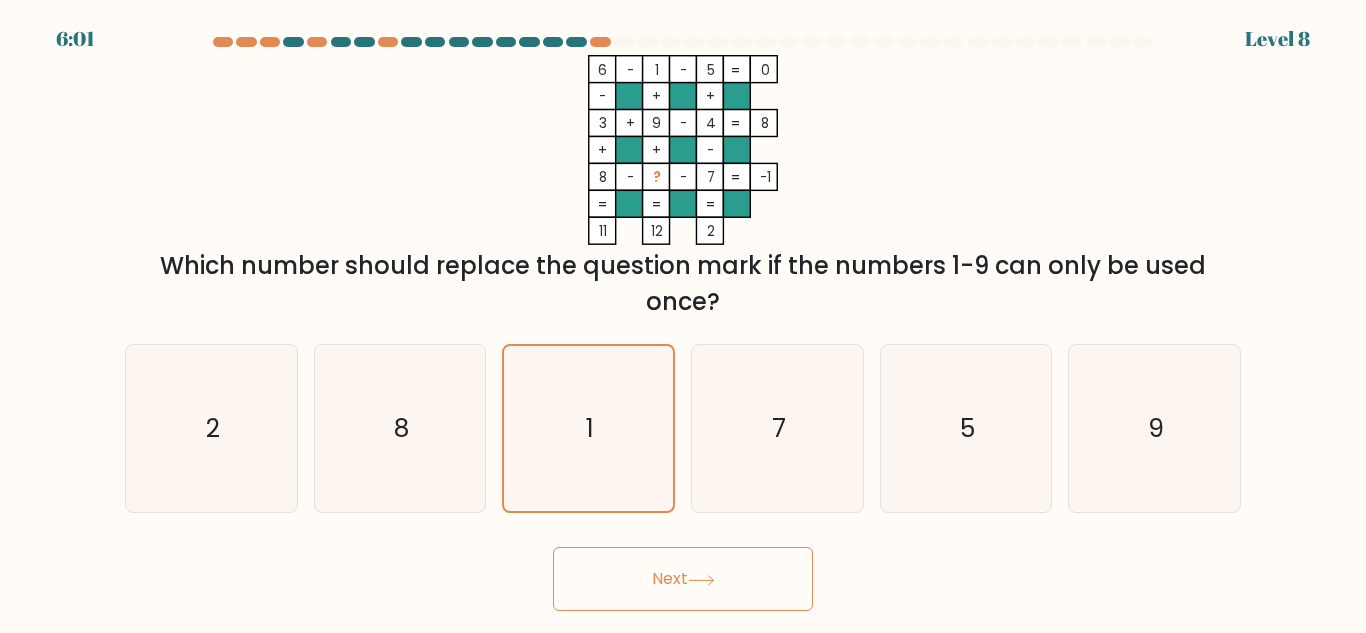 click on "Next" at bounding box center [683, 579] 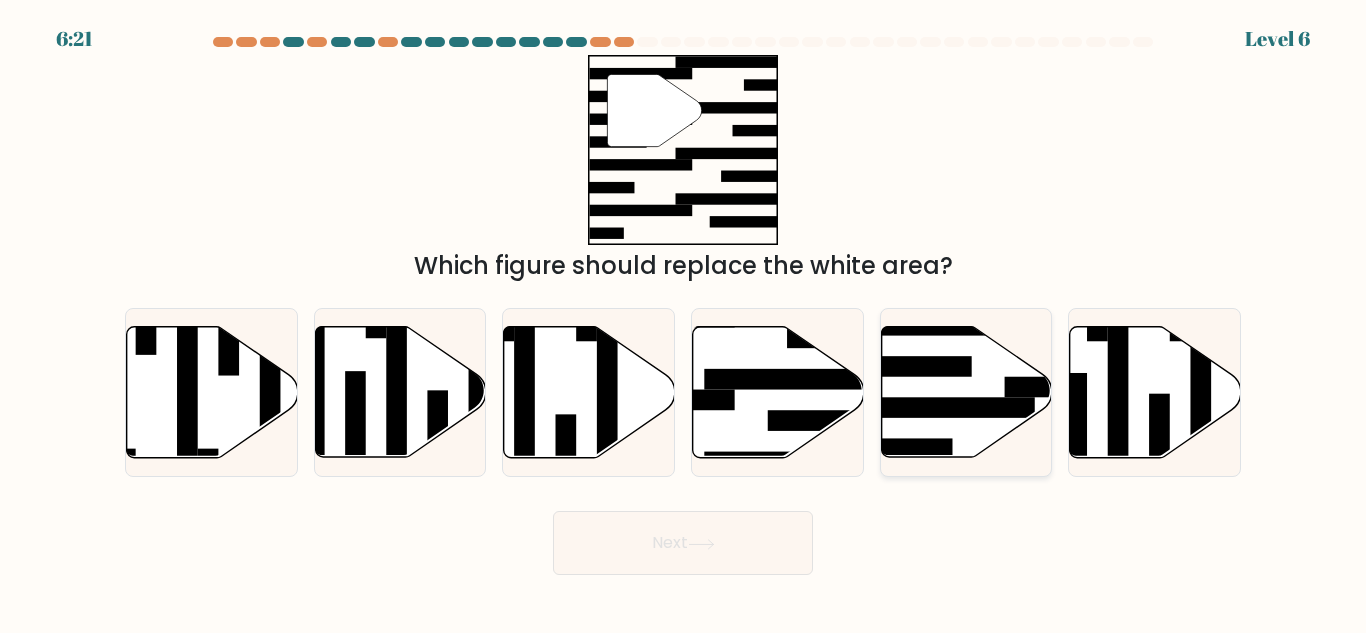 click 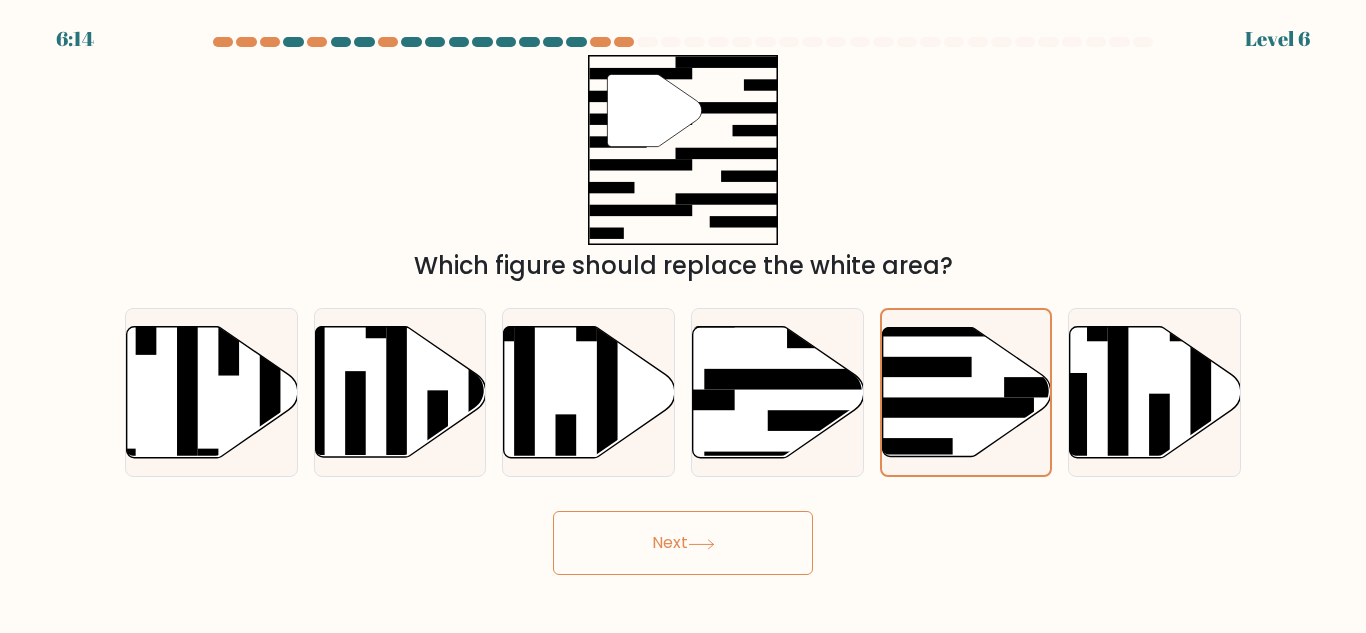 click on "Next" at bounding box center [683, 543] 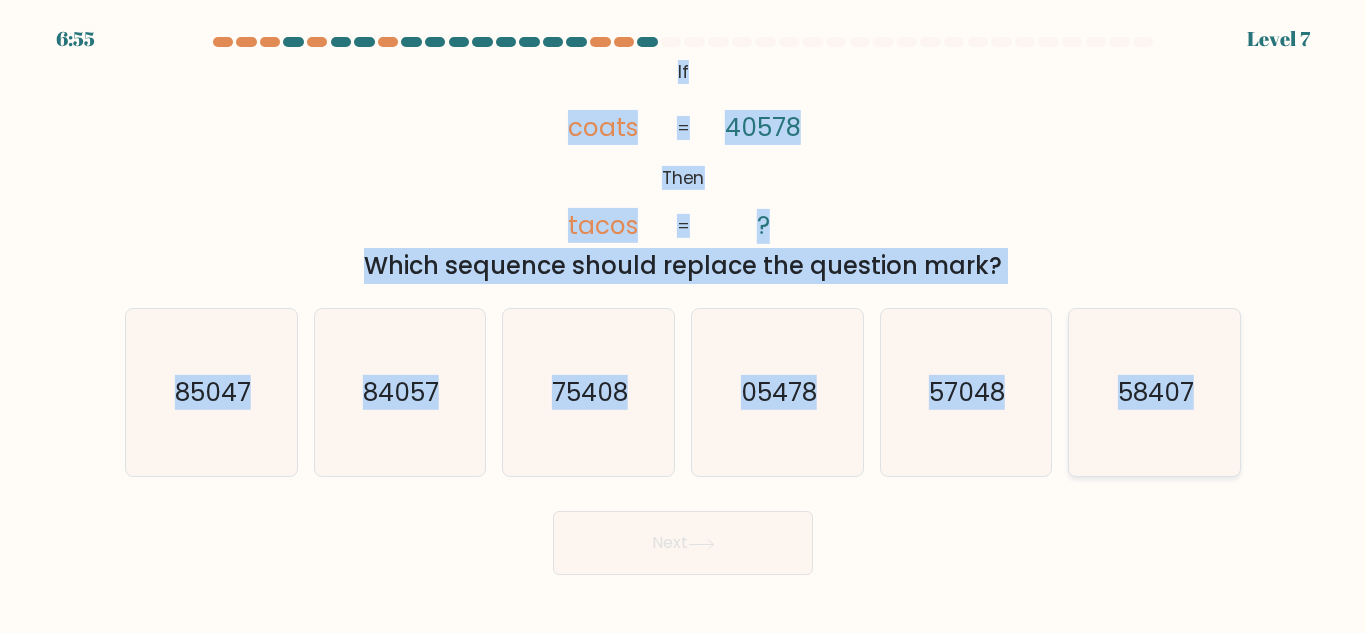 drag, startPoint x: 657, startPoint y: 68, endPoint x: 1211, endPoint y: 435, distance: 664.5337 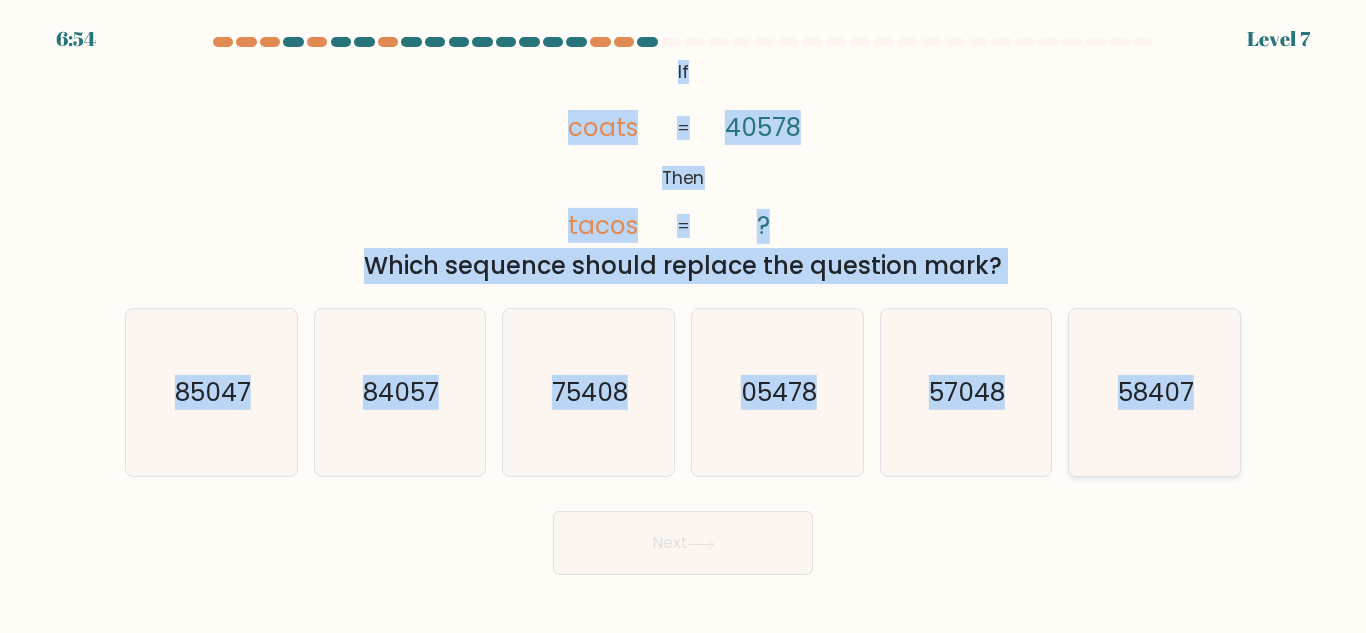 copy on "If       Then       coats       tacos       [NUMBER]       ?       =       =
Which sequence should replace the question mark?
a.
[NUMBER]
b.
[NUMBER]
c.
[NUMBER]
d.
[NUMBER]
e.
[NUMBER]
f.
[NUMBER]" 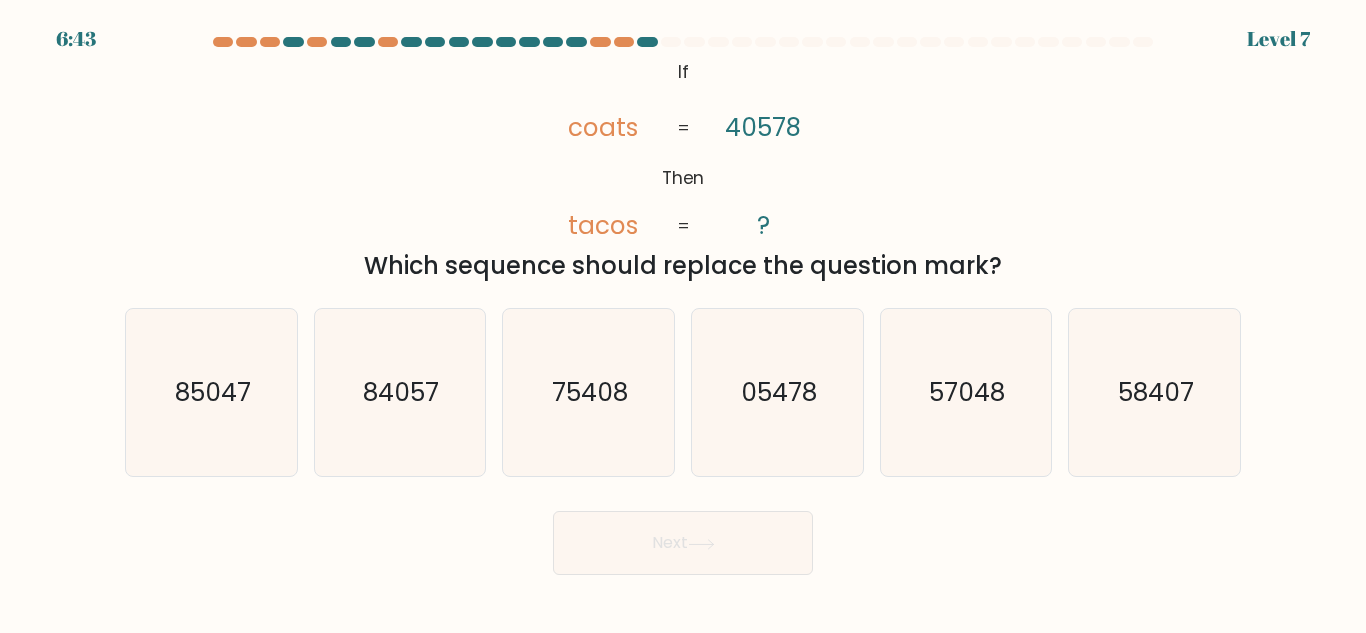 click on "Next" at bounding box center (683, 538) 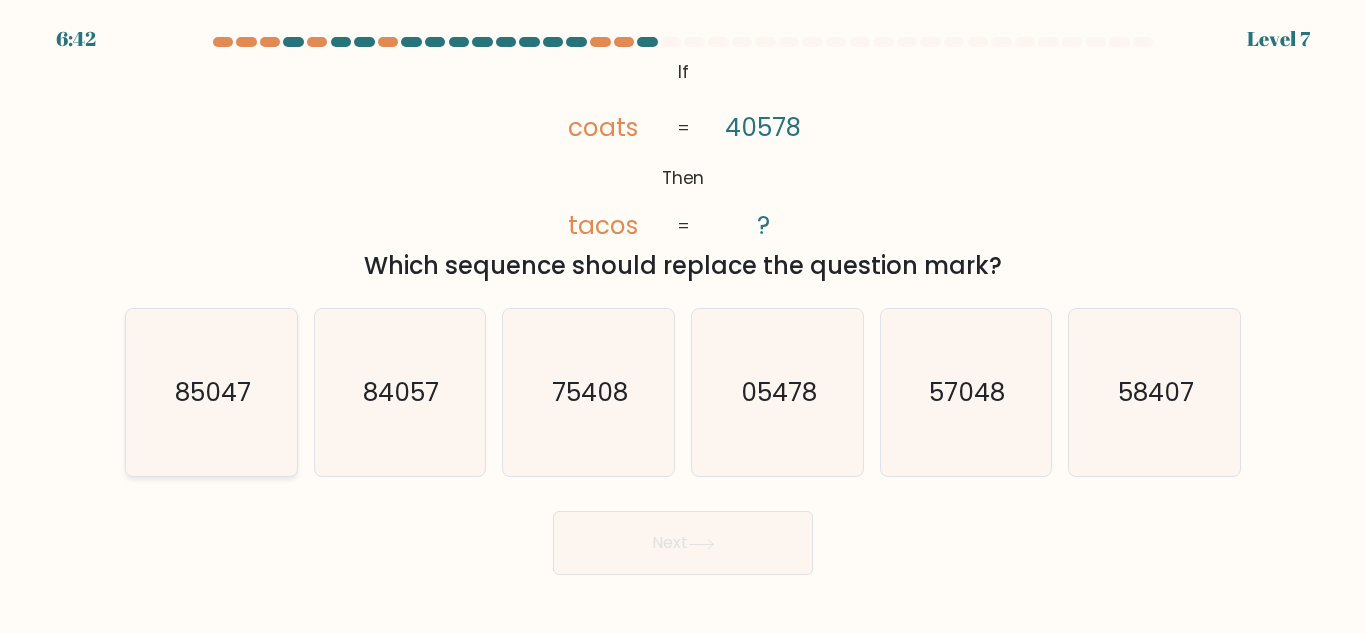 click on "85047" 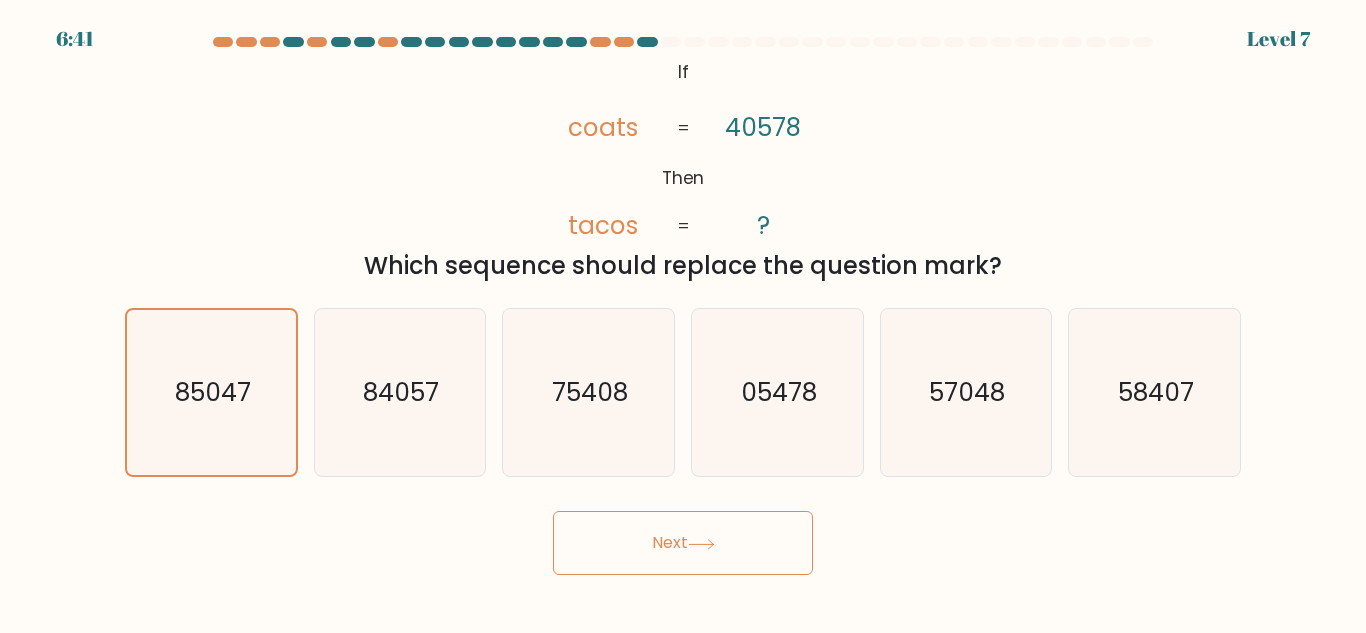 click on "Next" at bounding box center [683, 543] 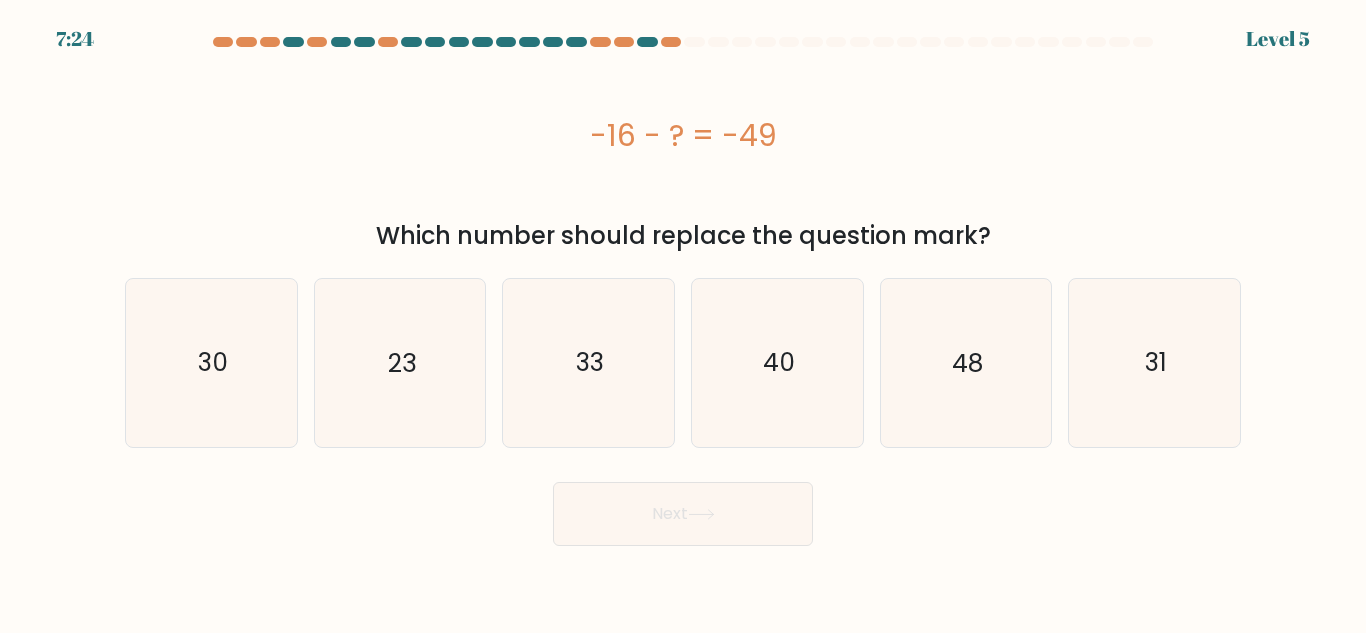 drag, startPoint x: 579, startPoint y: 138, endPoint x: 1024, endPoint y: 238, distance: 456.09756 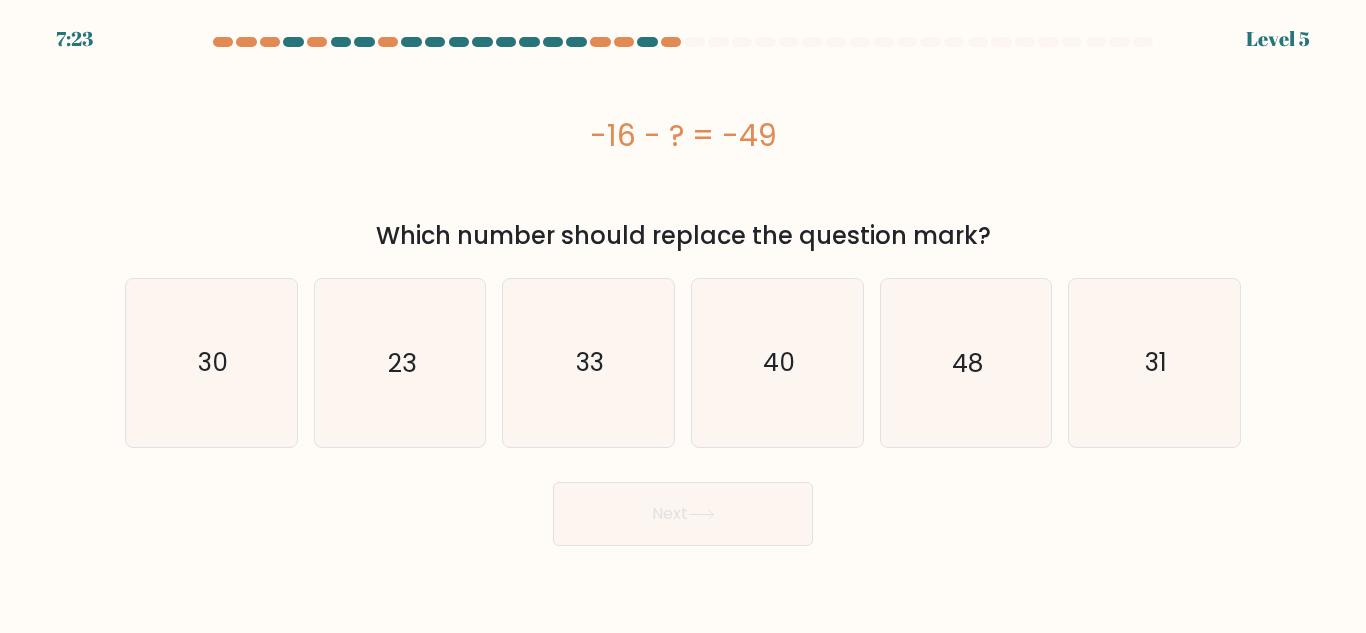 copy on "-16 - ?  = -49
Which number should replace the question mark?" 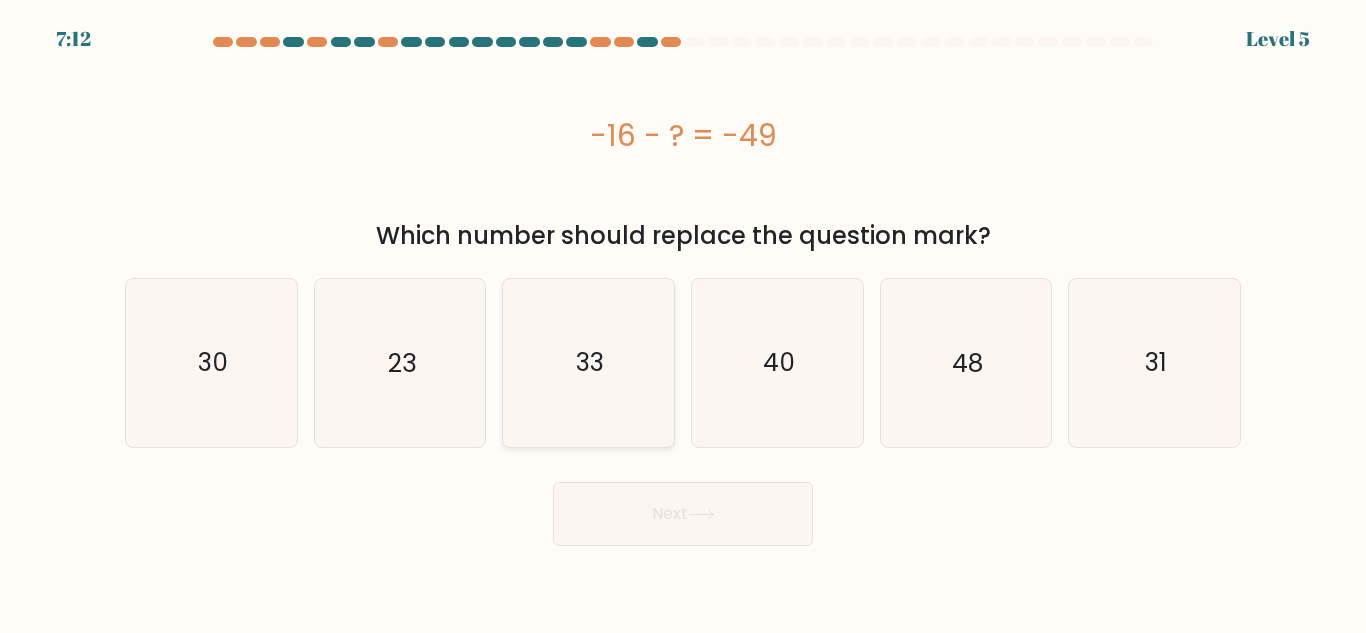 click on "33" 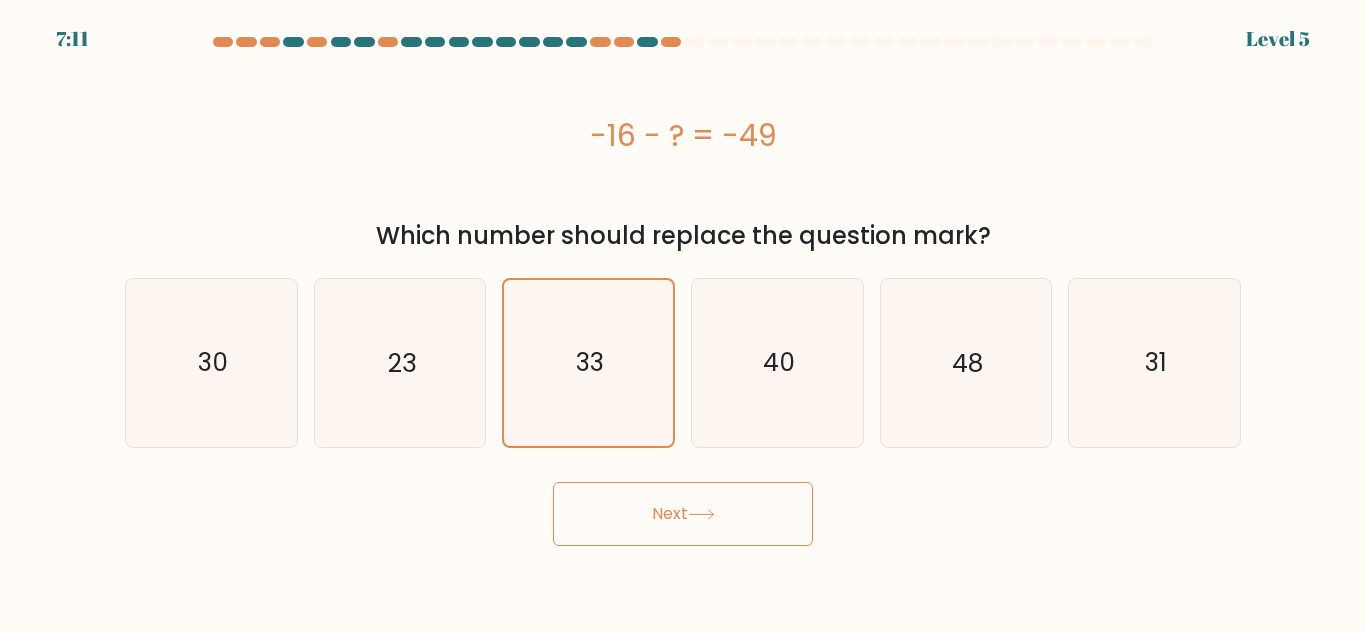 click on "Next" at bounding box center [683, 514] 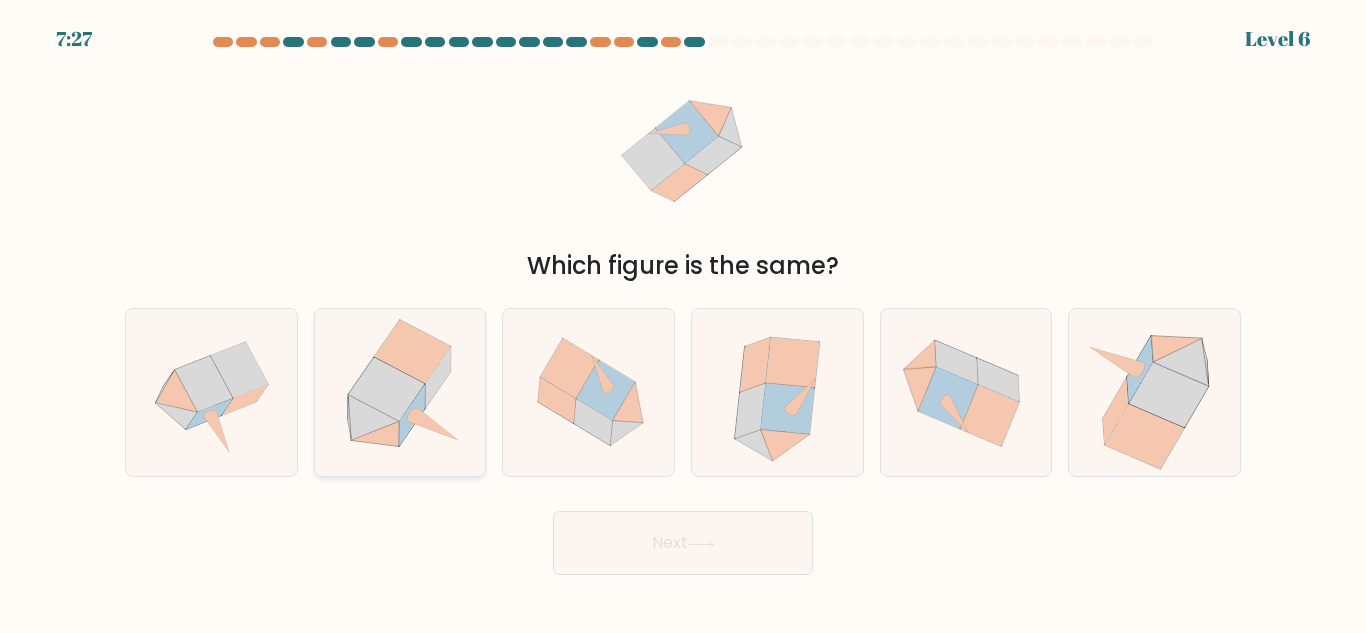 click 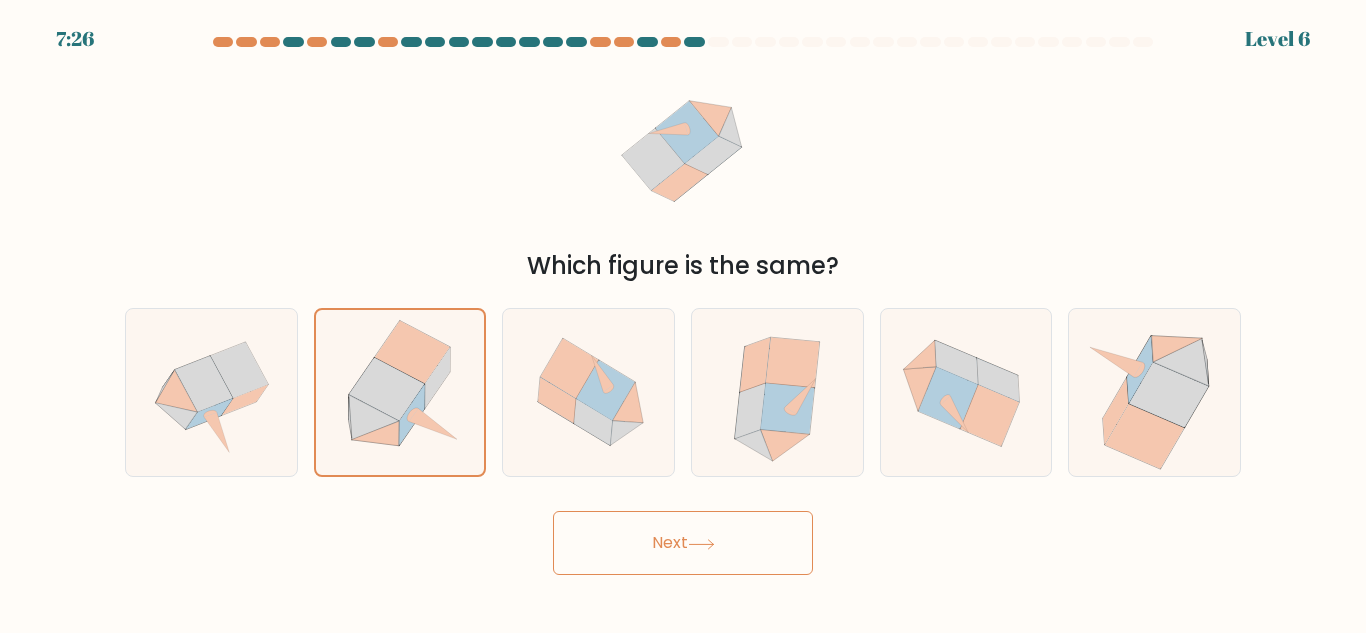 click 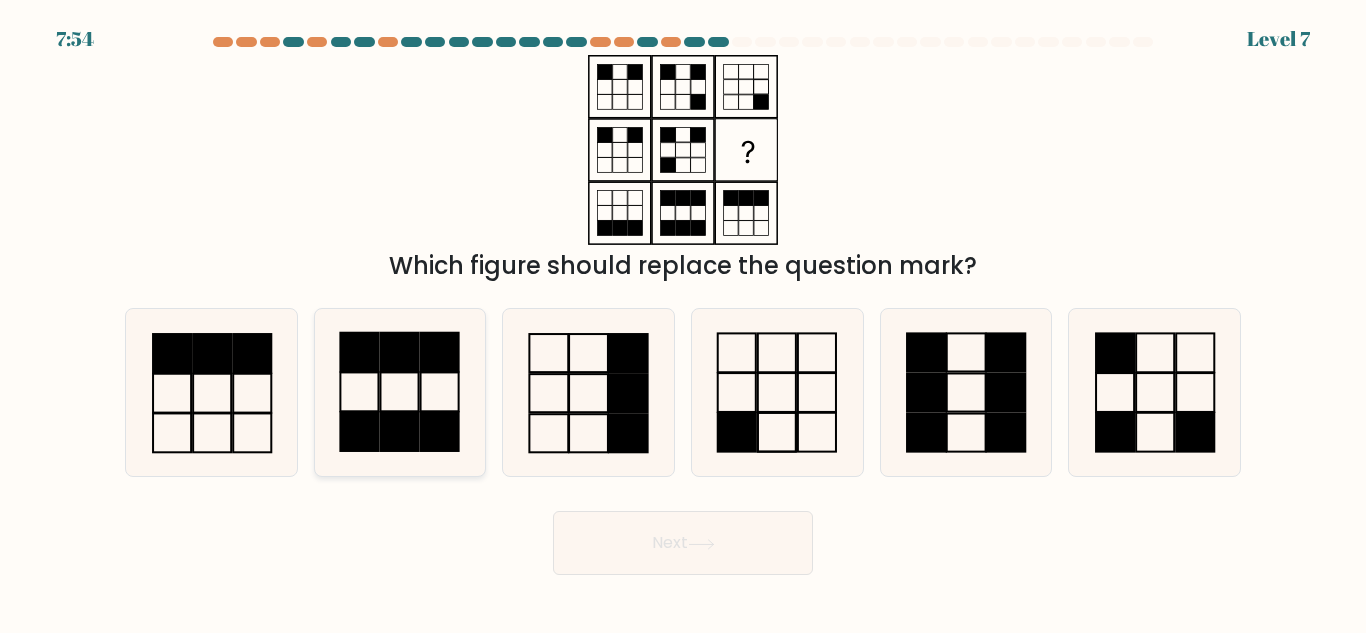 click 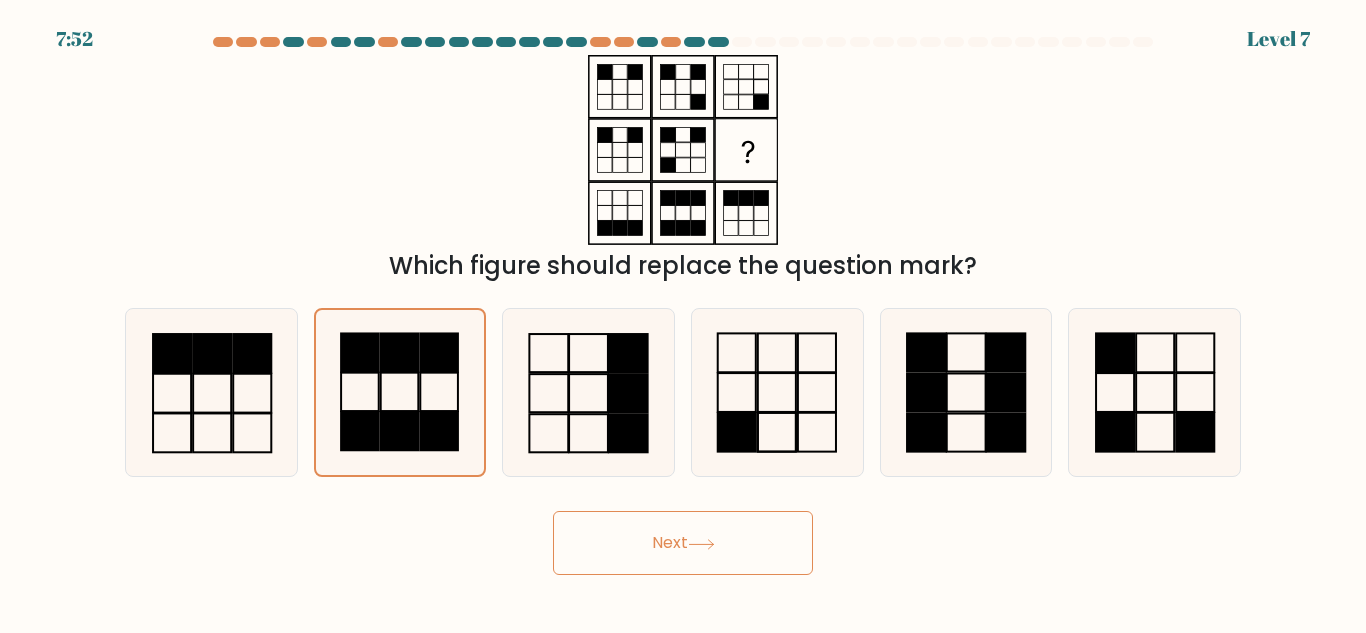 click on "Next" at bounding box center [683, 543] 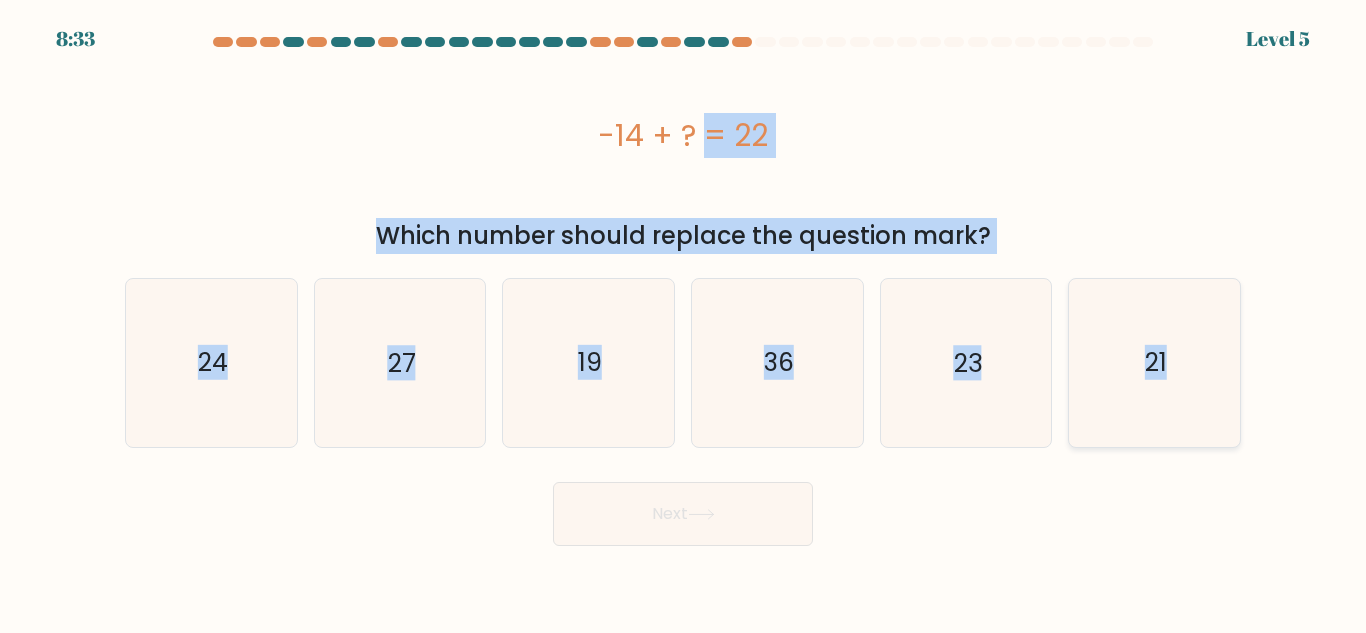 drag, startPoint x: 597, startPoint y: 128, endPoint x: 1186, endPoint y: 360, distance: 633.04425 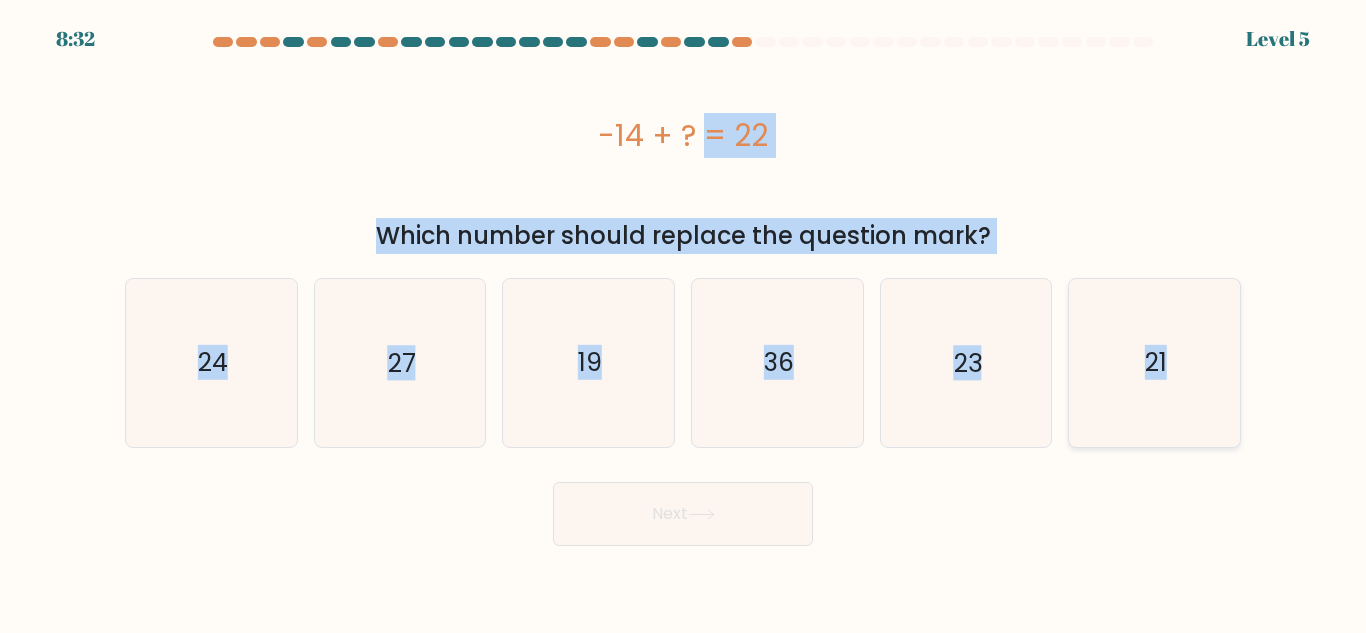 copy on "-14 + ?  = 22
Which number should replace the question mark?
a.
24
b.
27
c.
19
d.
36
e.
23
f.
21" 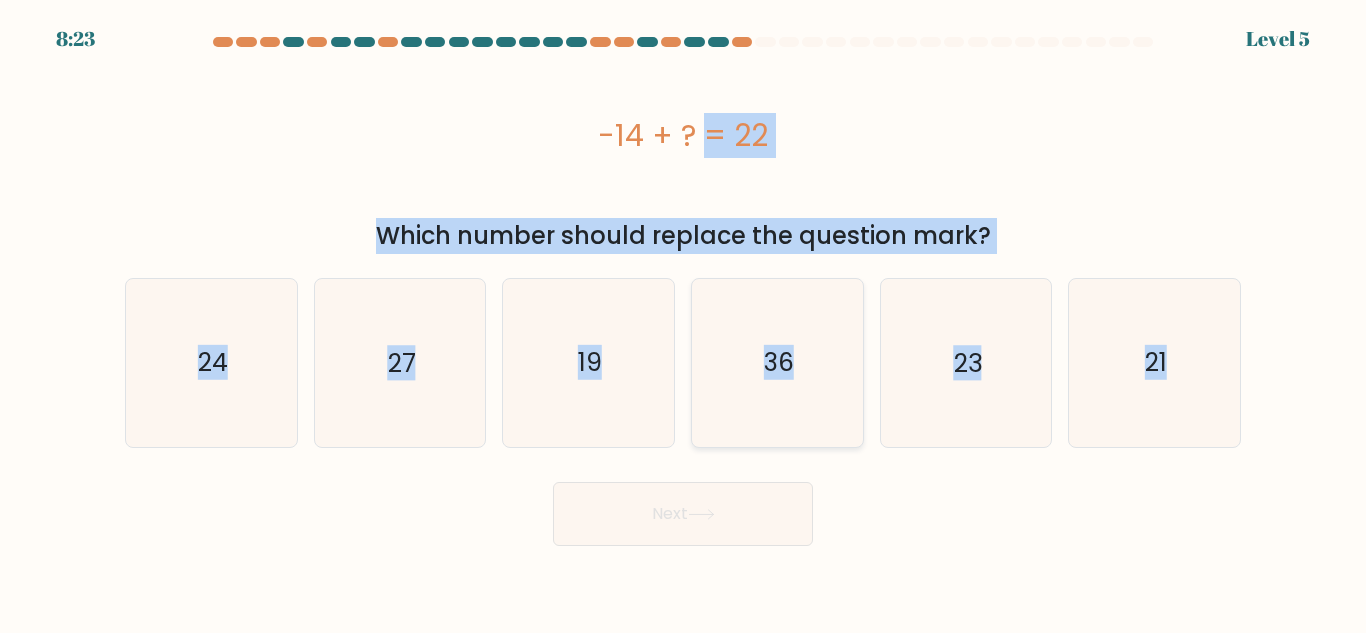 click on "36" 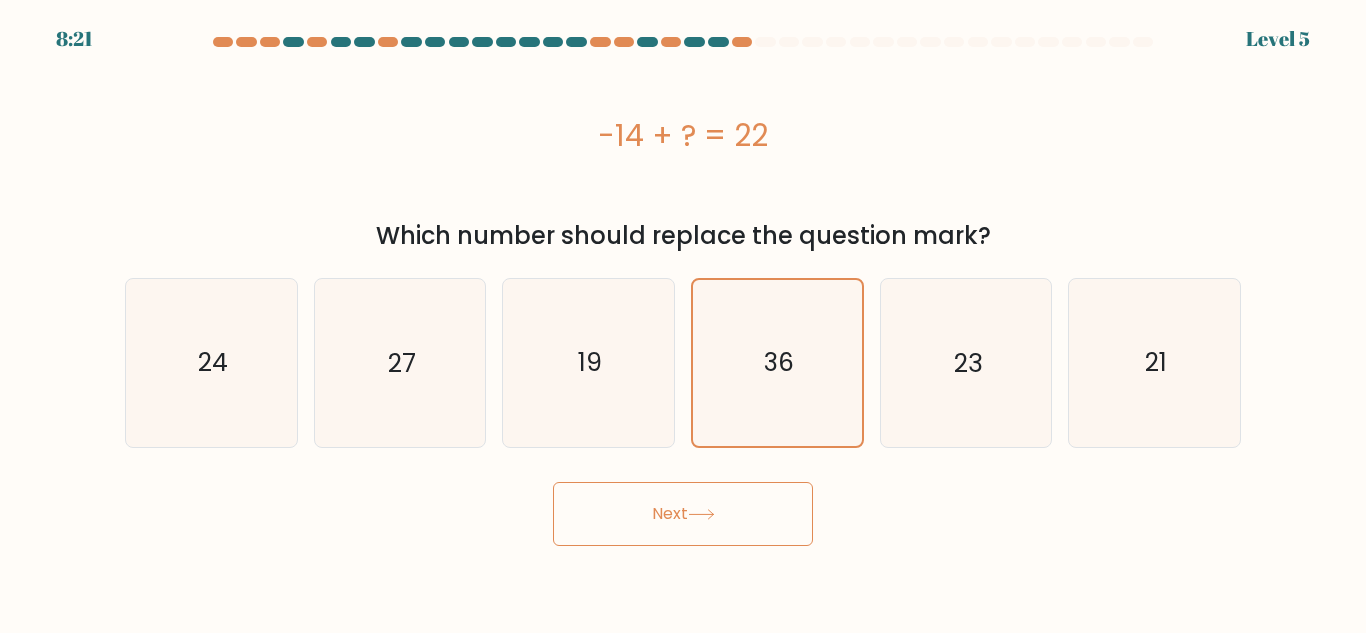 click on "Next" at bounding box center [683, 514] 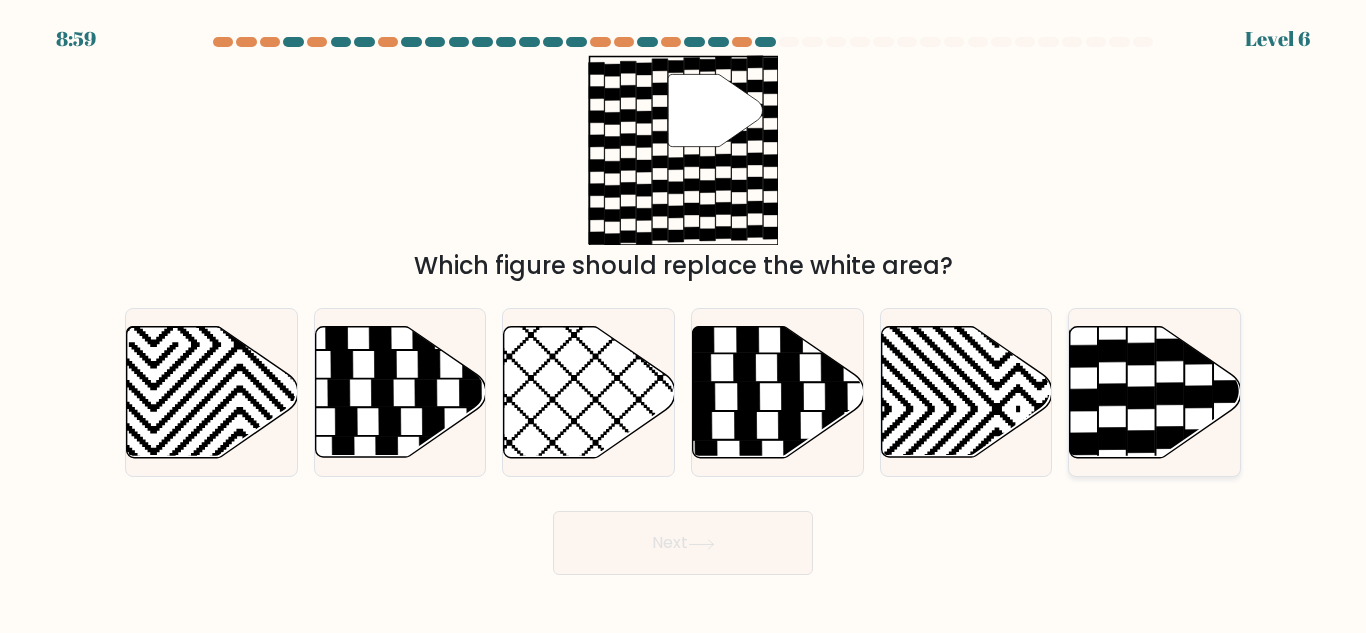 click 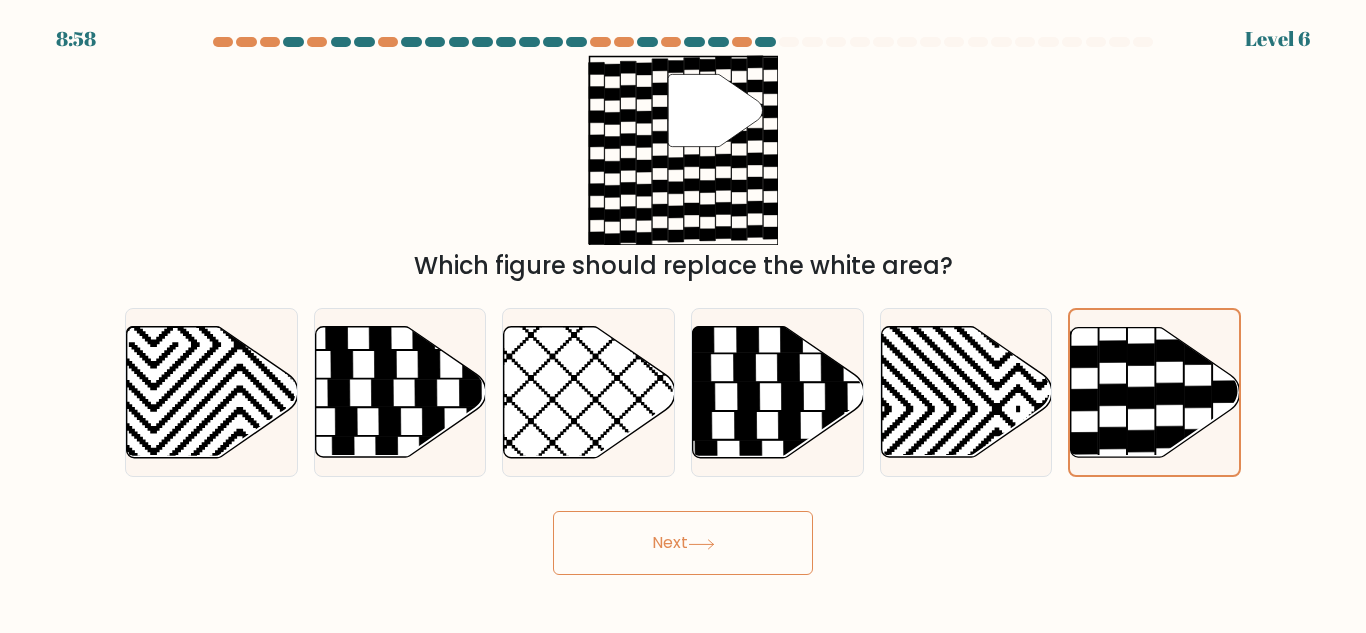 click on "Next" at bounding box center [683, 543] 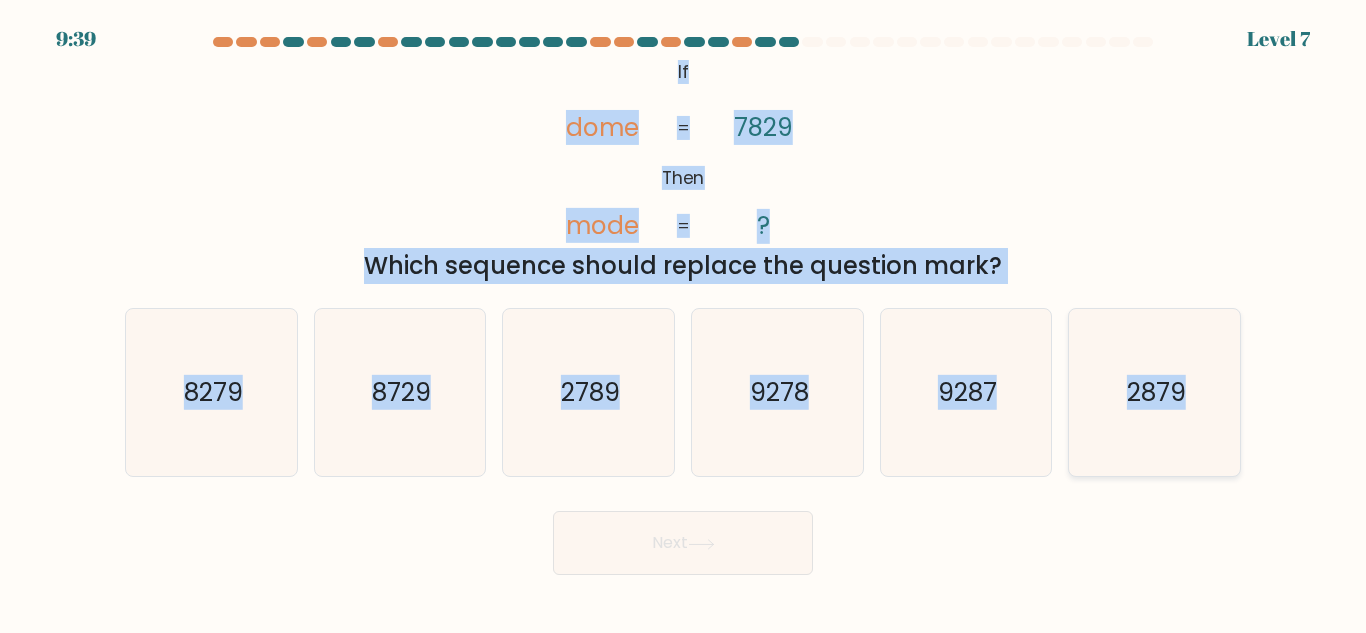 drag, startPoint x: 669, startPoint y: 71, endPoint x: 1194, endPoint y: 387, distance: 612.765 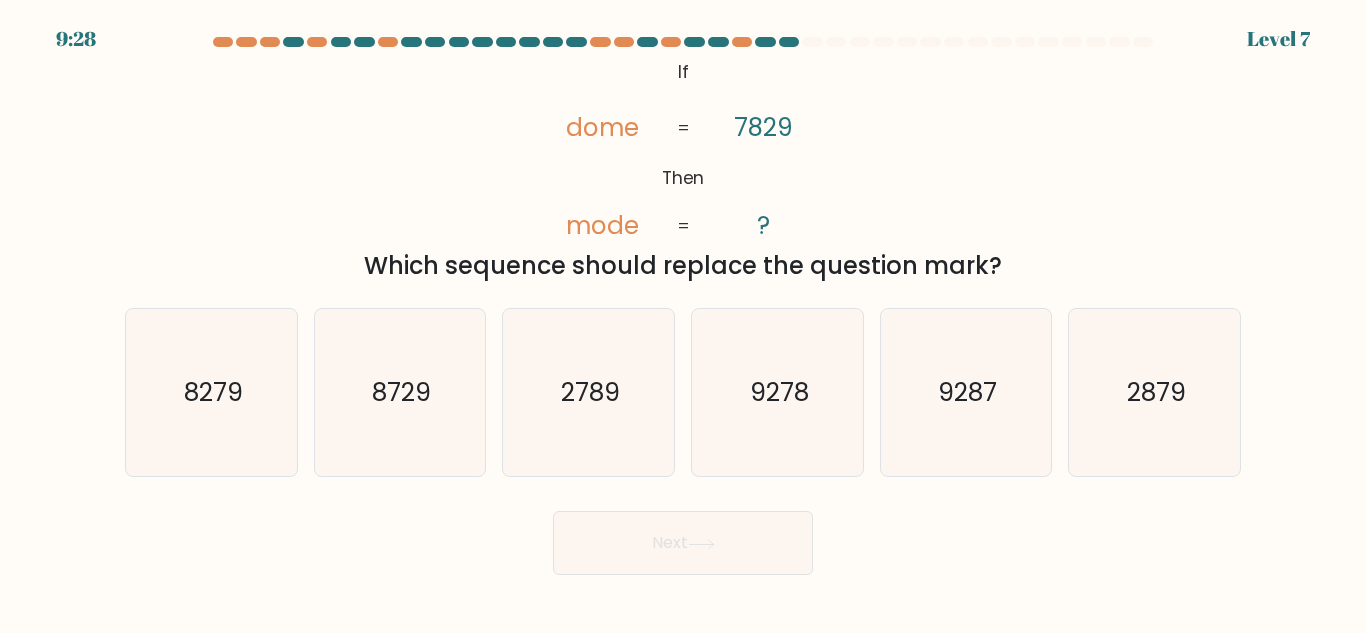 click on "If ?" at bounding box center [683, 306] 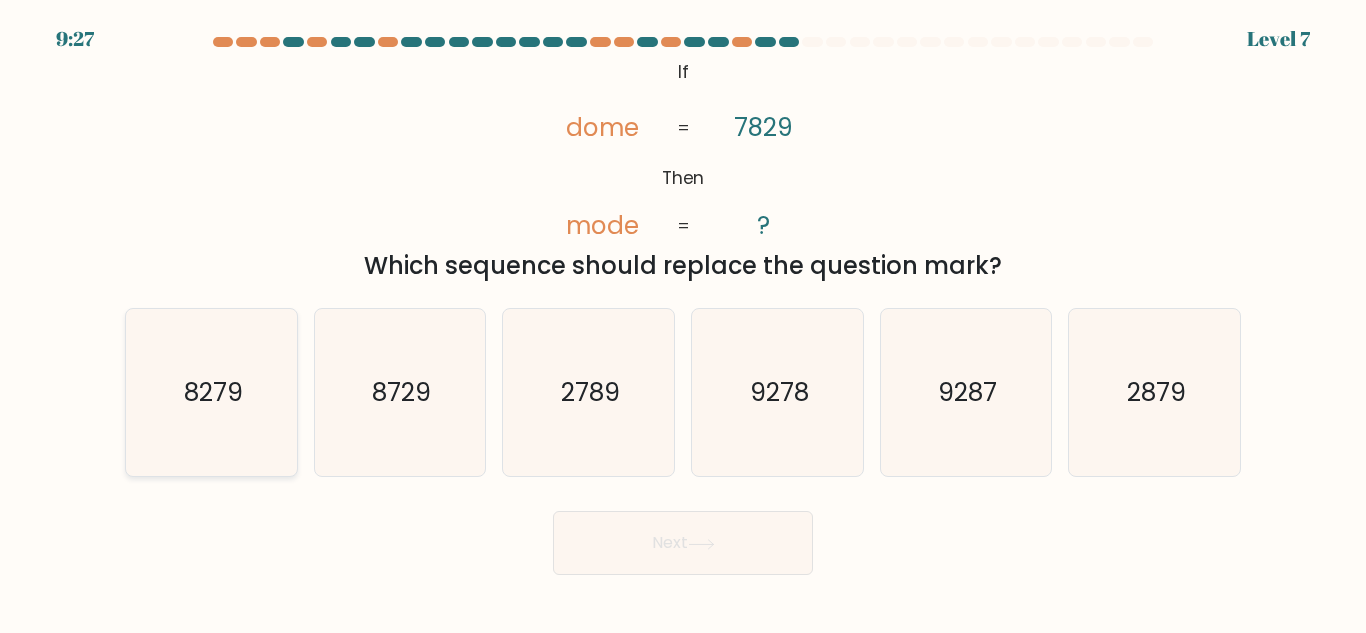 click on "8279" 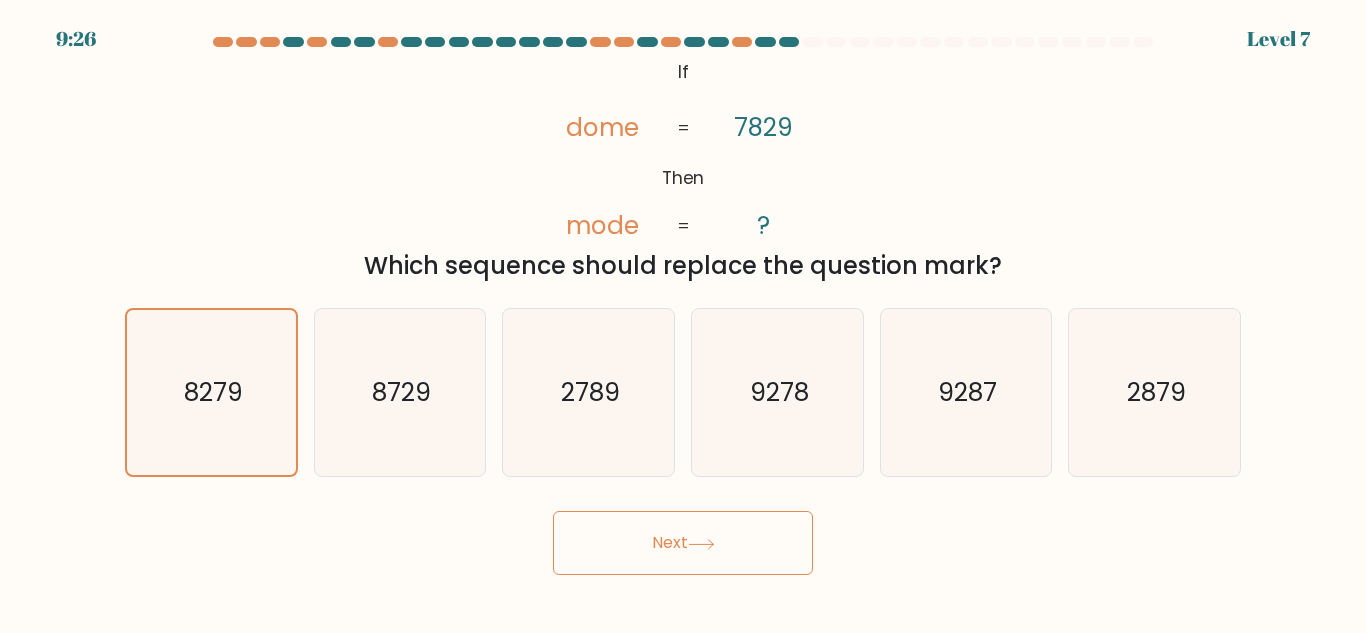 click on "Next" at bounding box center (683, 543) 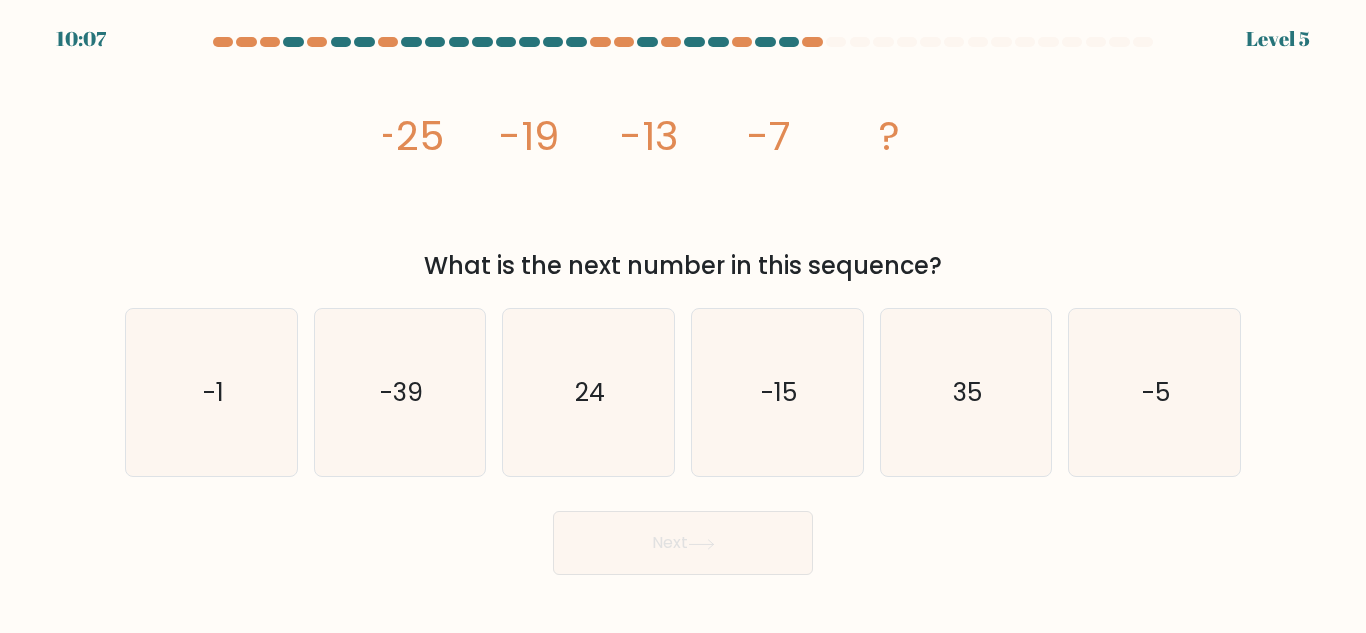 drag, startPoint x: 387, startPoint y: 139, endPoint x: 966, endPoint y: 266, distance: 592.7647 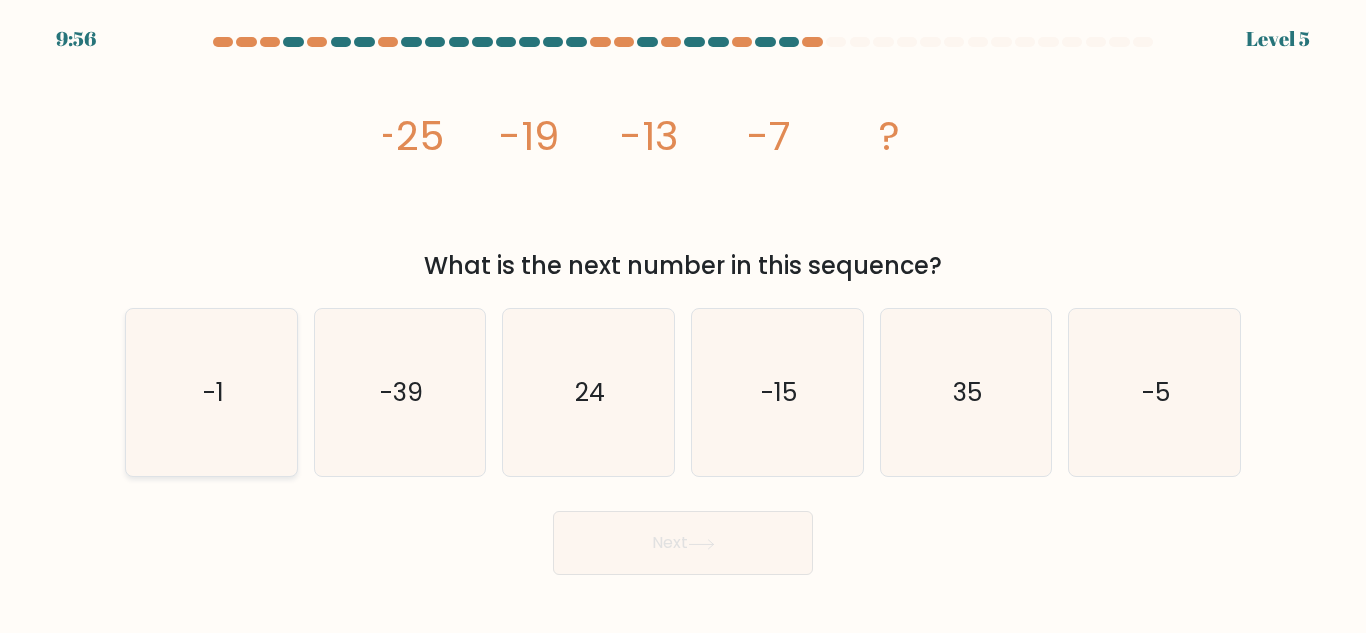 click on "-1" 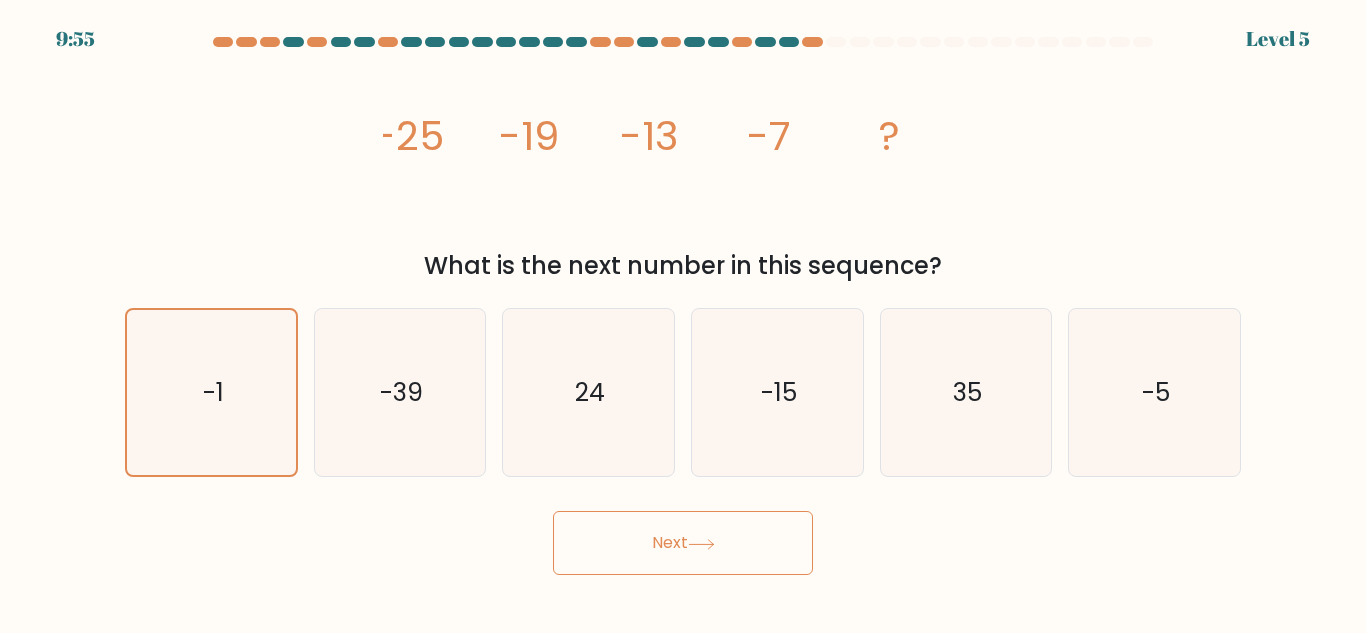 click on "Next" at bounding box center (683, 543) 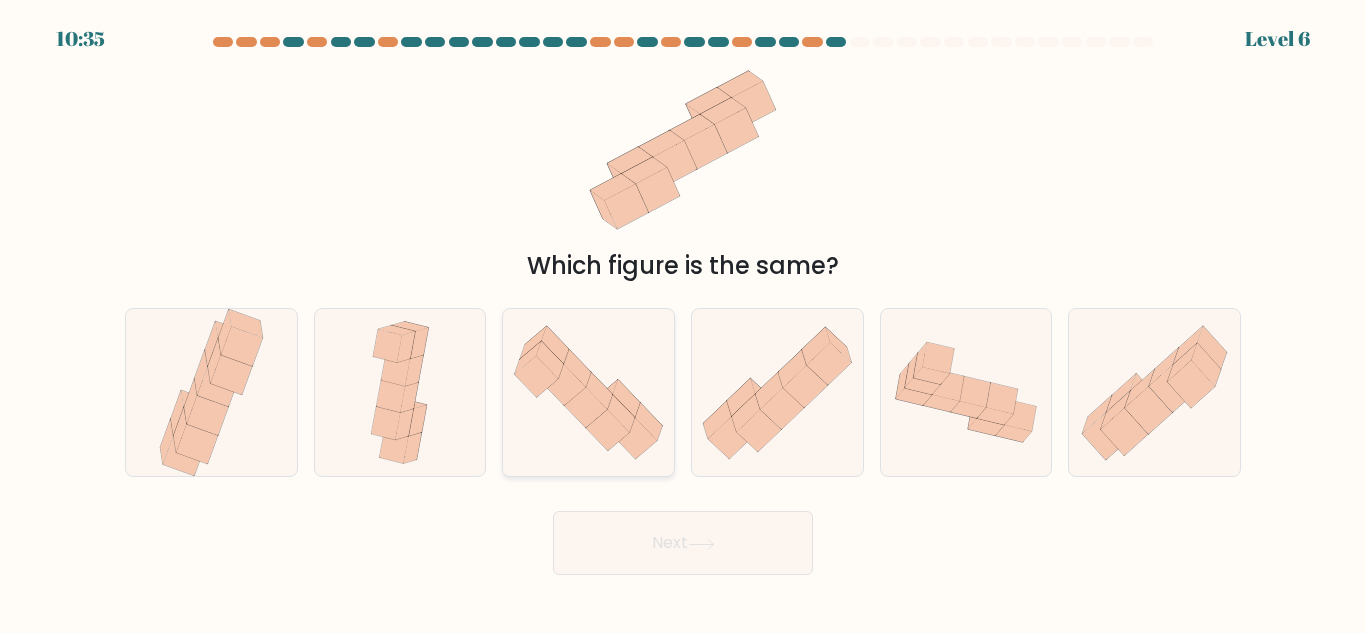 click 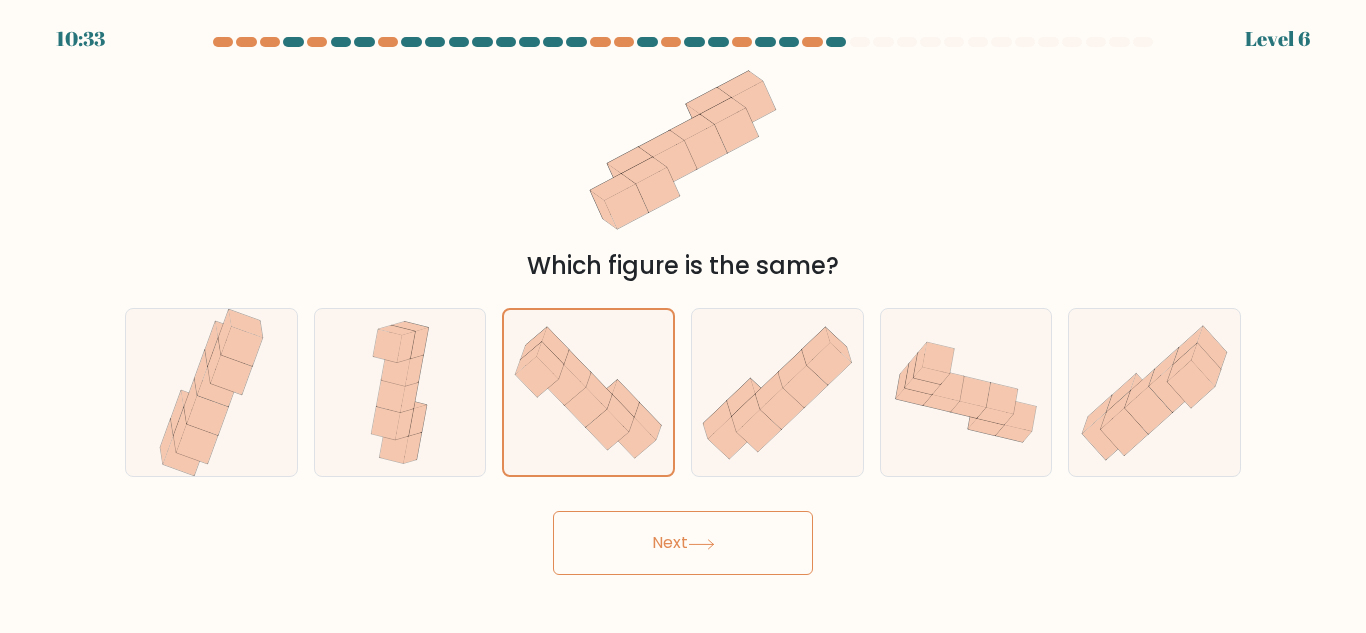 click on "Next" at bounding box center [683, 543] 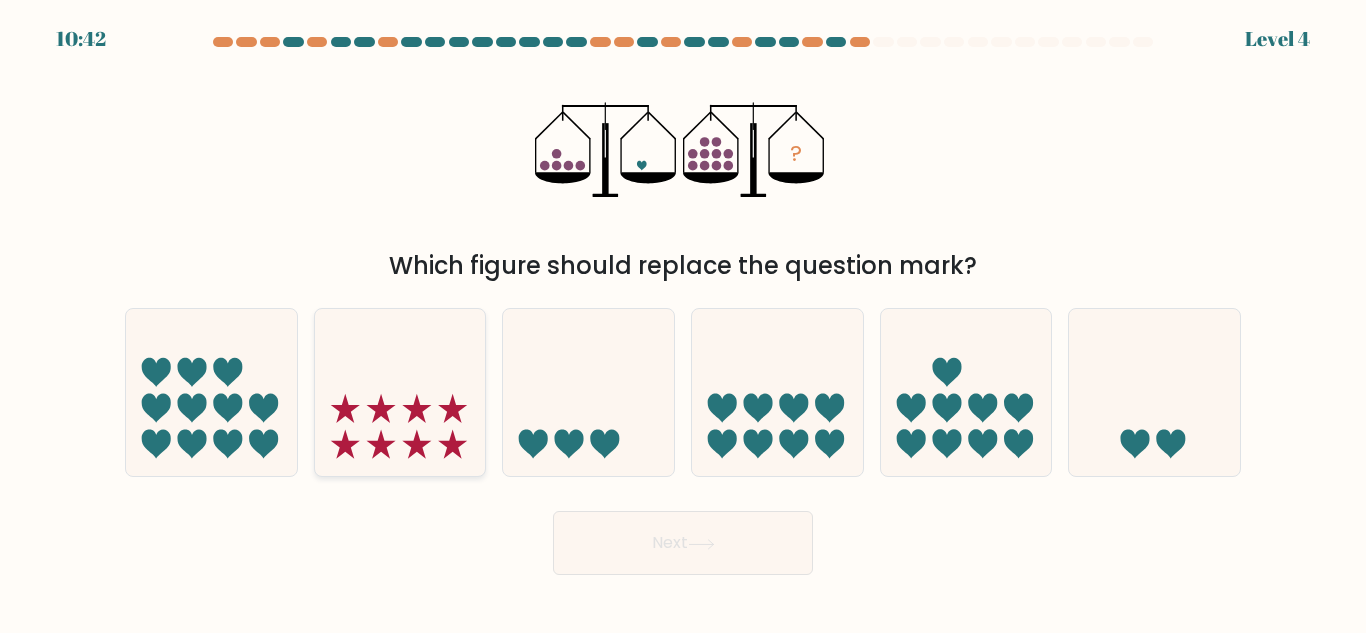click 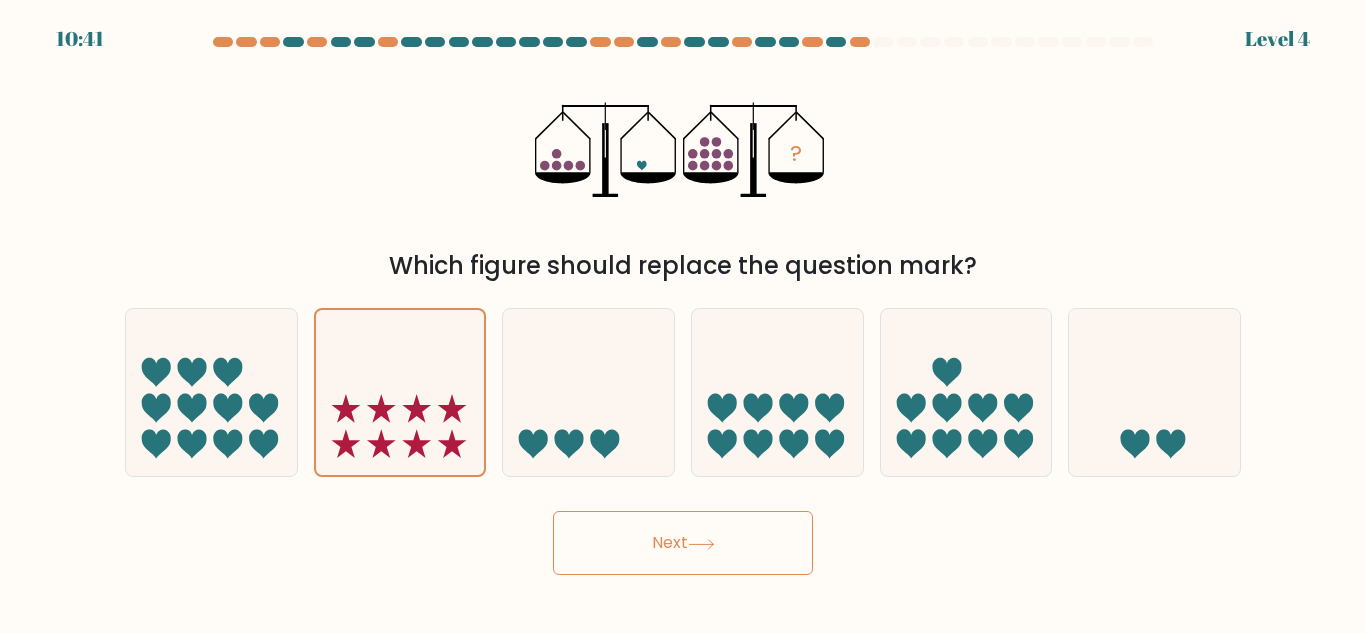 click on "Next" at bounding box center (683, 543) 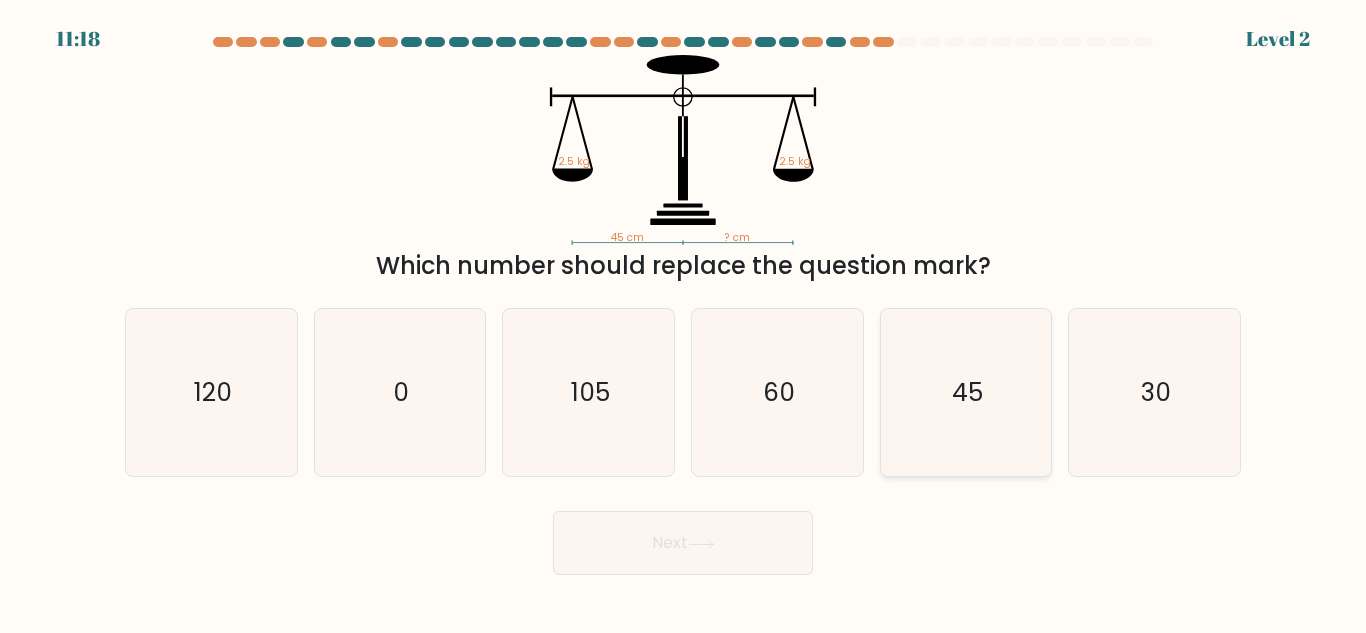 click on "45" 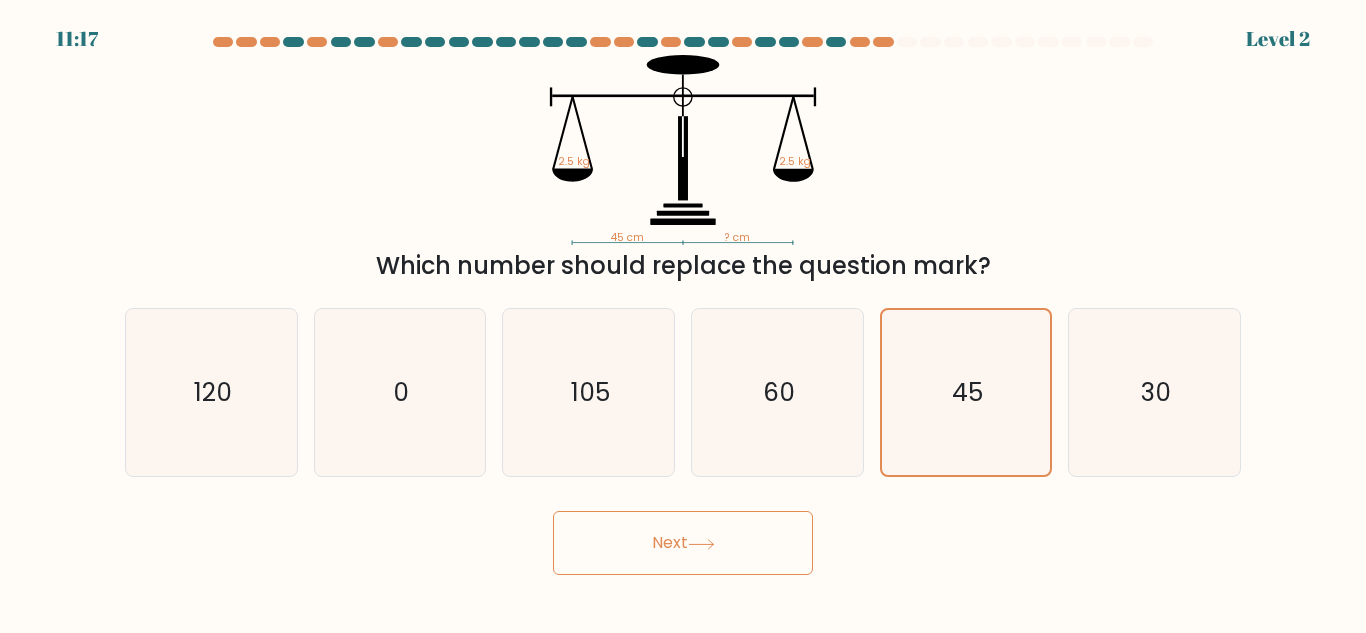 click on "Next" at bounding box center (683, 543) 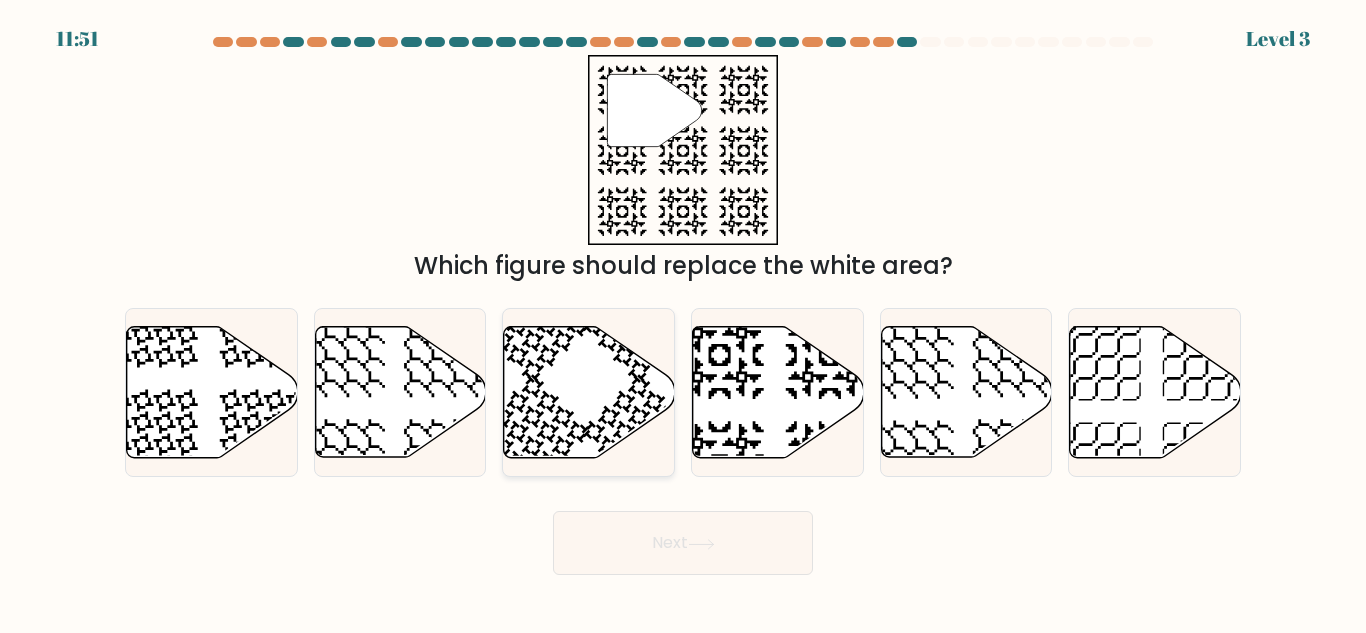 click 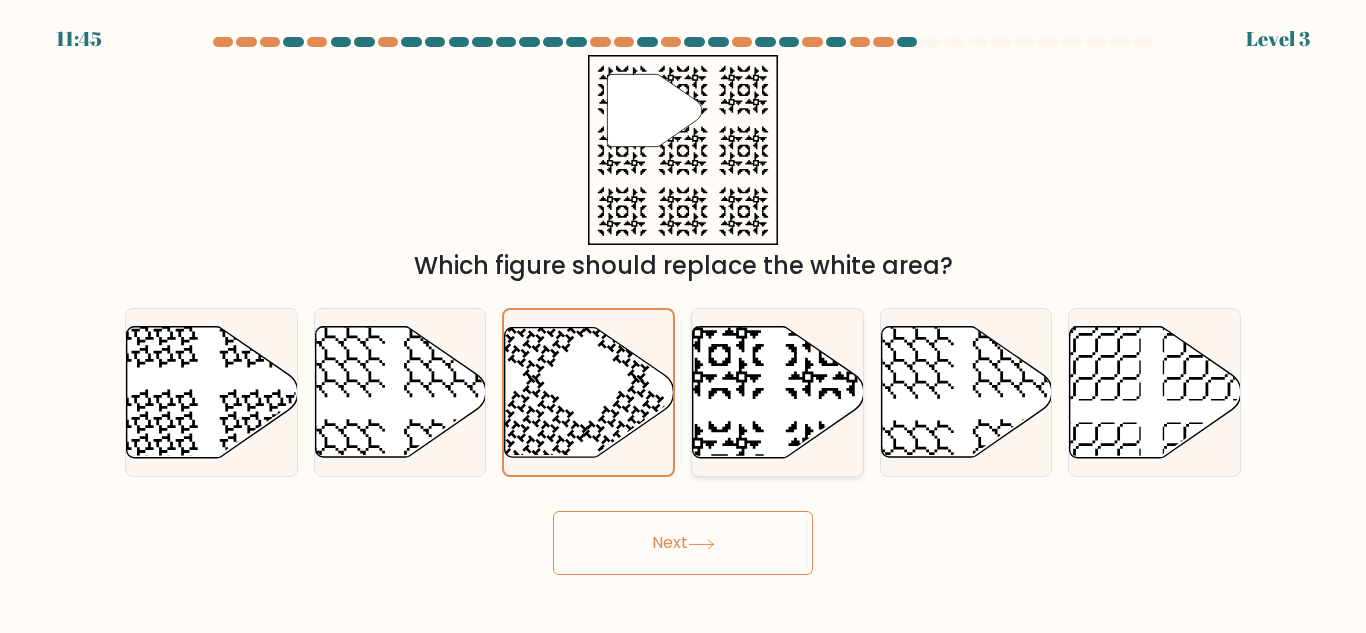 click 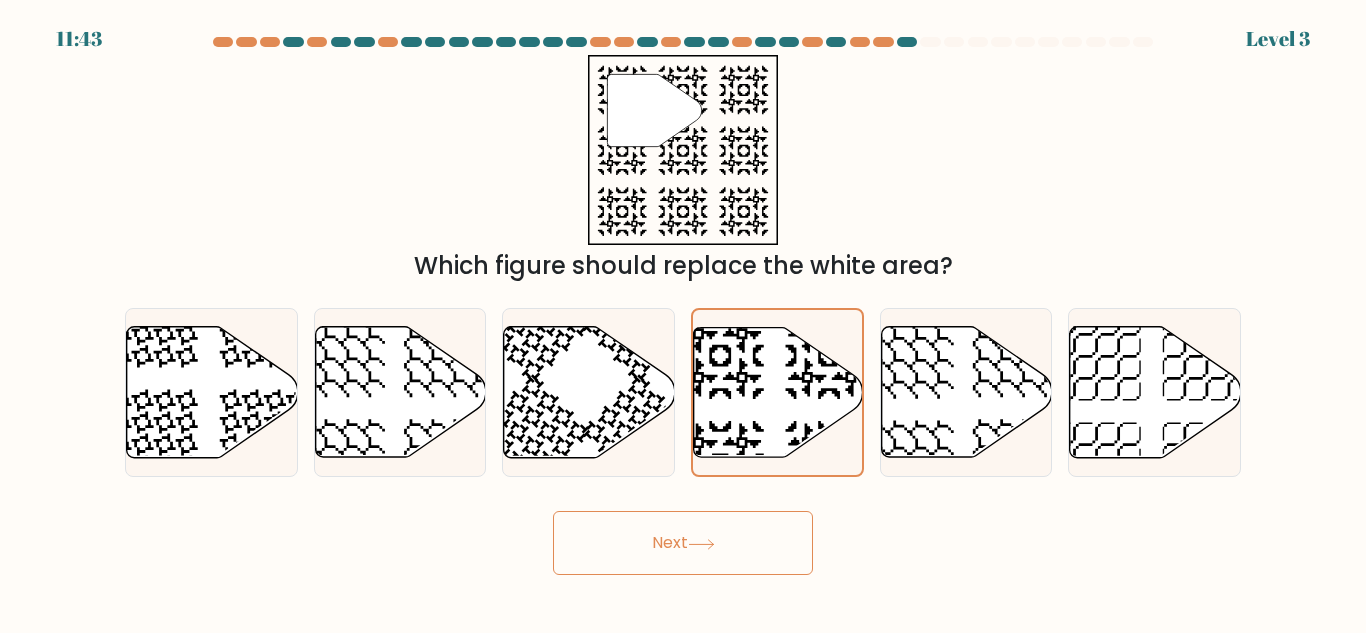 click on "Next" at bounding box center [683, 543] 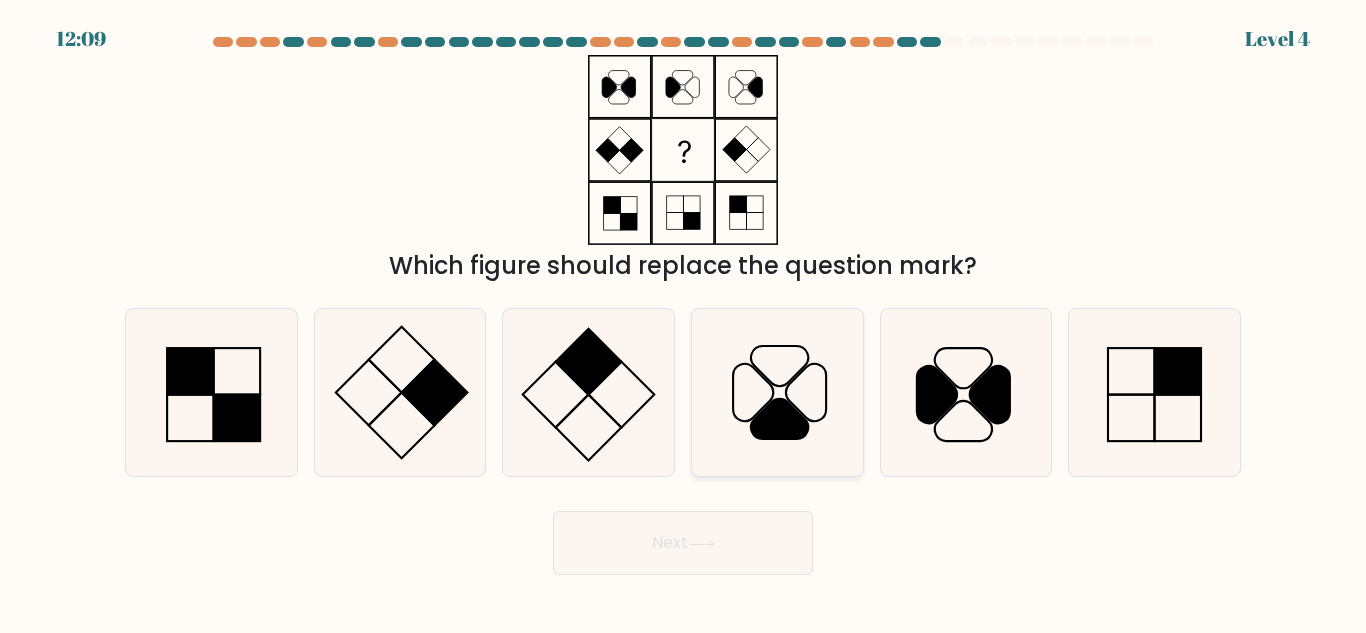 click 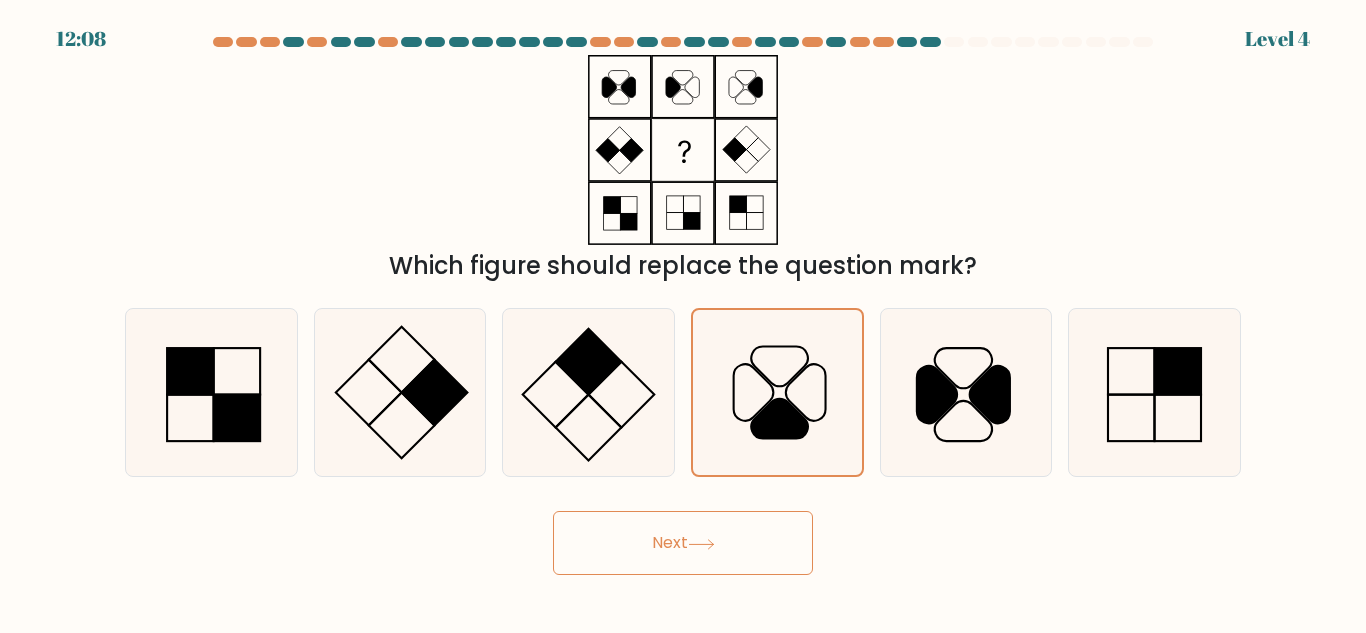 click on "Next" at bounding box center [683, 543] 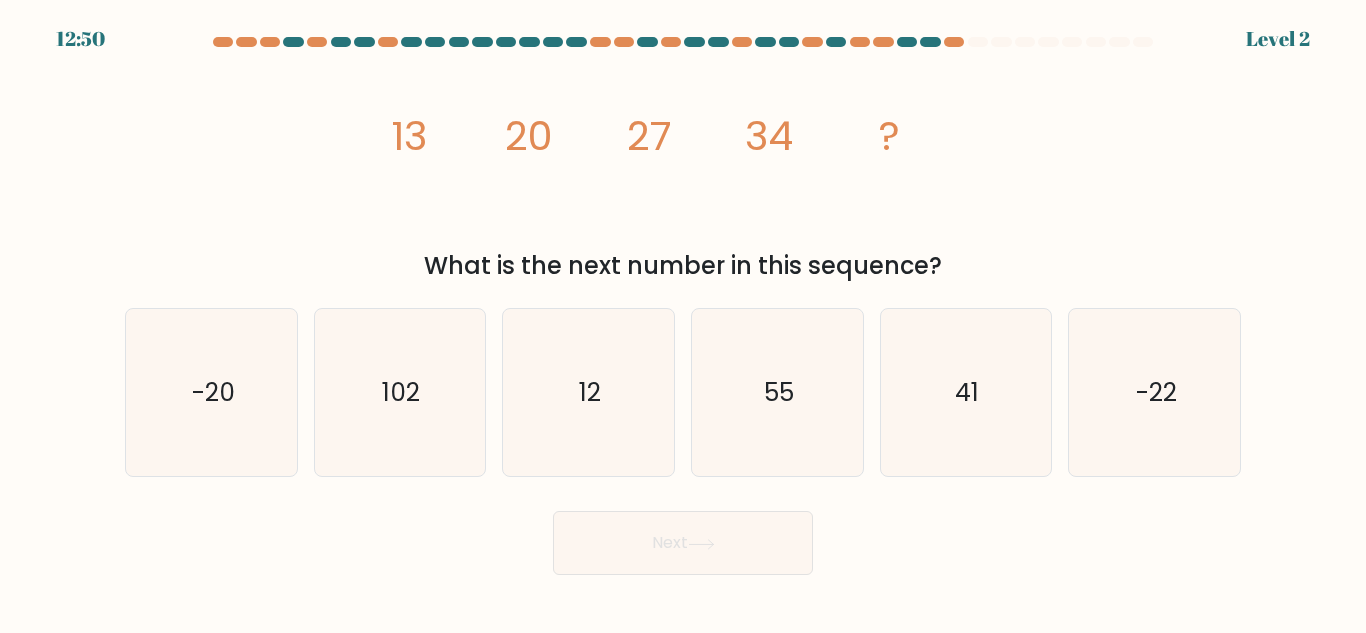 drag, startPoint x: 381, startPoint y: 129, endPoint x: 960, endPoint y: 252, distance: 591.9206 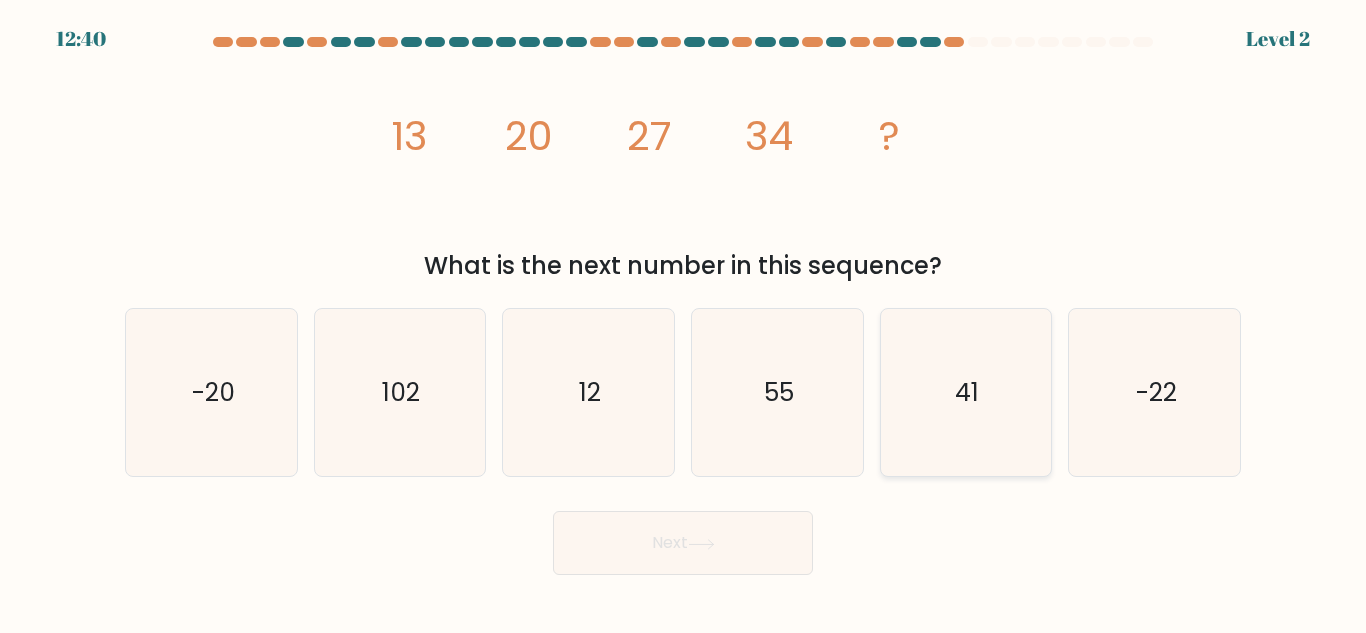click on "41" 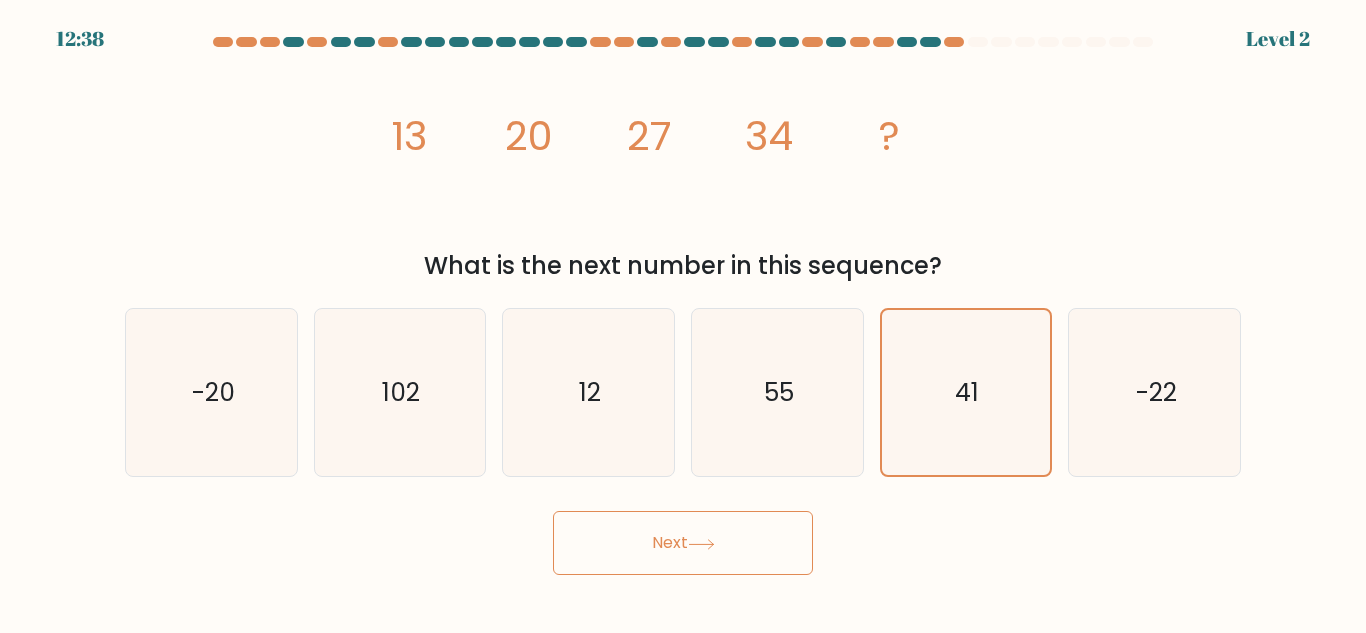 click on "Next" at bounding box center [683, 543] 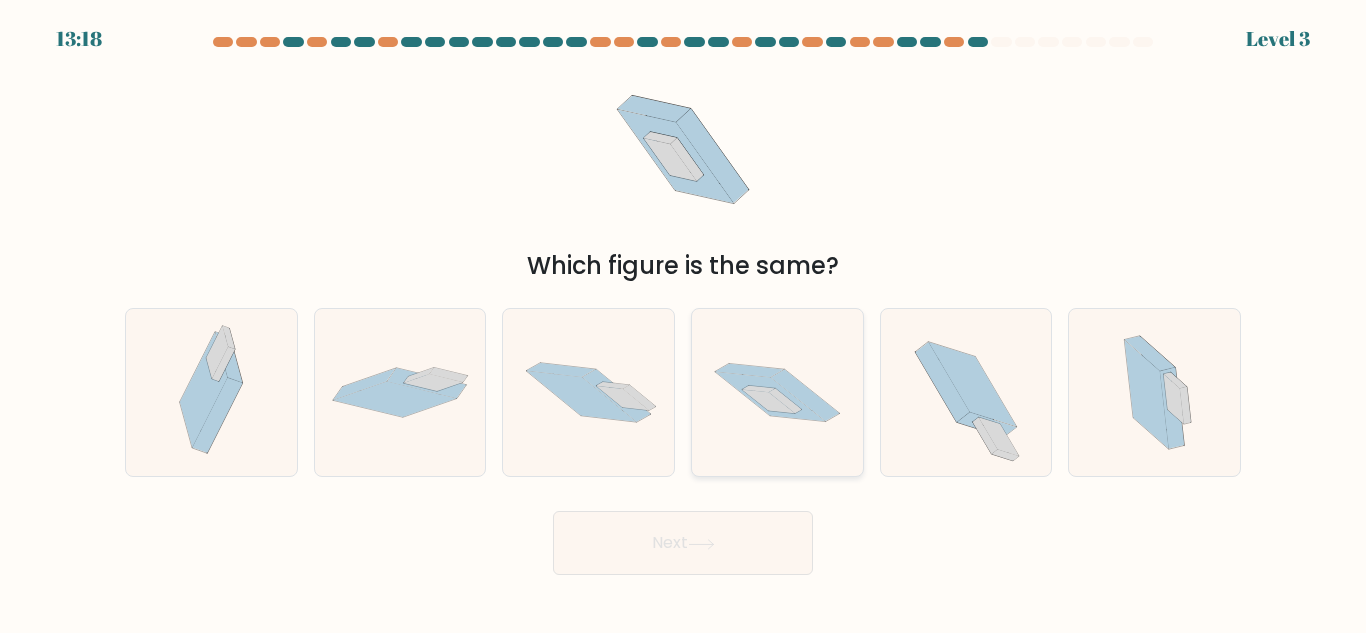 click 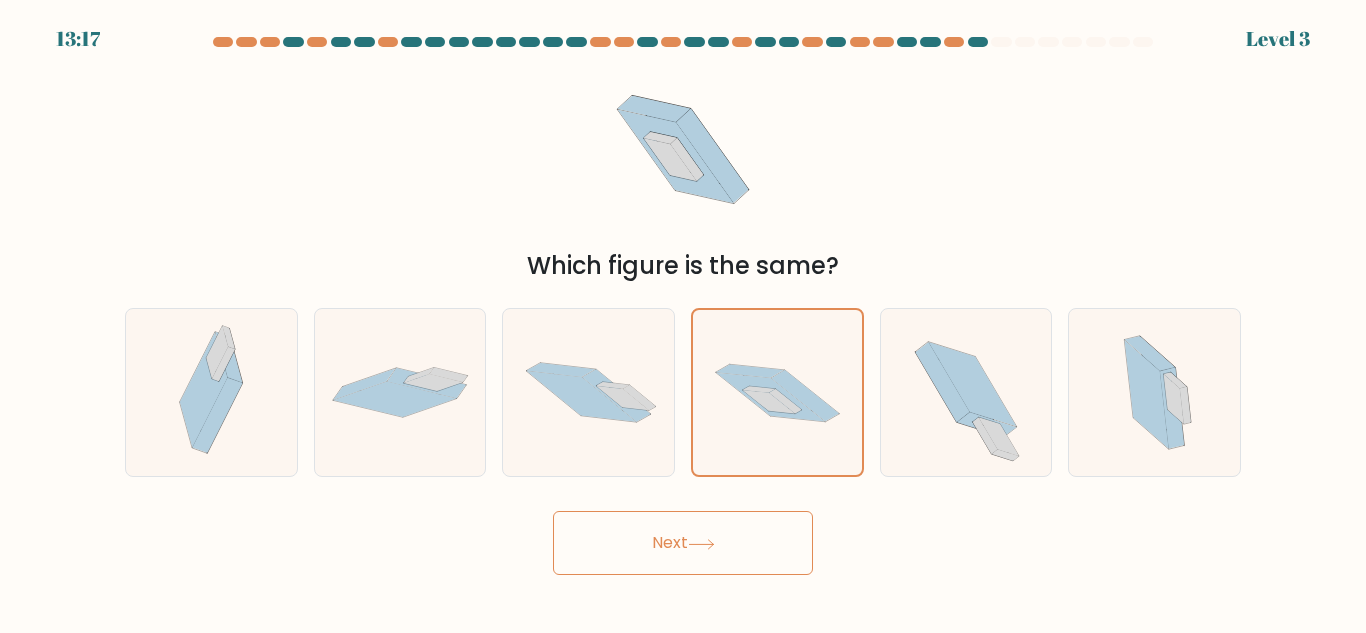 click 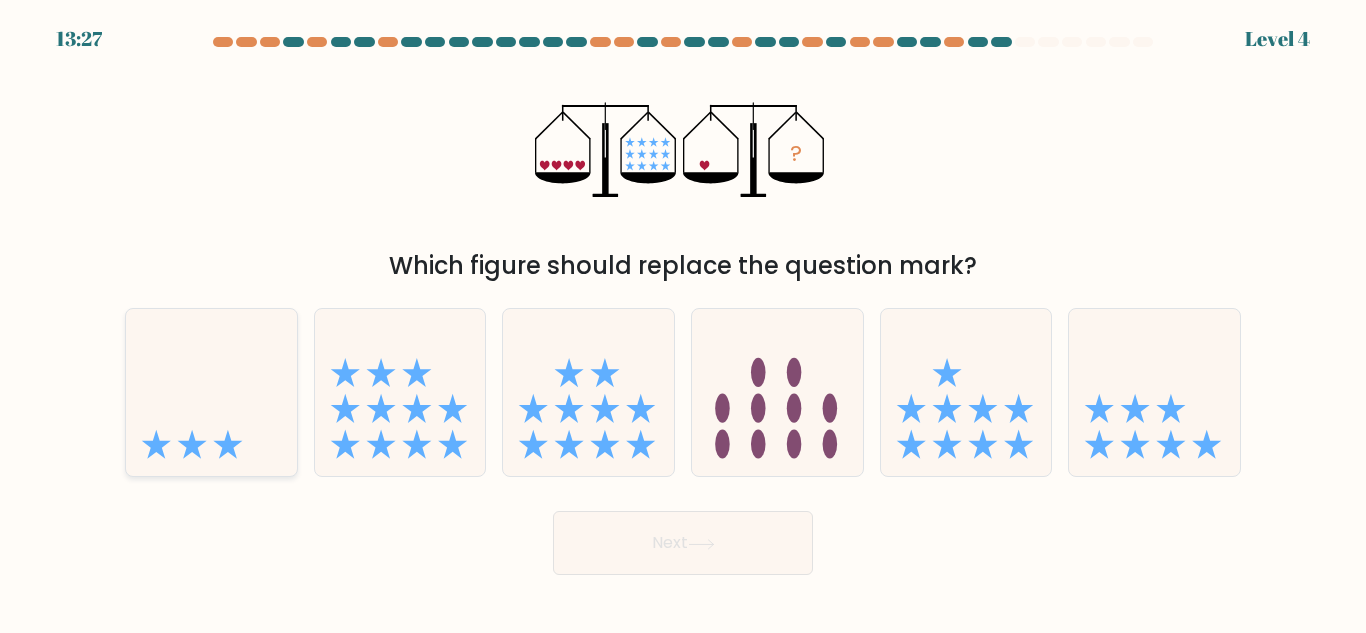click 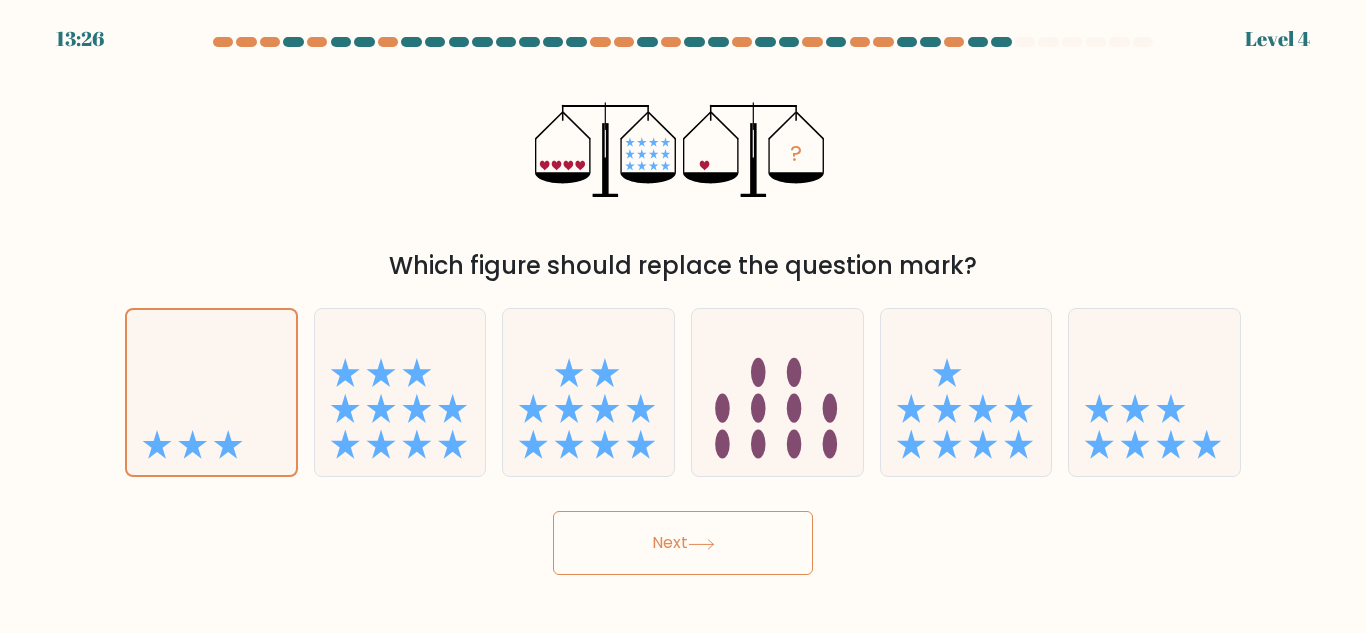 click on "Next" at bounding box center (683, 543) 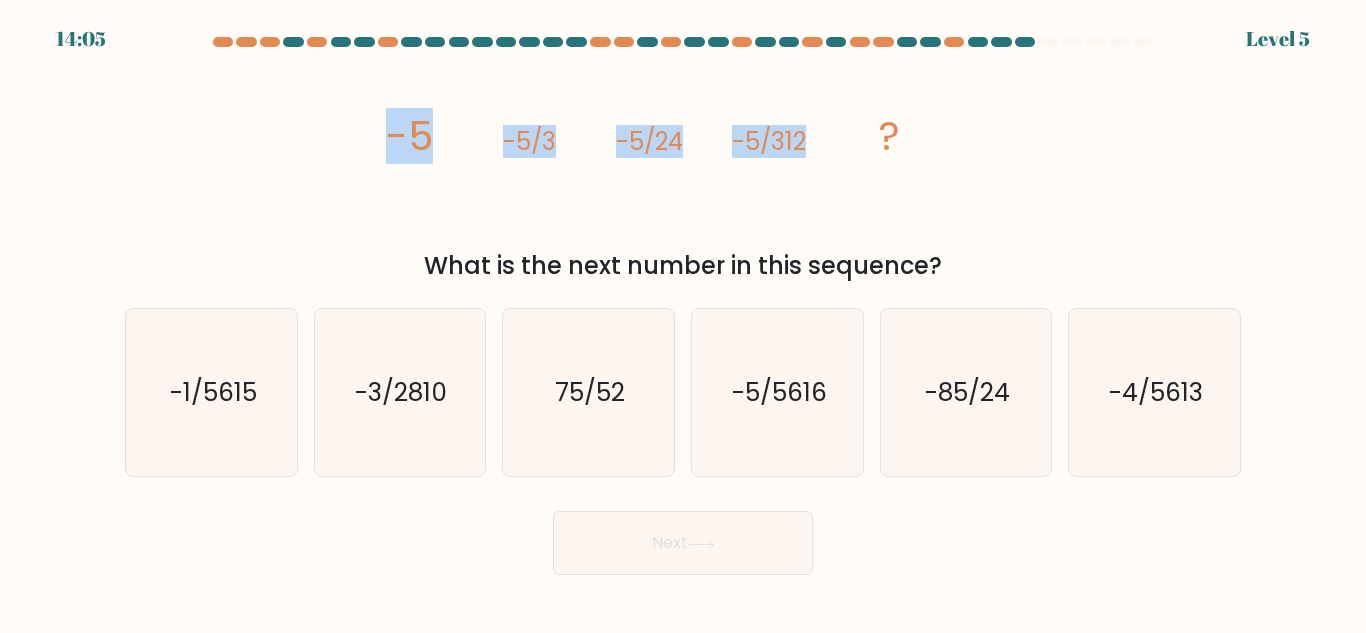 drag, startPoint x: 385, startPoint y: 126, endPoint x: 885, endPoint y: 200, distance: 505.44635 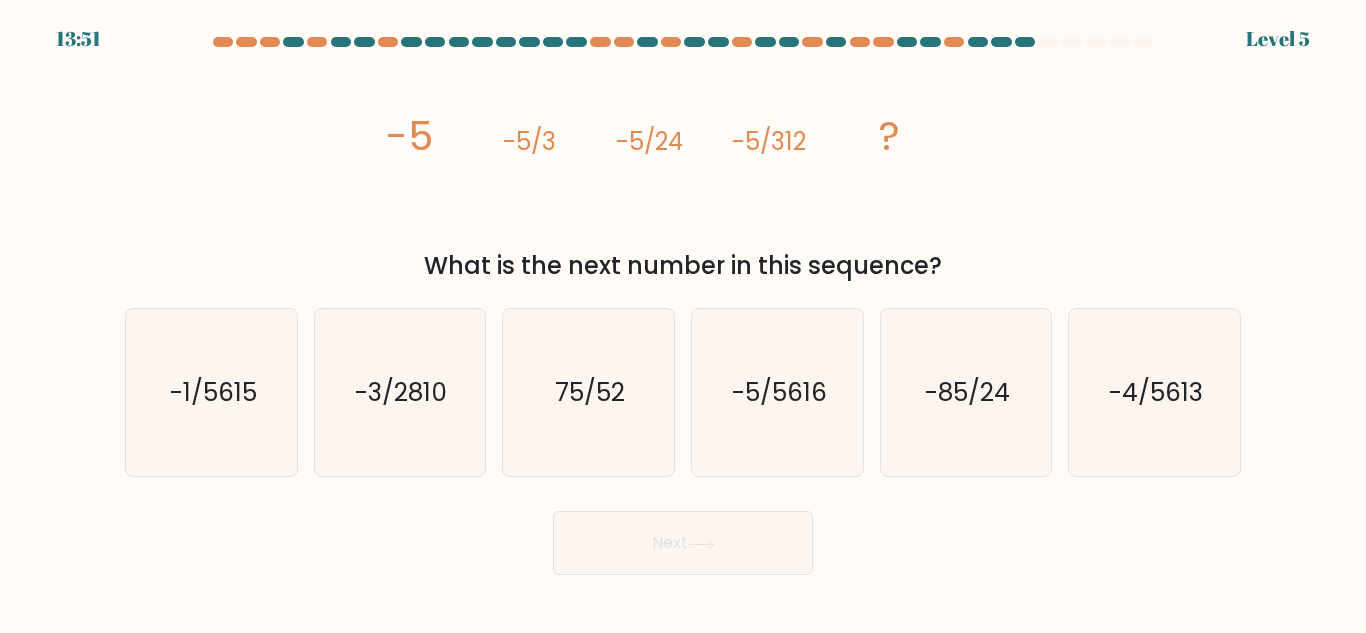click on "What is the next number in this sequence?" at bounding box center (683, 266) 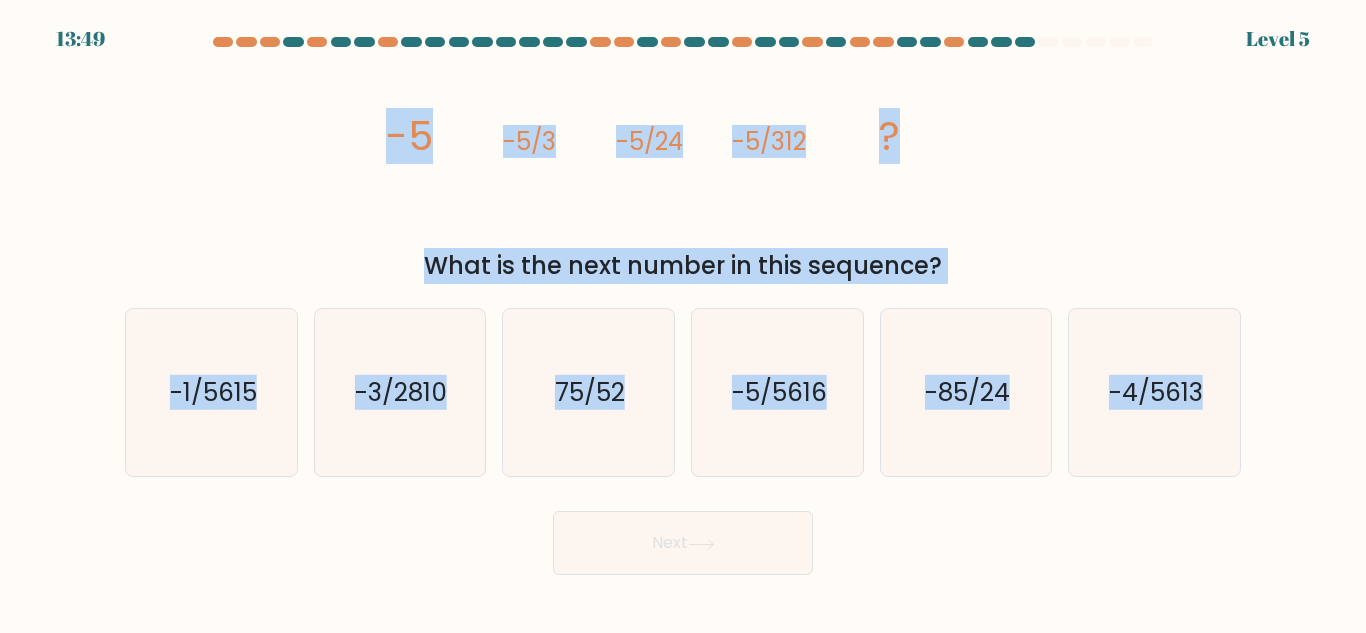drag, startPoint x: 386, startPoint y: 129, endPoint x: 1254, endPoint y: 418, distance: 914.847 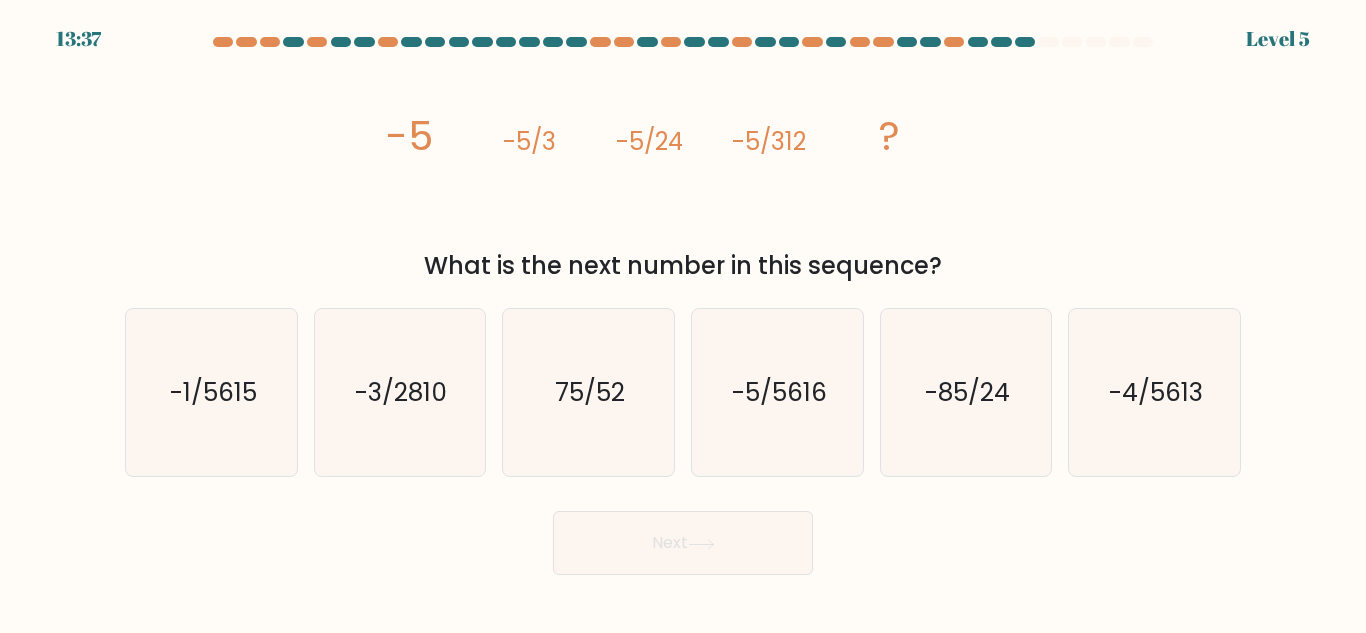 click on "Next" at bounding box center (683, 538) 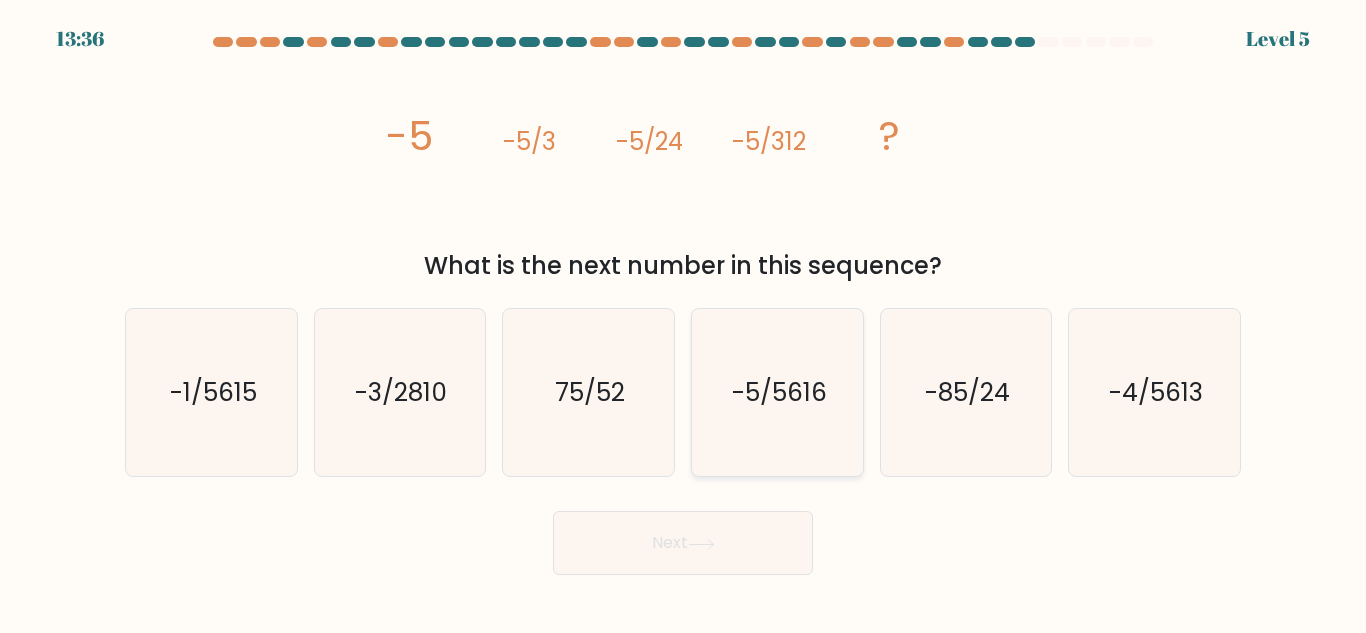 click on "-5/5616" 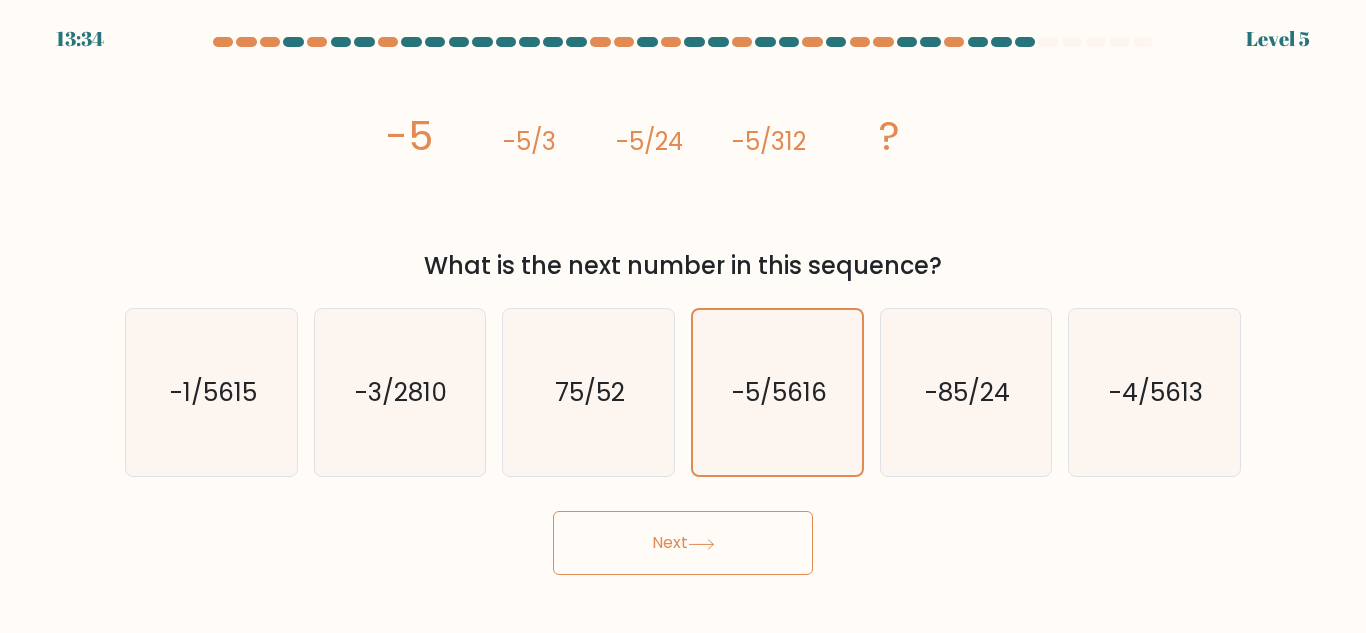 click on "Next" at bounding box center (683, 543) 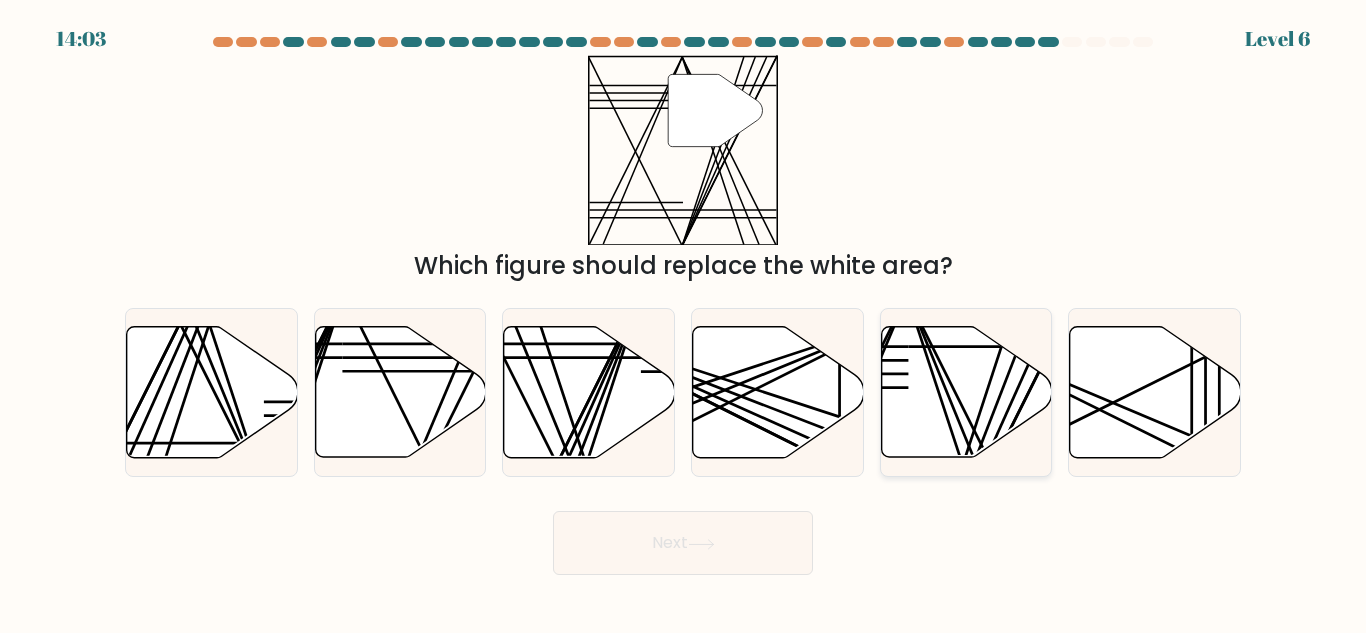 click 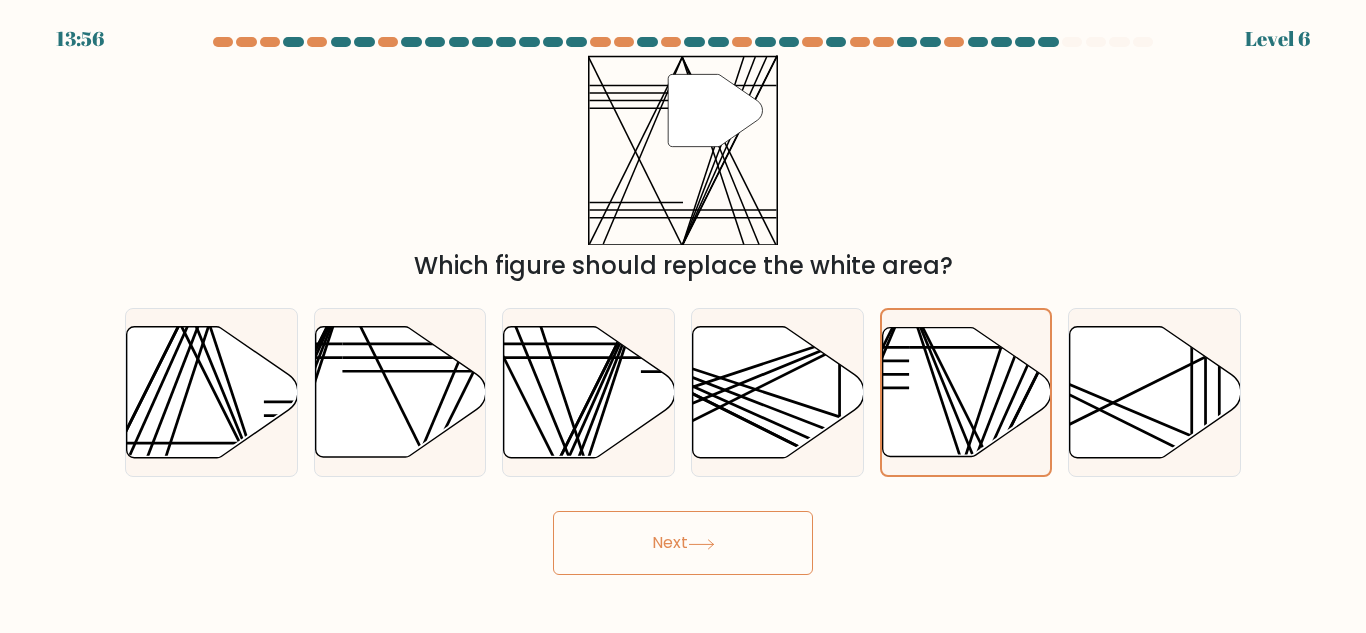 click on "Next" at bounding box center (683, 543) 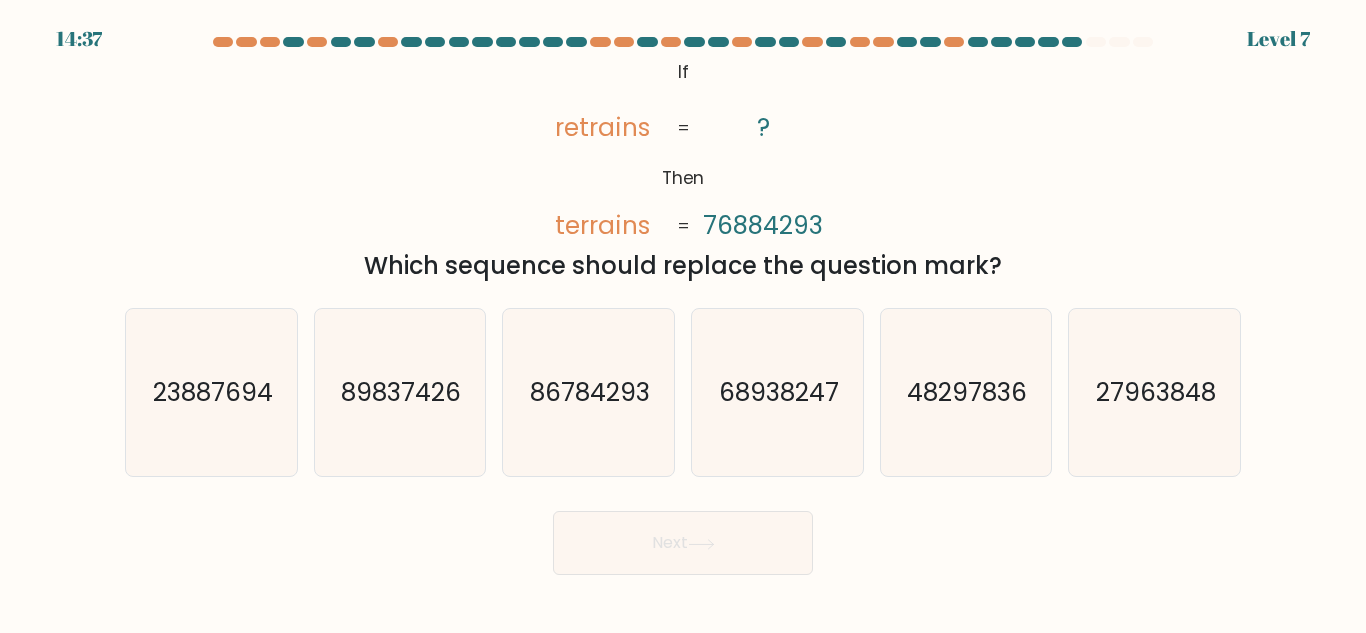 drag, startPoint x: 641, startPoint y: 89, endPoint x: 998, endPoint y: 268, distance: 399.362 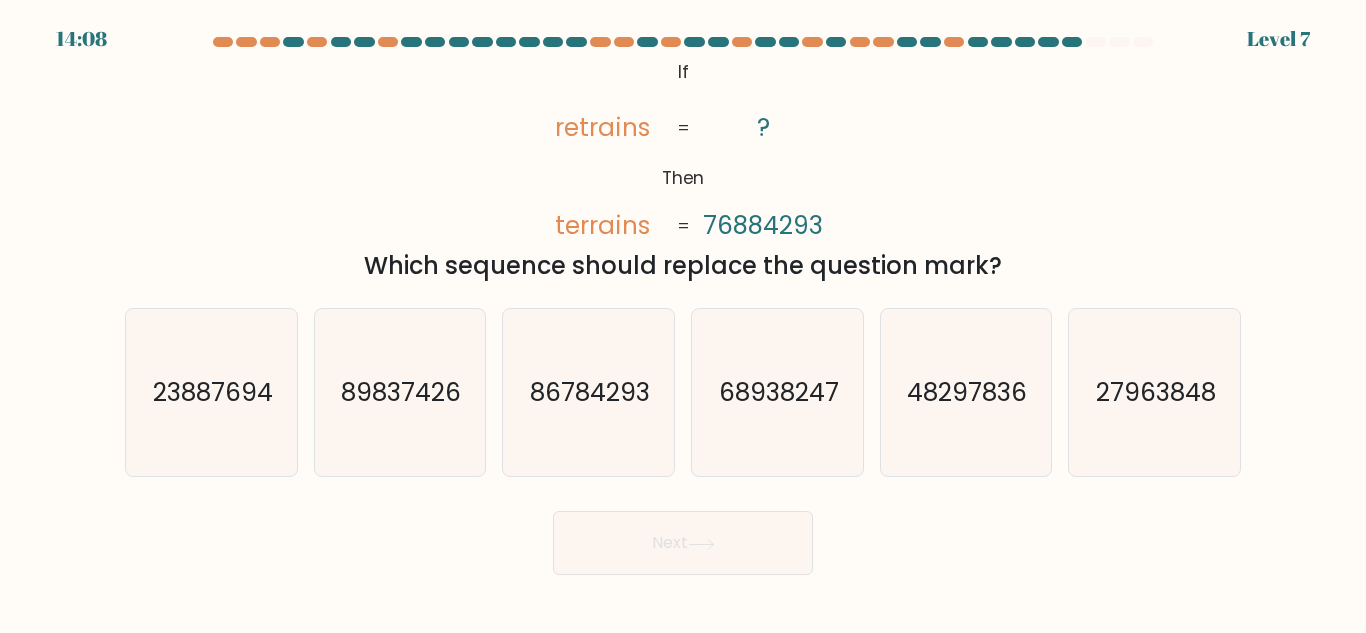 click on "@import url('https://fonts.googleapis.com/css?family=Abril+Fatface:400,100,100italic,300,300italic,400italic,500,500italic,700,700italic,900,900italic');           If       Then       retrains       terrains       ?       76884293       =       =
Which sequence should replace the question mark?" at bounding box center (683, 169) 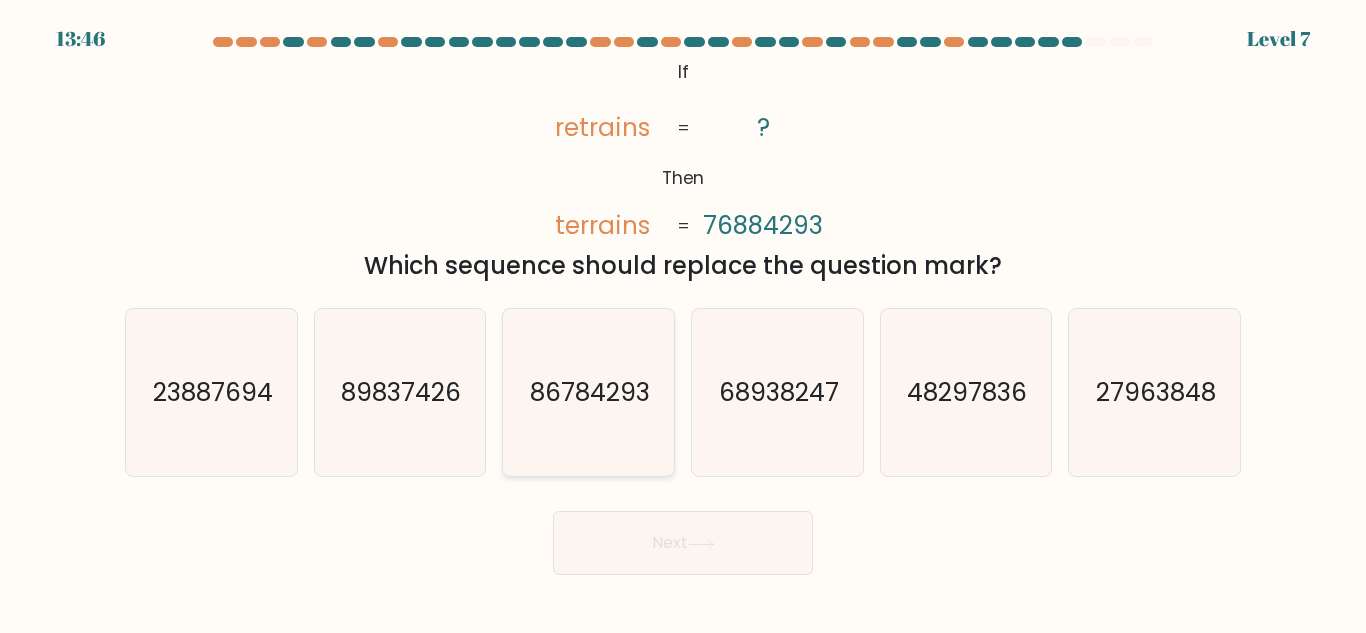 click on "86784293" 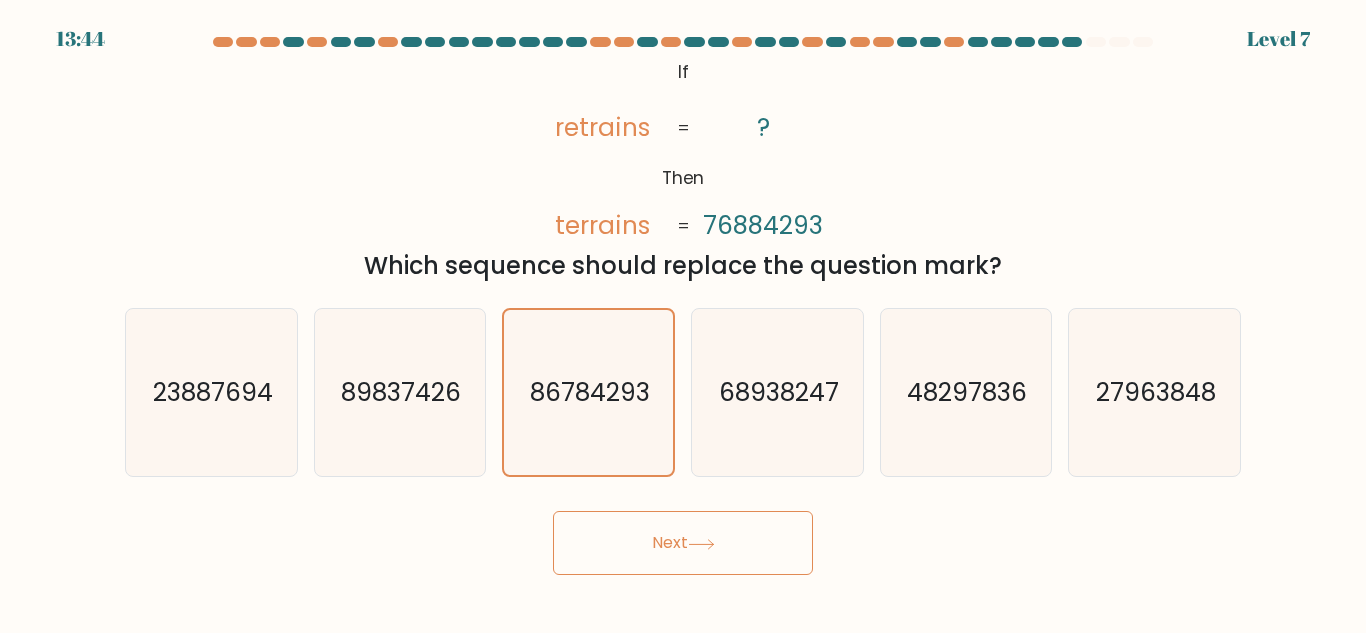 click on "Next" at bounding box center (683, 543) 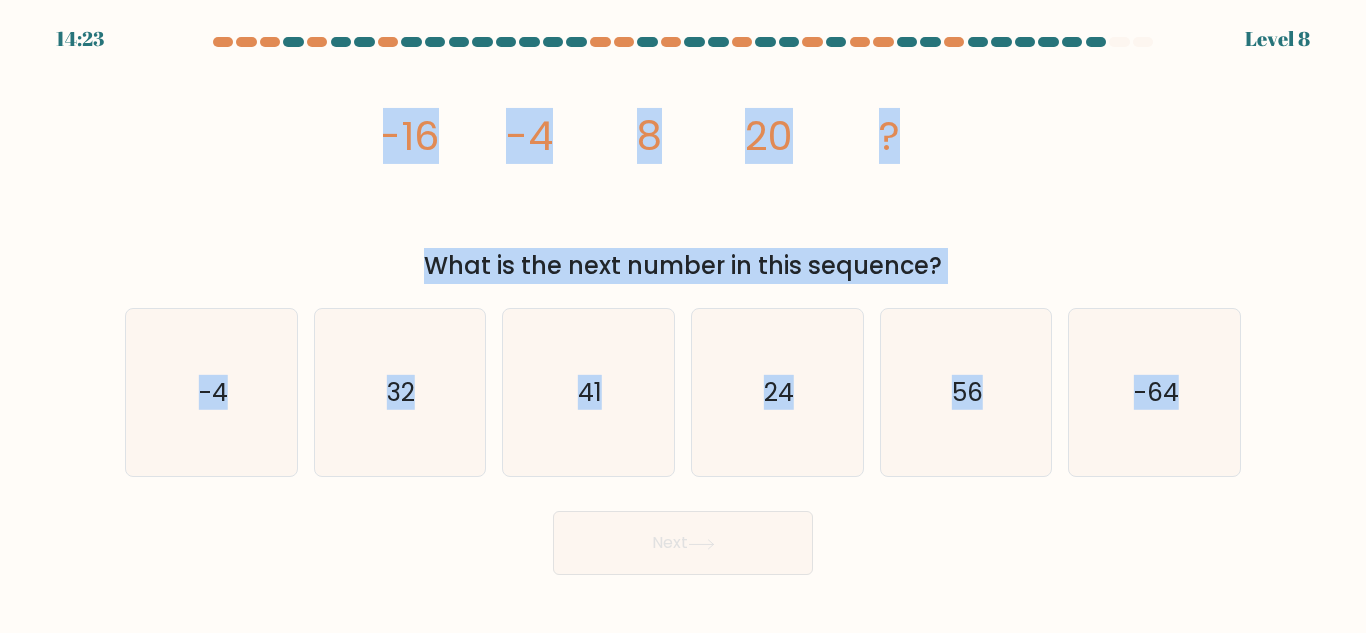 drag, startPoint x: 384, startPoint y: 132, endPoint x: 1287, endPoint y: 438, distance: 953.43854 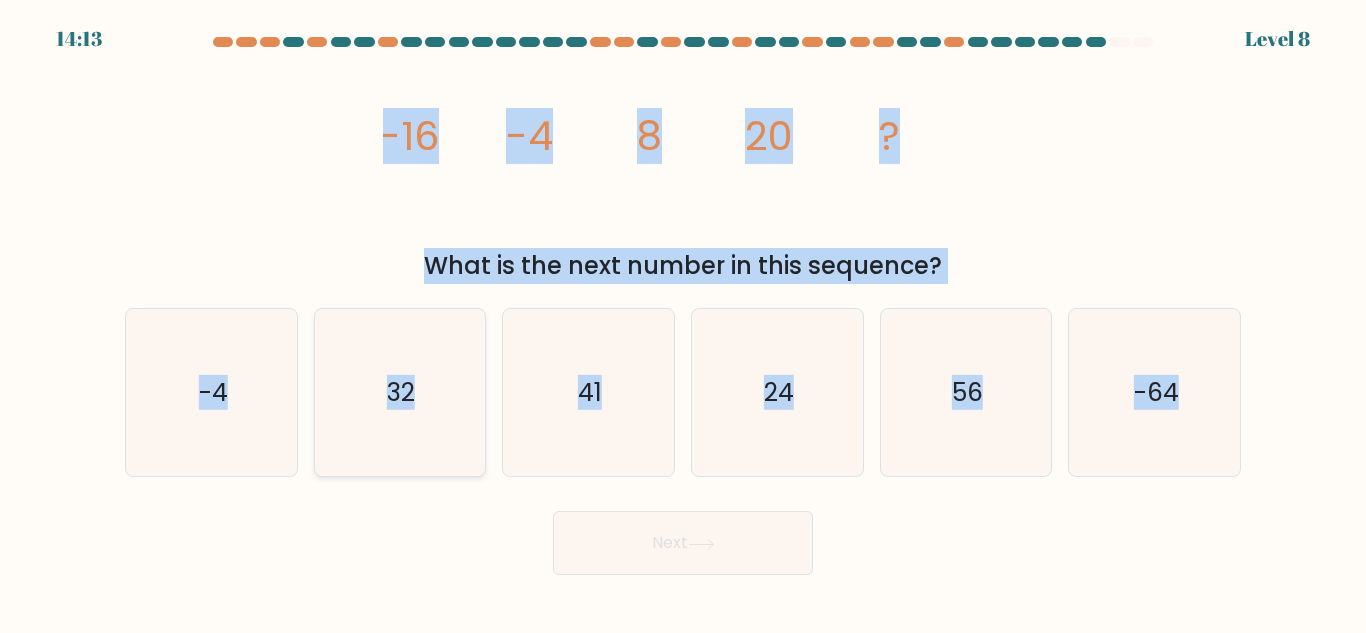 click on "32" 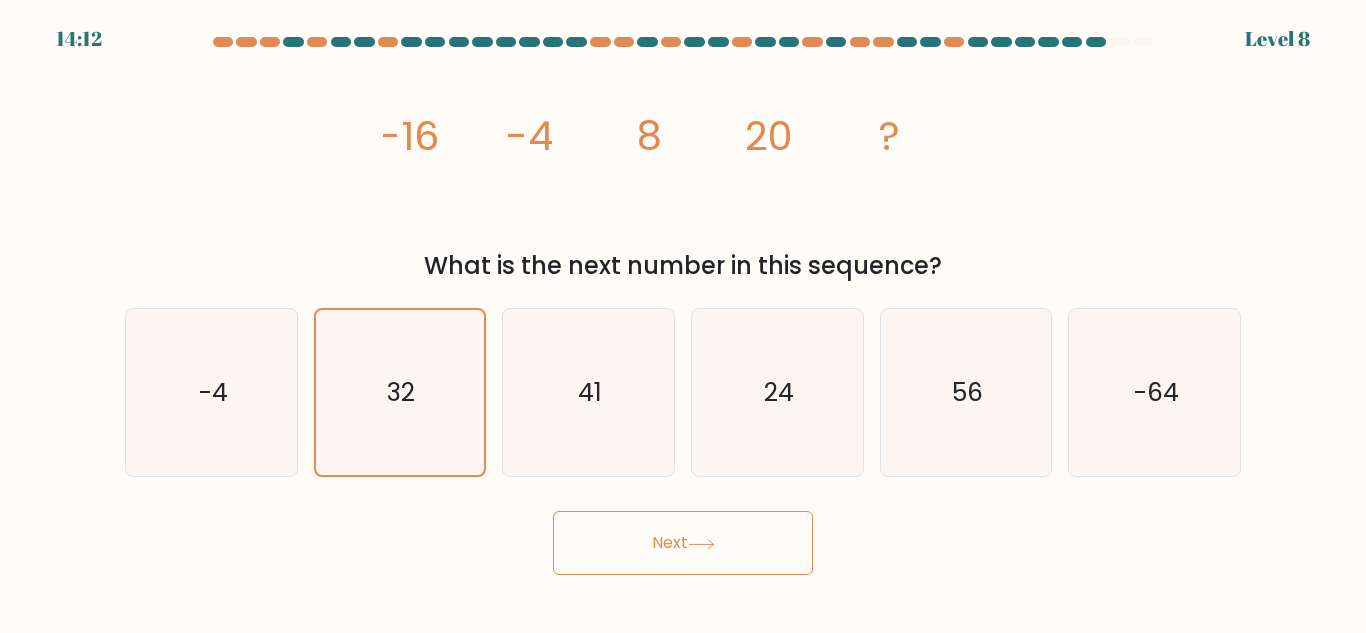 click on "Next" at bounding box center (683, 543) 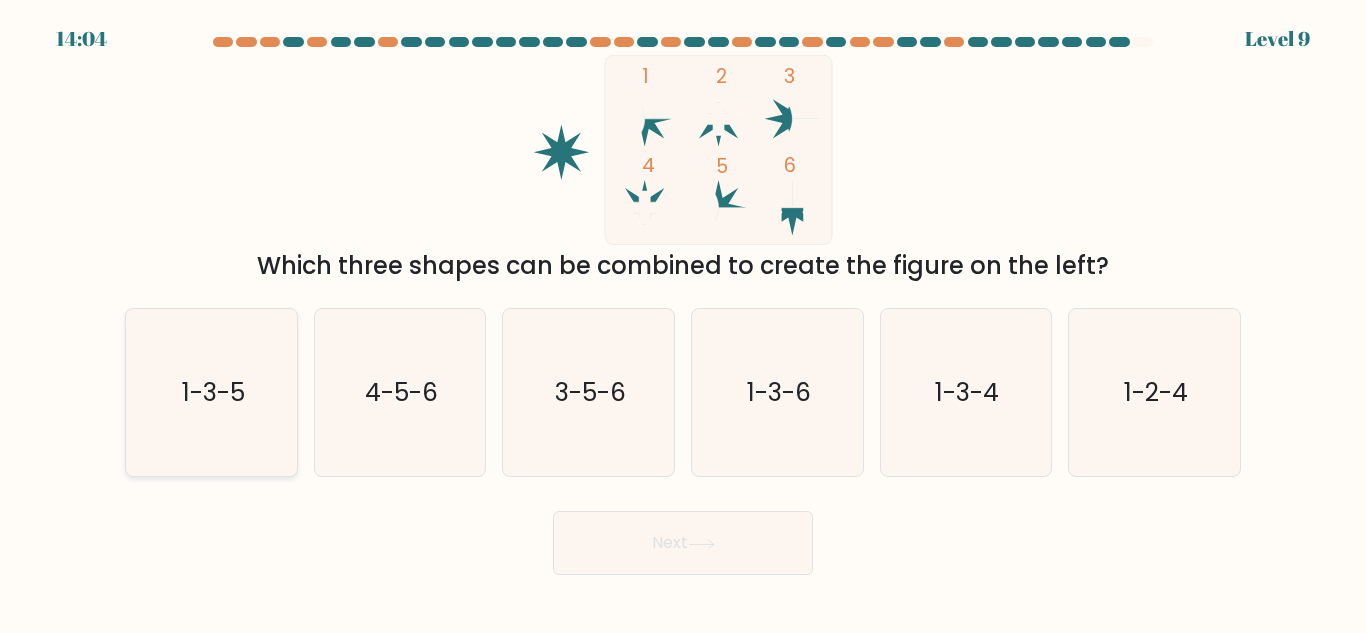 click on "1-3-5" 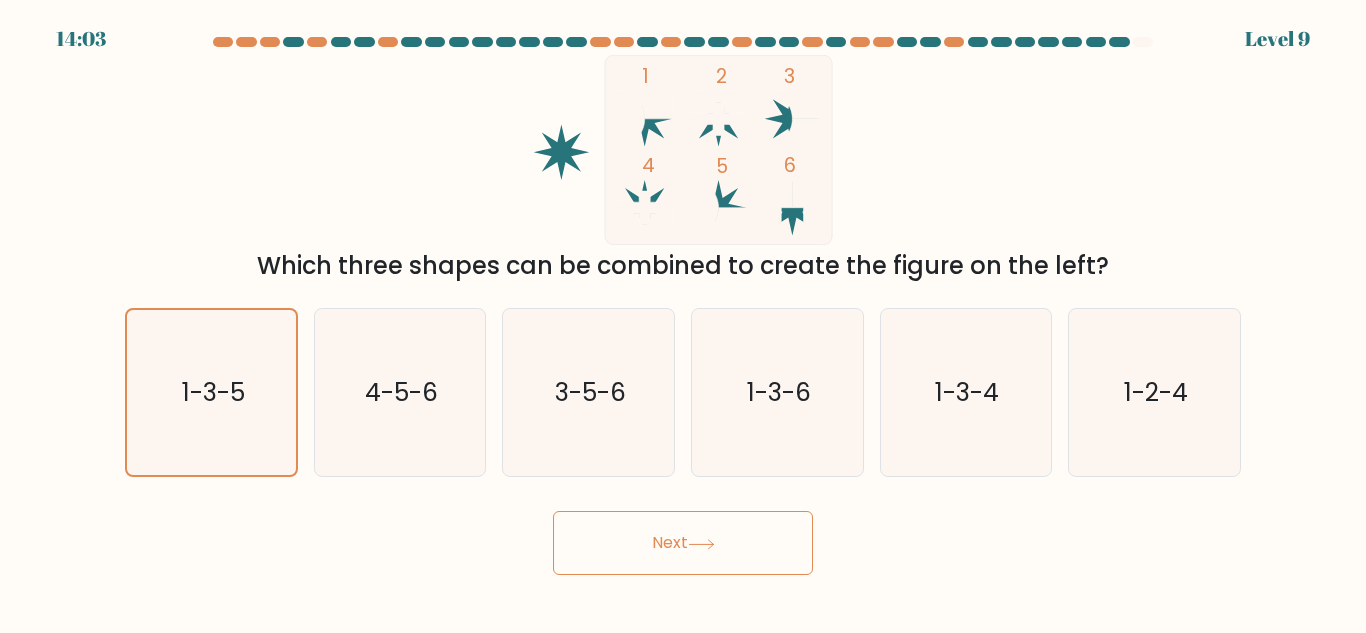 click 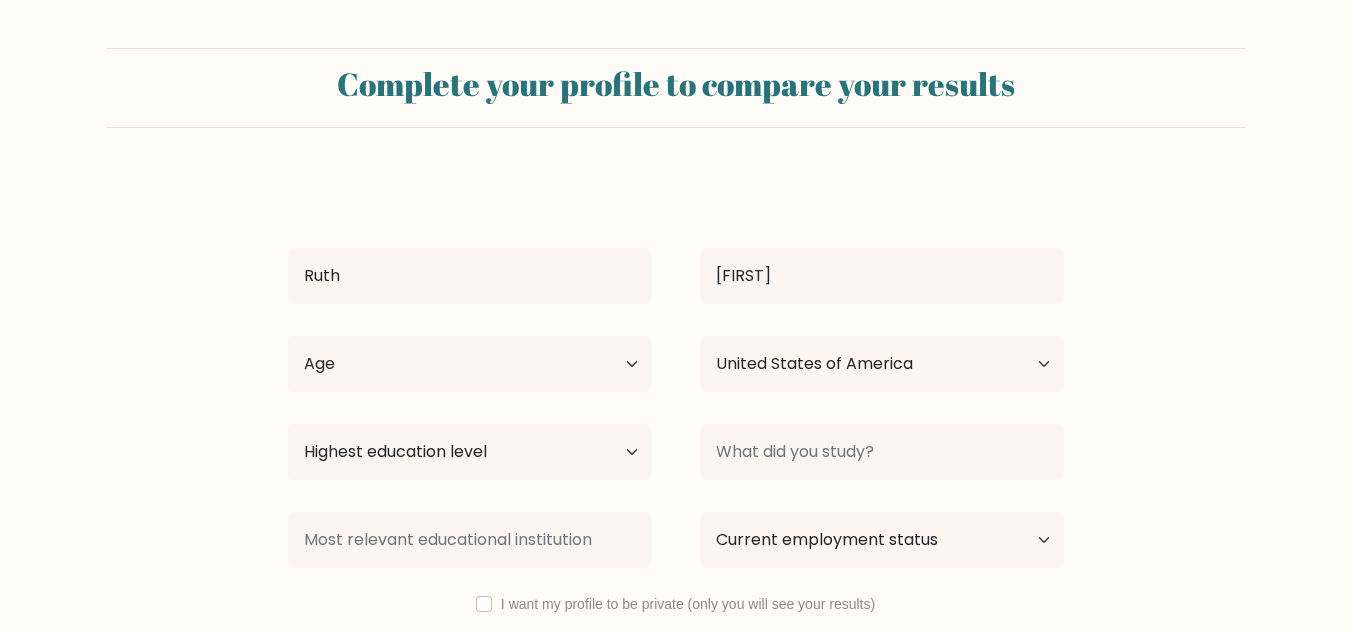 select on "US" 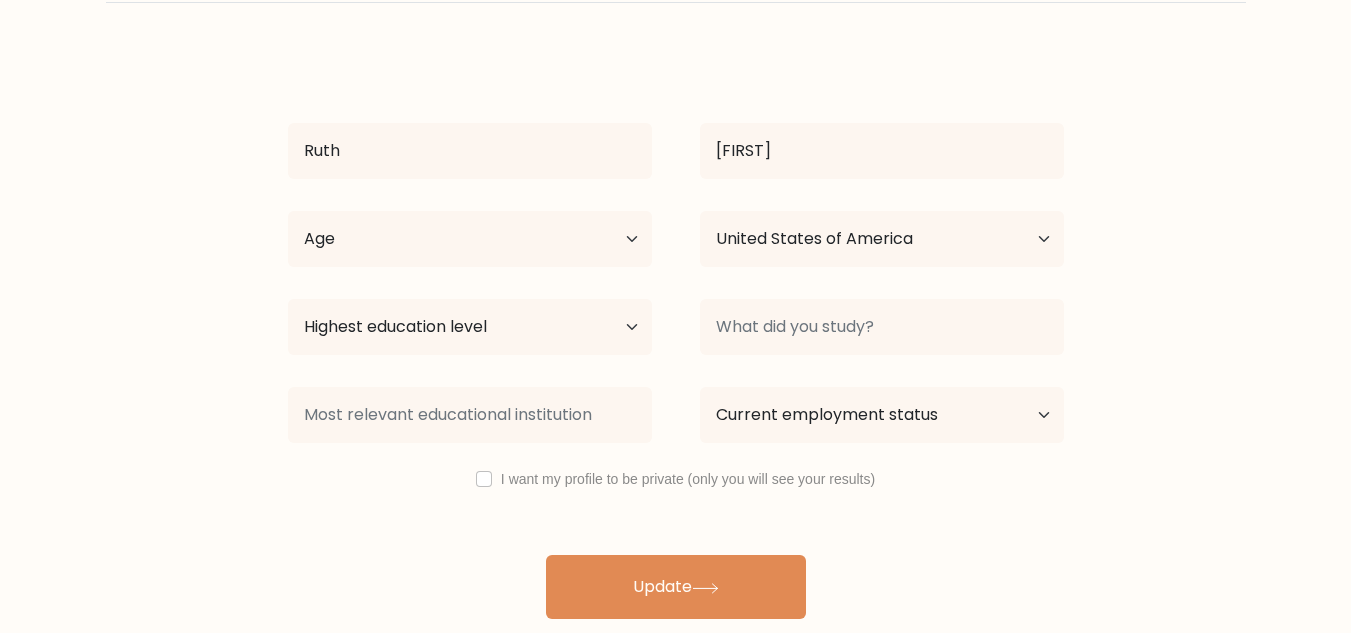scroll, scrollTop: 0, scrollLeft: 0, axis: both 